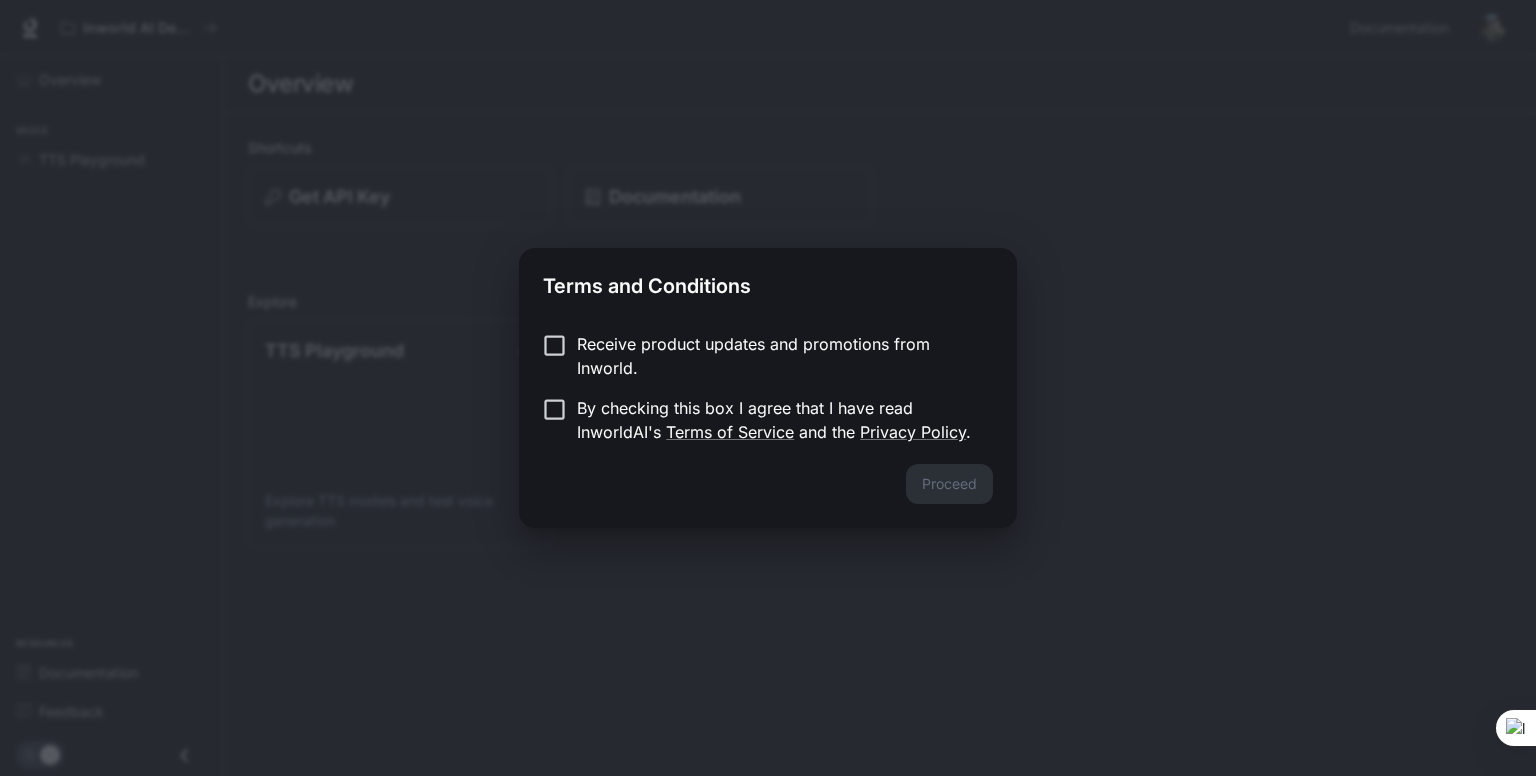 scroll, scrollTop: 0, scrollLeft: 0, axis: both 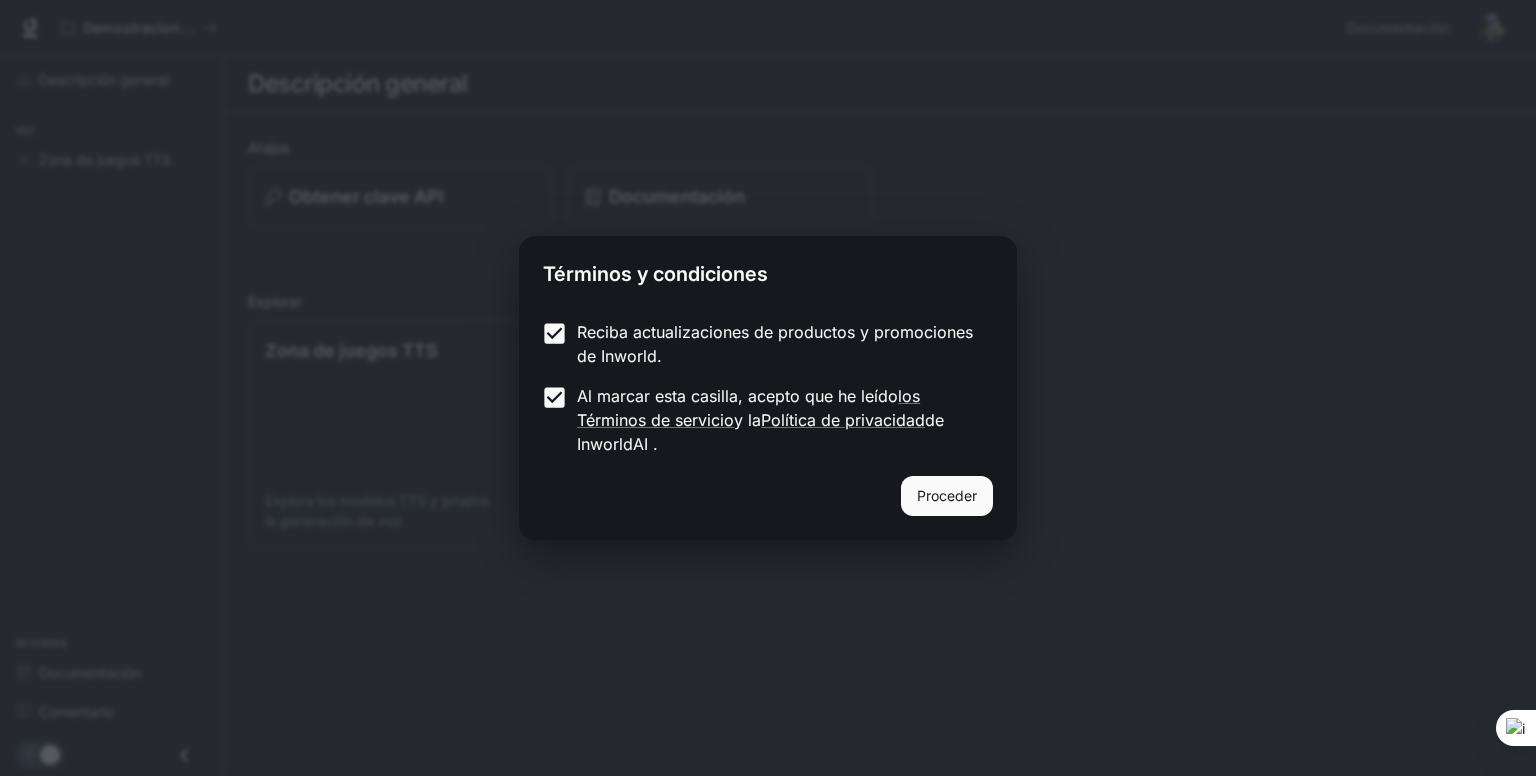click on "Proceder" at bounding box center [947, 495] 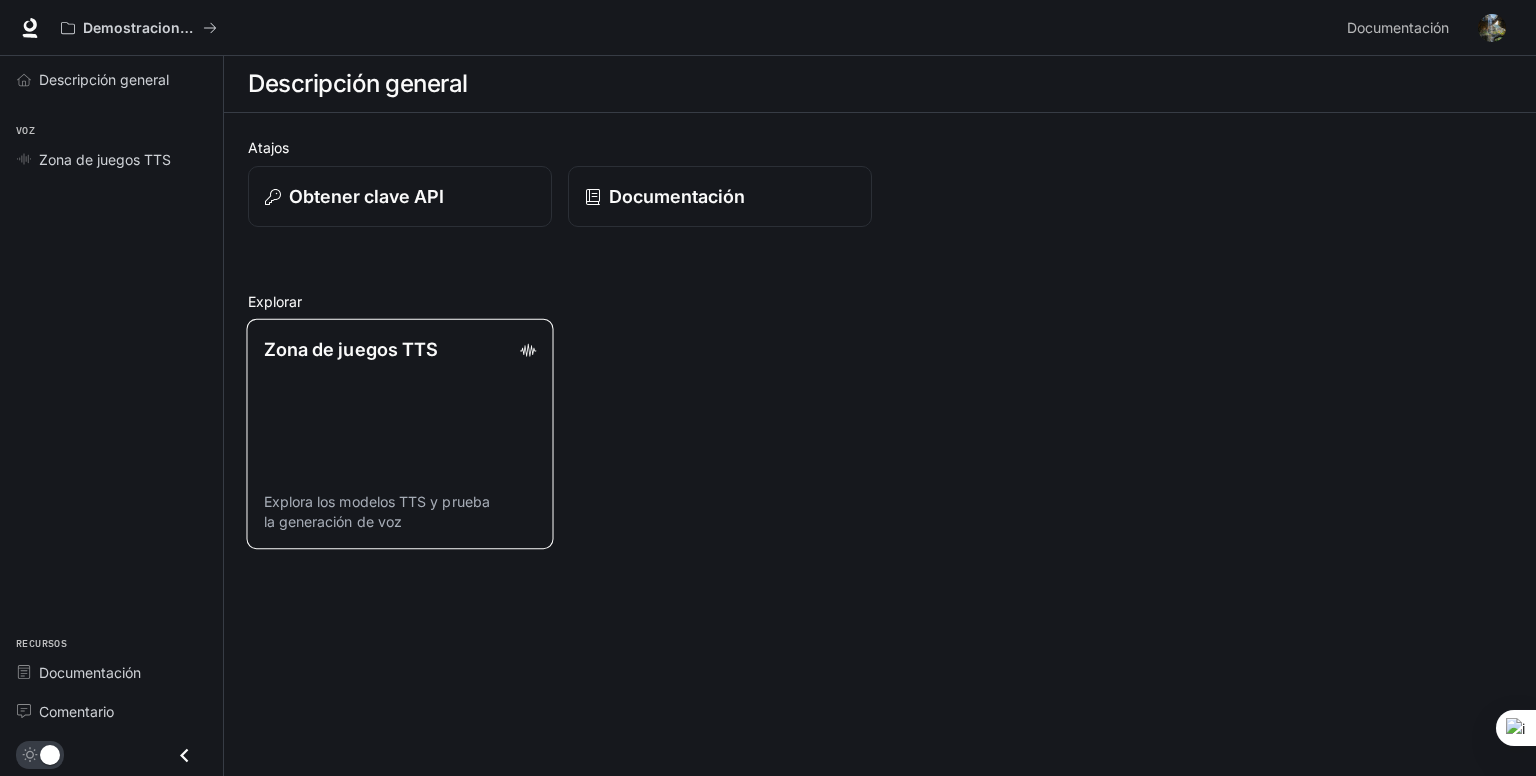 click on "Zona de juegos TTS Explora los modelos TTS y prueba la generación de voz" at bounding box center [399, 434] 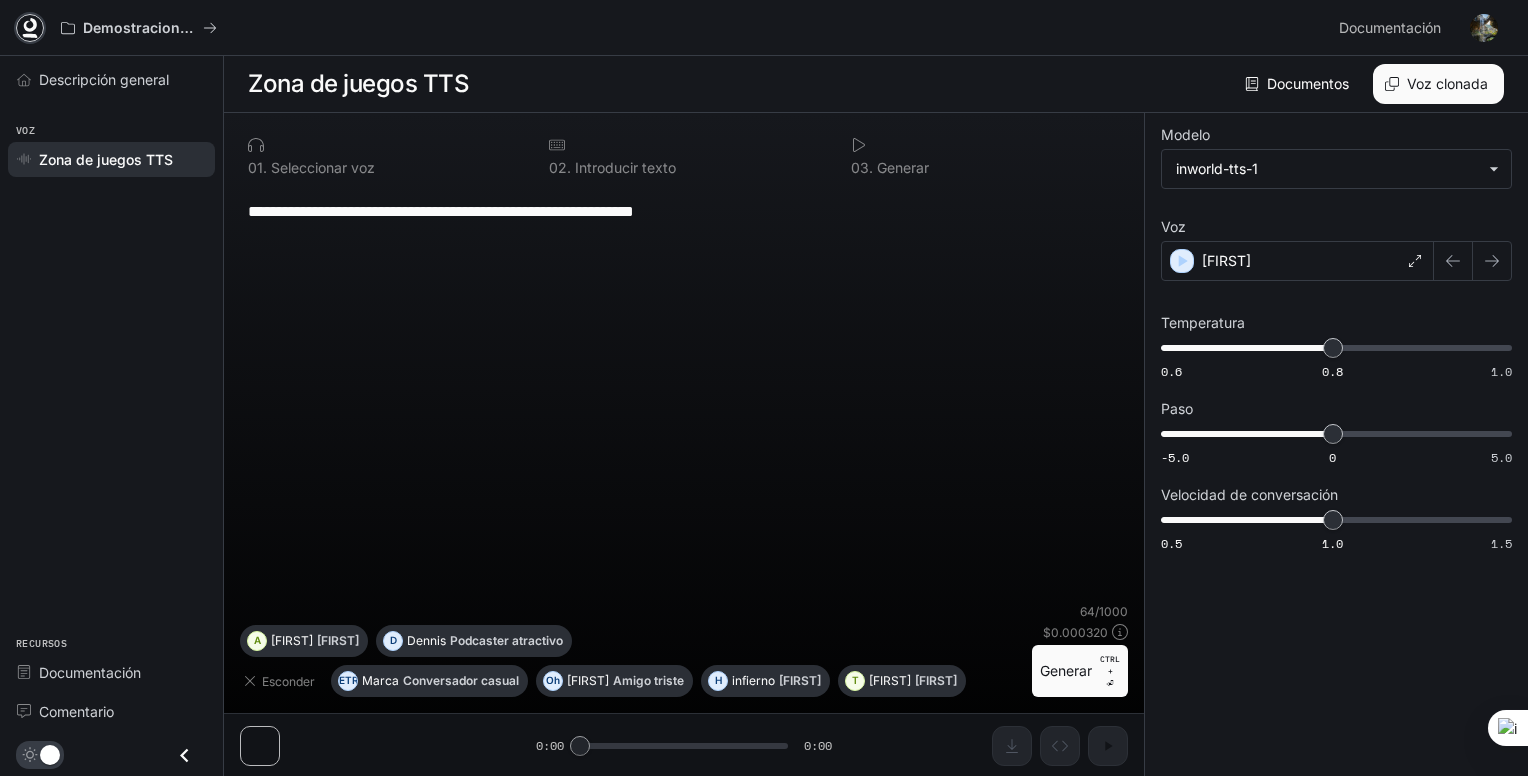 drag, startPoint x: 34, startPoint y: 27, endPoint x: 61, endPoint y: 50, distance: 35.468296 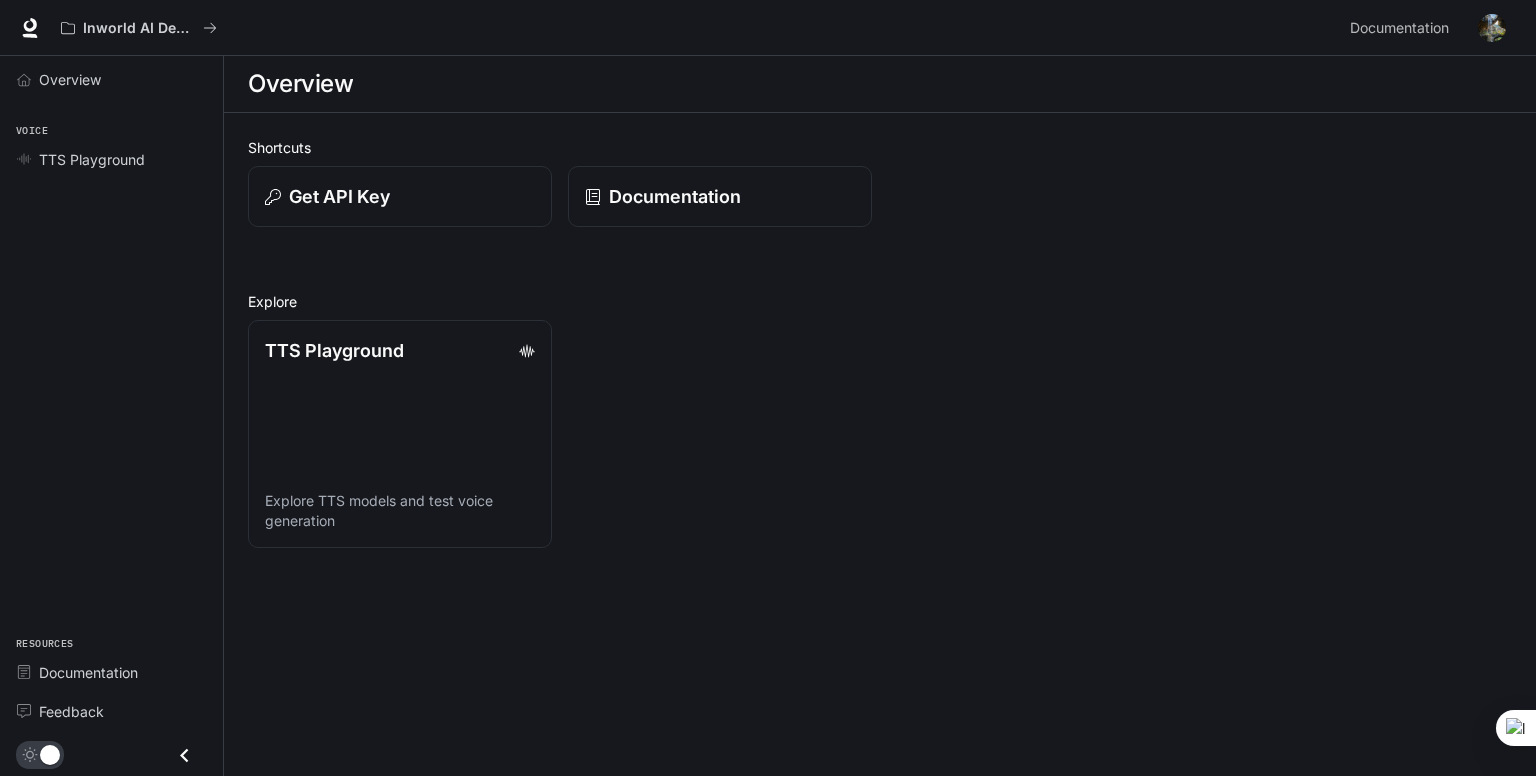scroll, scrollTop: 0, scrollLeft: 0, axis: both 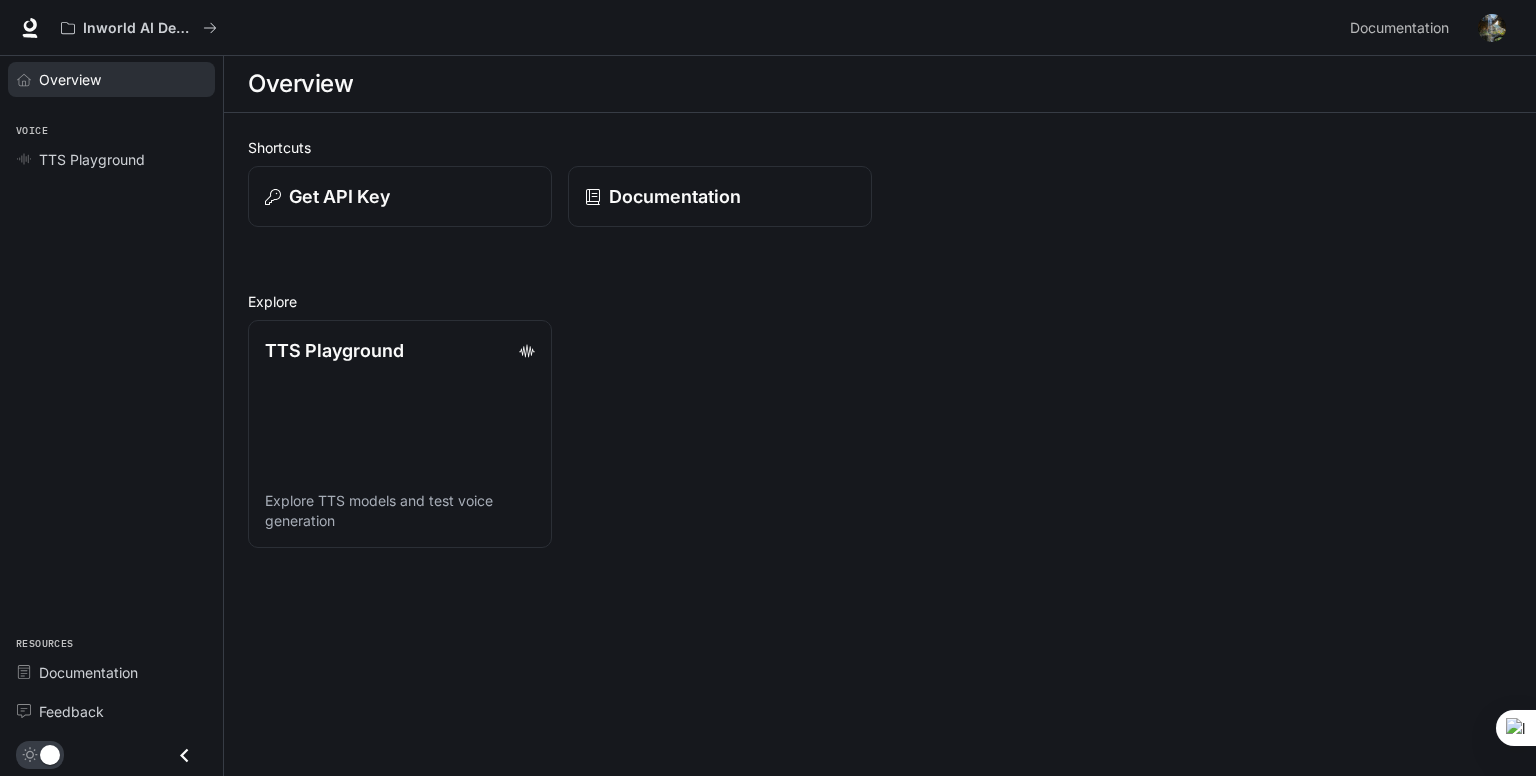 click on "Overview" at bounding box center [122, 79] 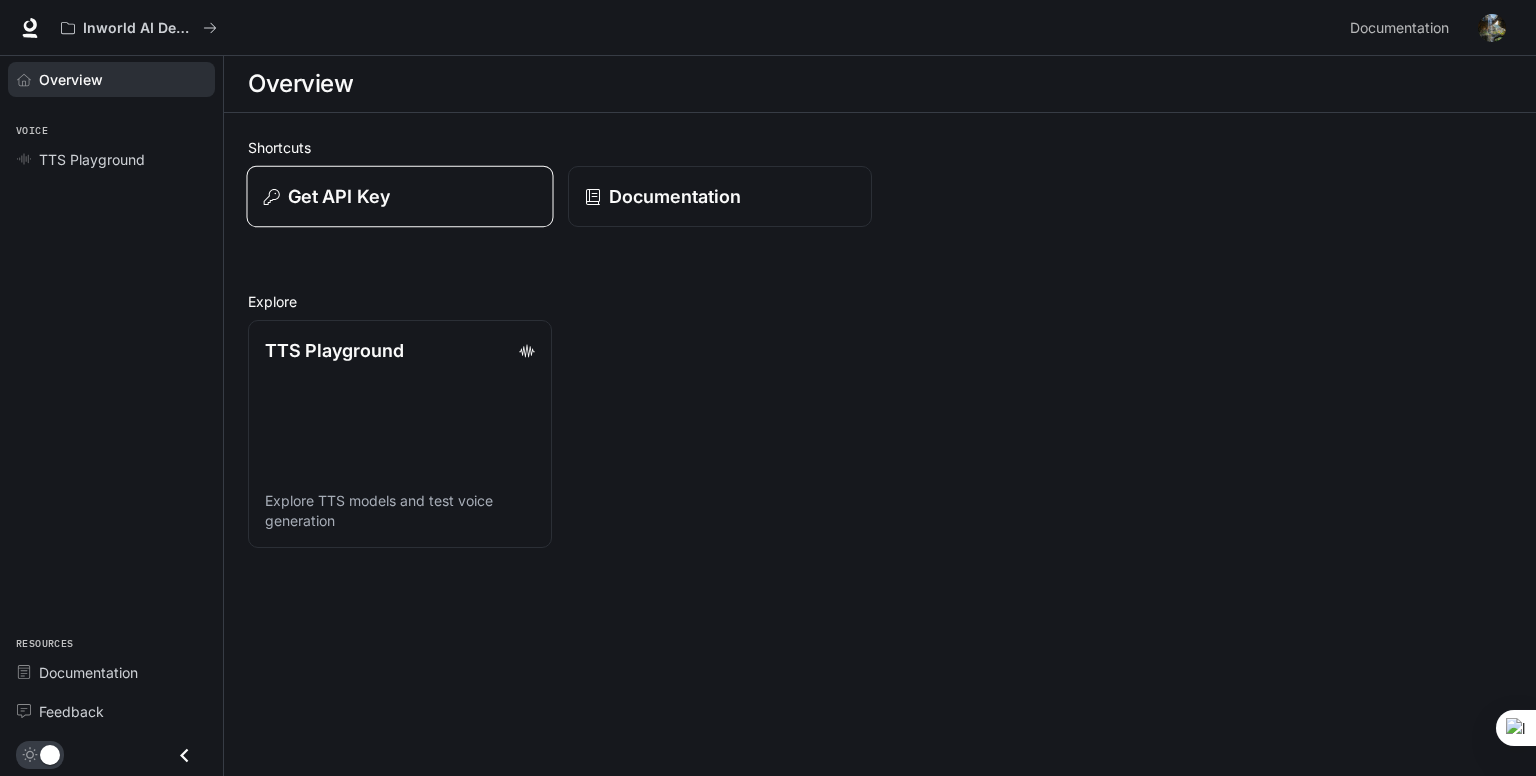 click on "Get API Key" at bounding box center (399, 197) 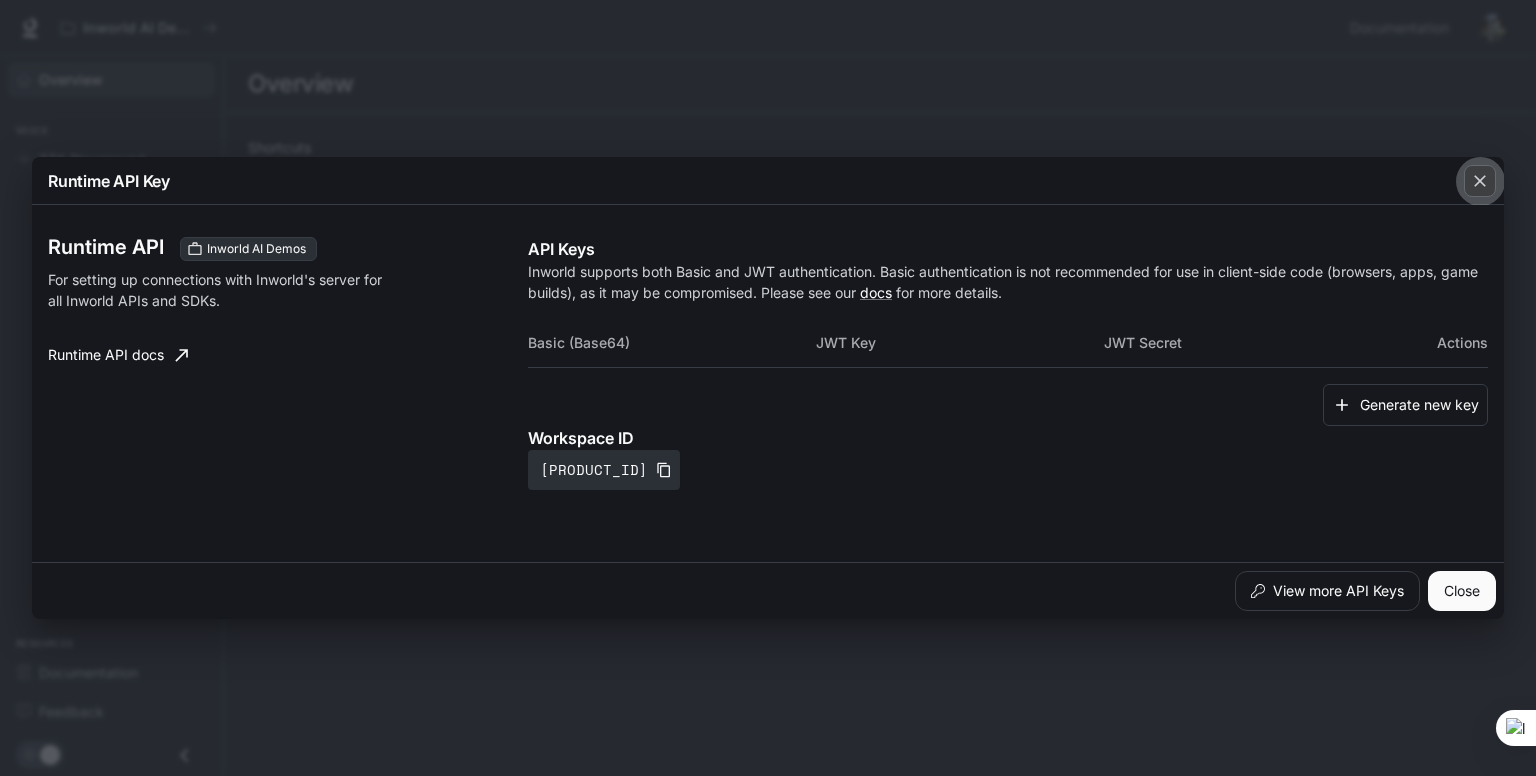 click 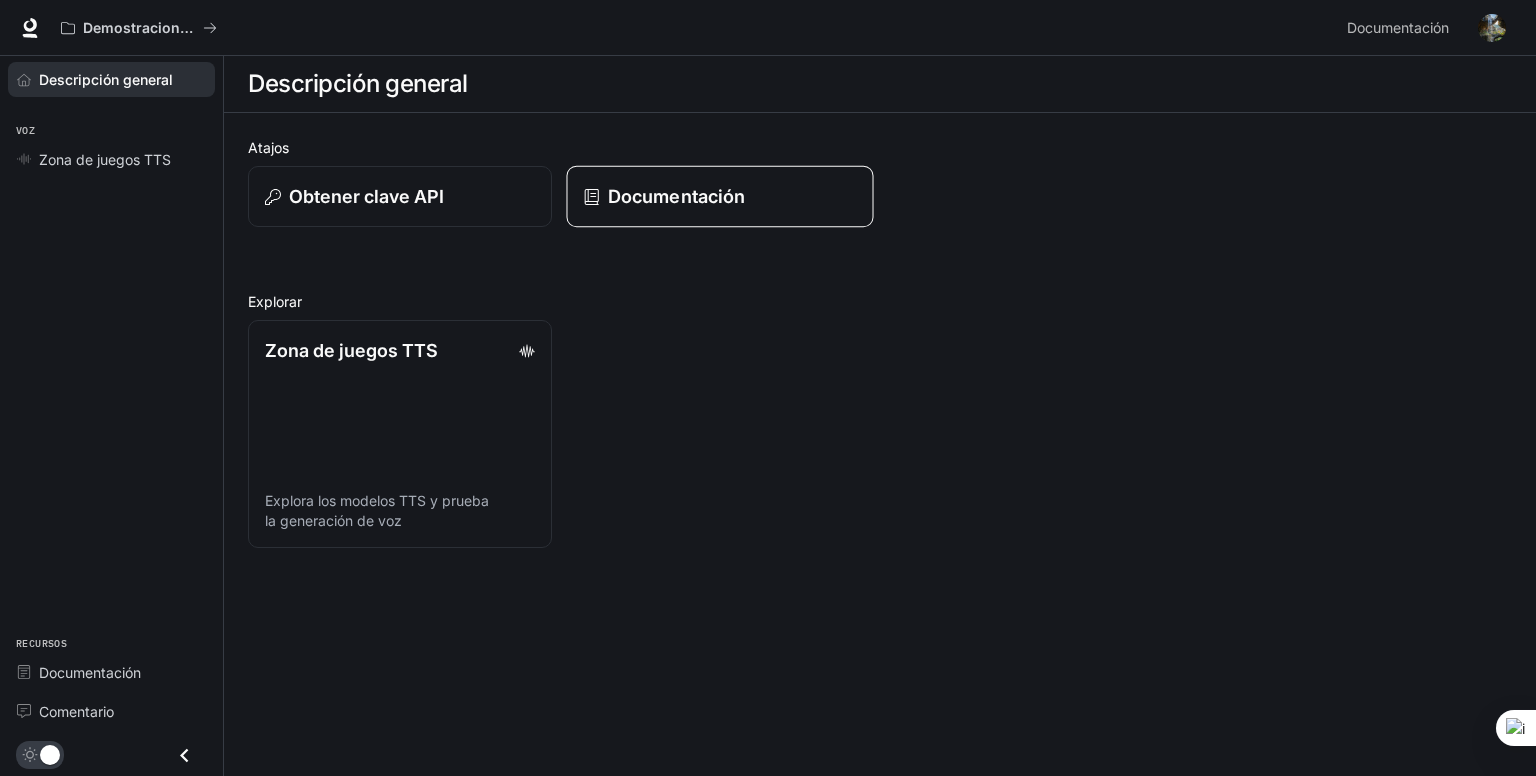 click on "Documentación" at bounding box center (676, 196) 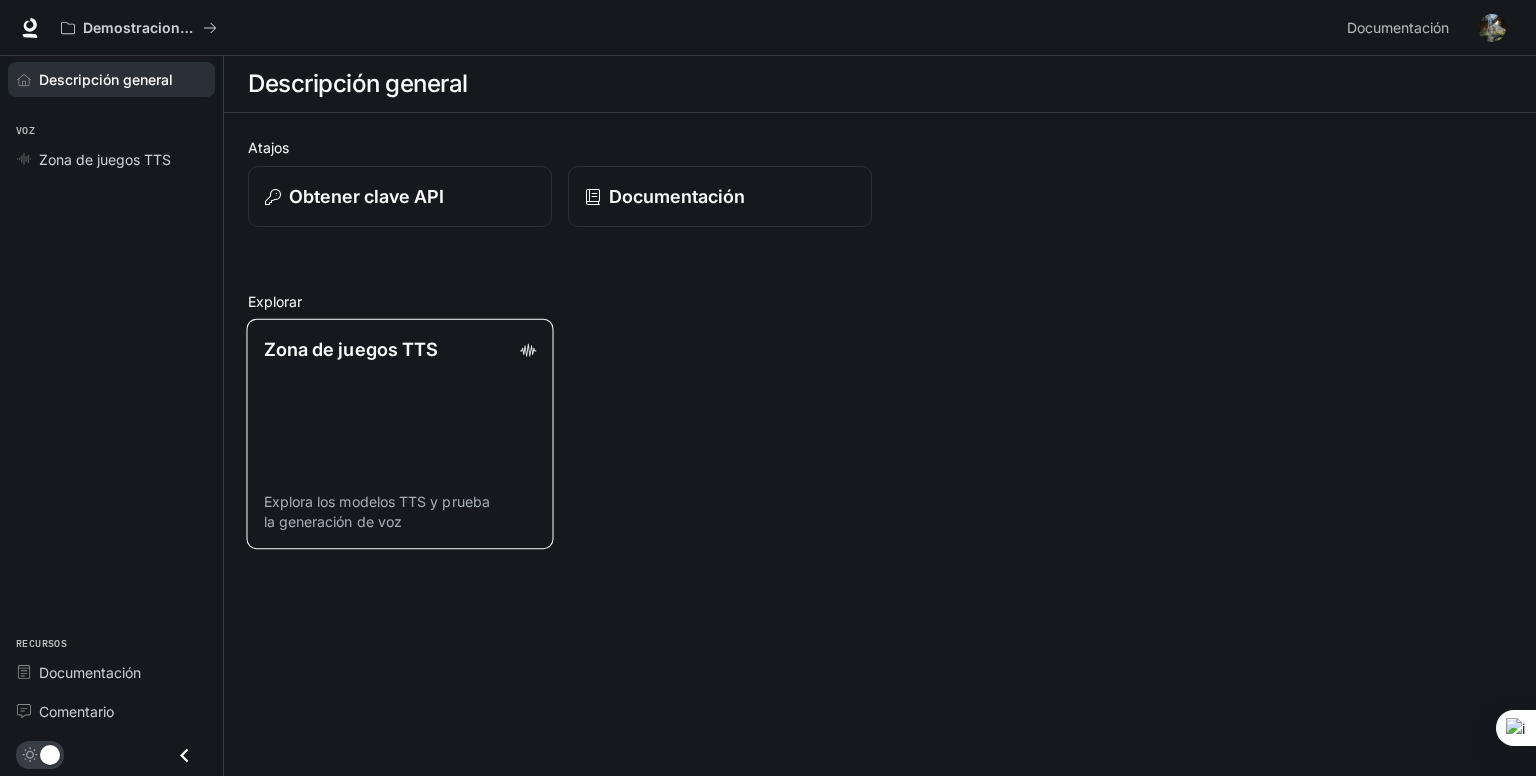 click on "Zona de juegos TTS Explora los modelos TTS y prueba la generación de voz" at bounding box center (399, 434) 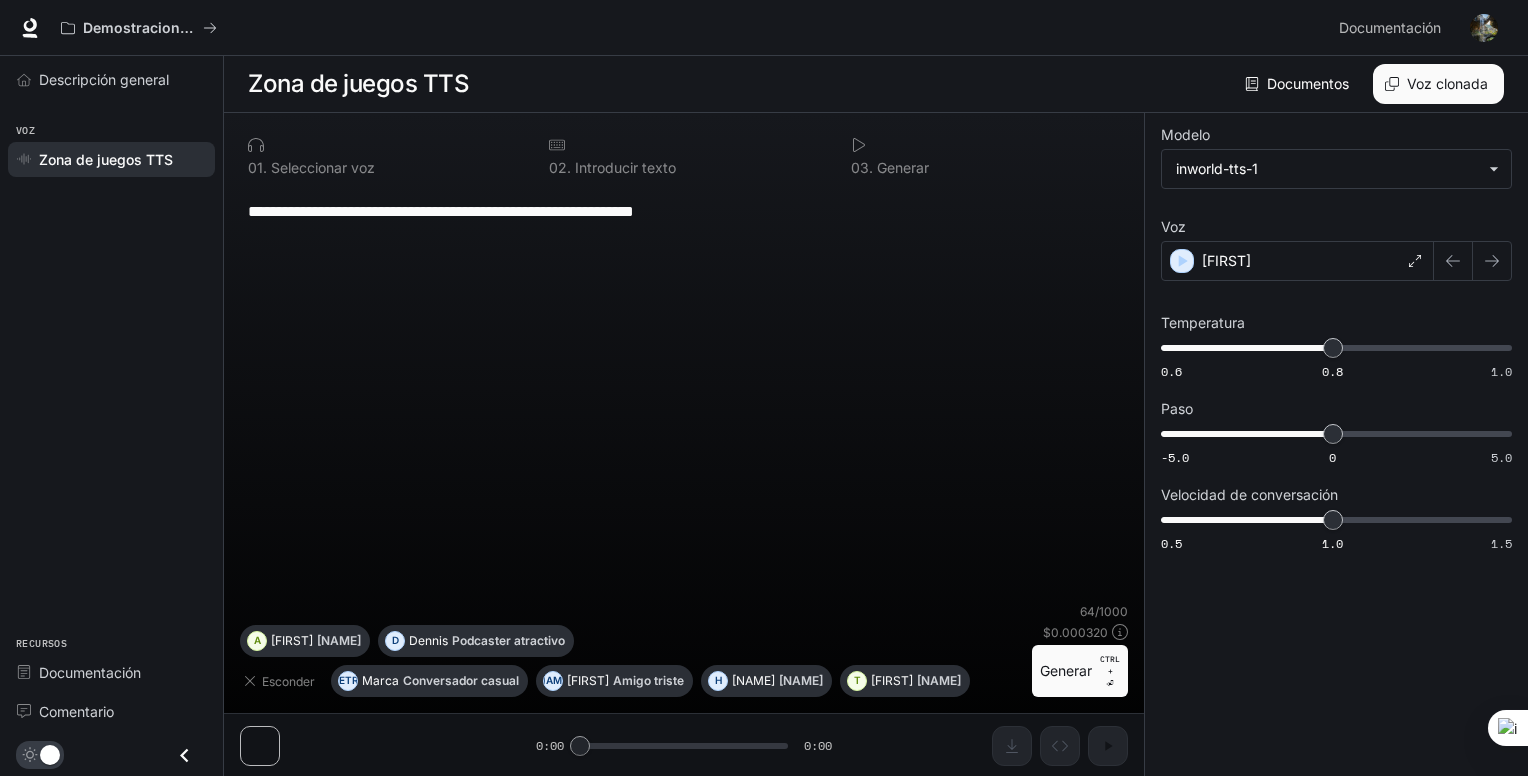click on "Voz clonada" at bounding box center [1447, 83] 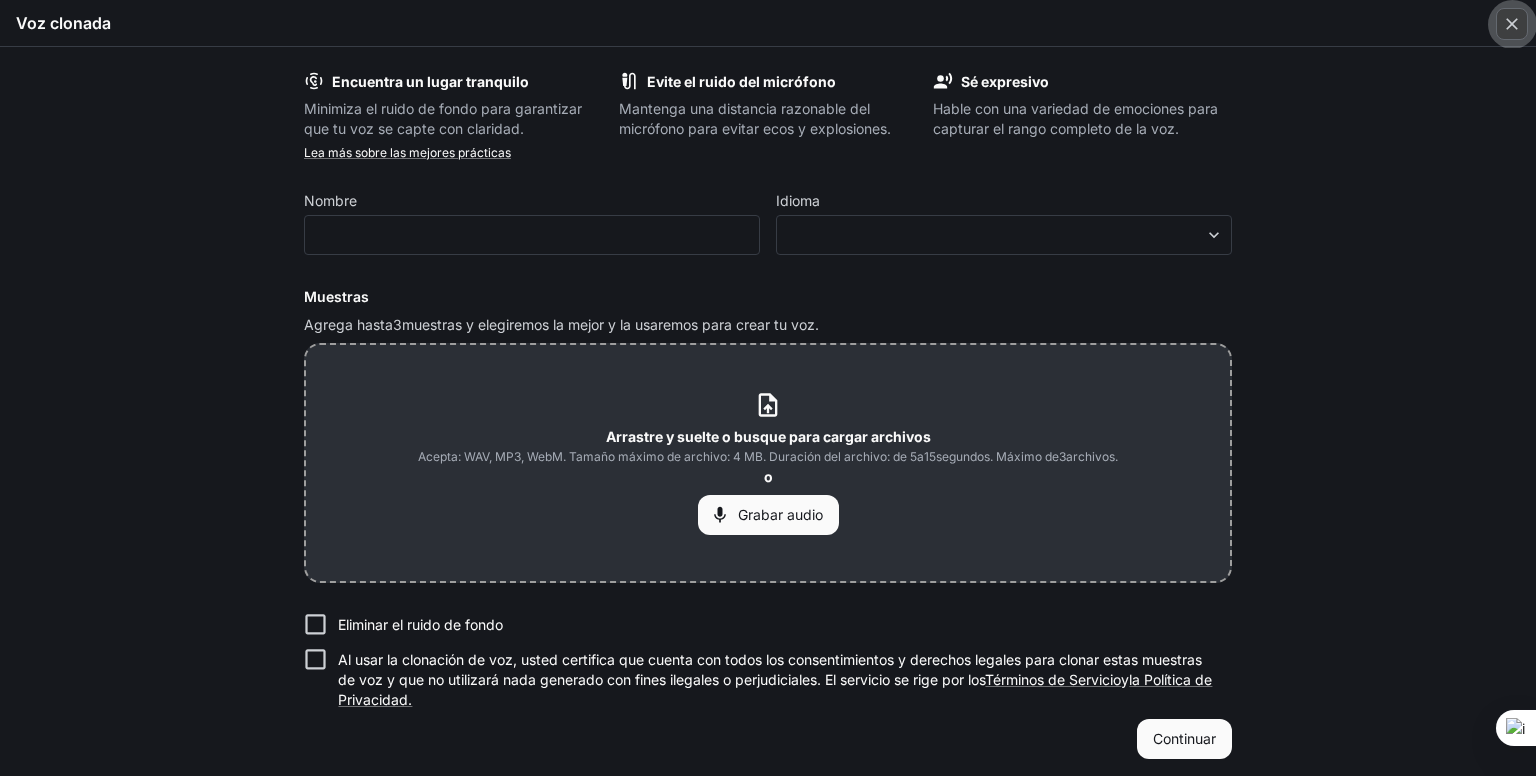 click 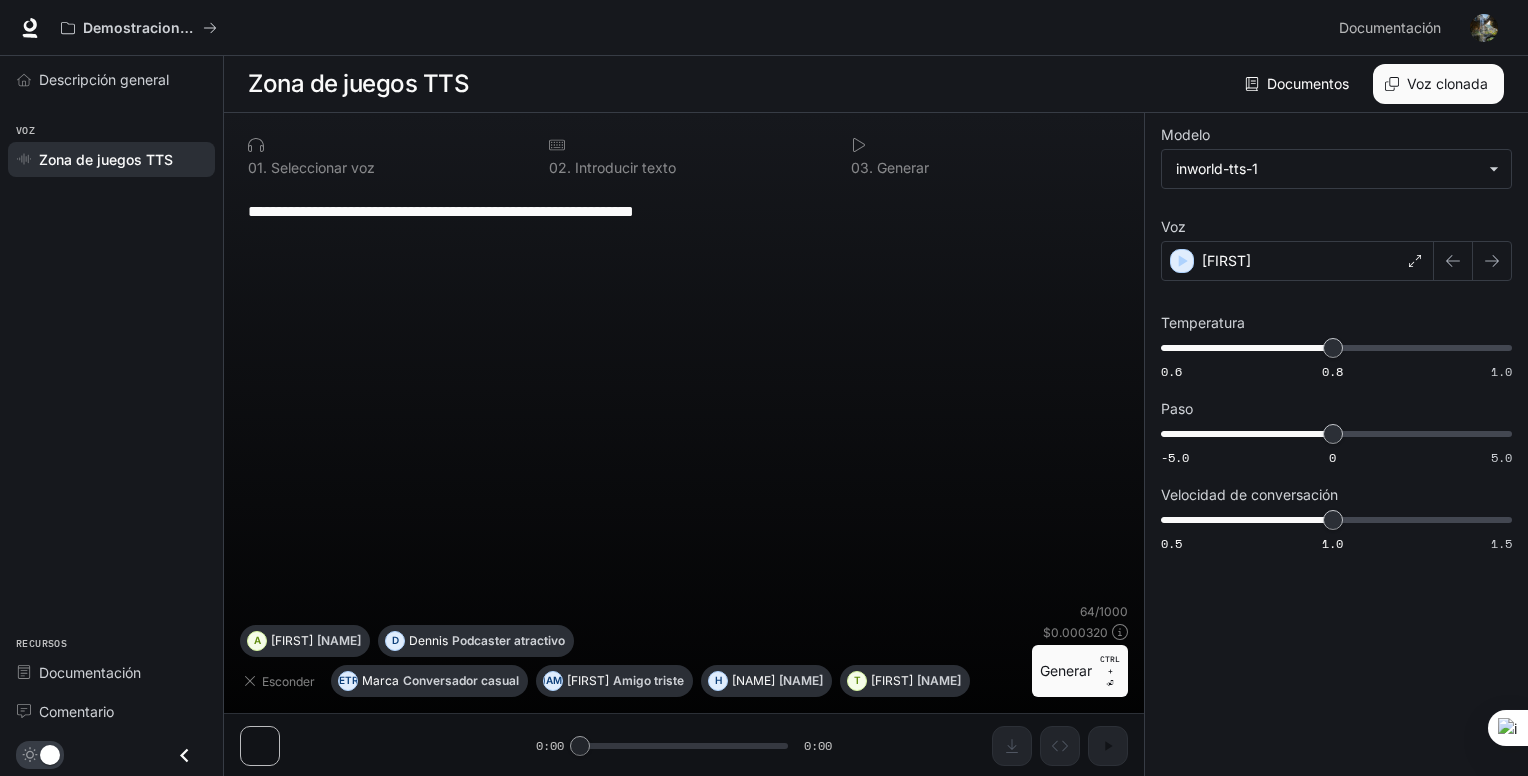 click on "Voz clonada" at bounding box center (1447, 83) 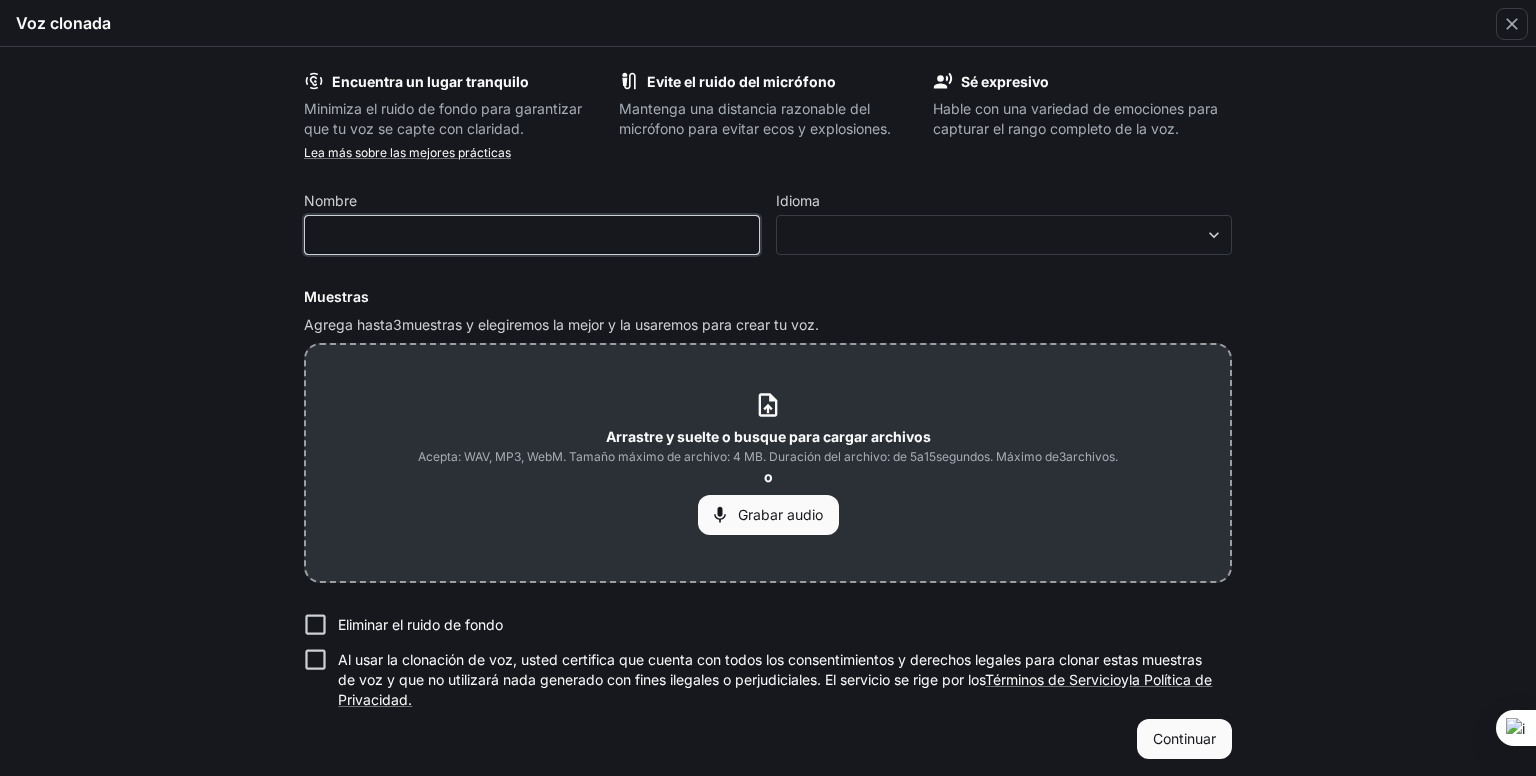 click at bounding box center [532, 235] 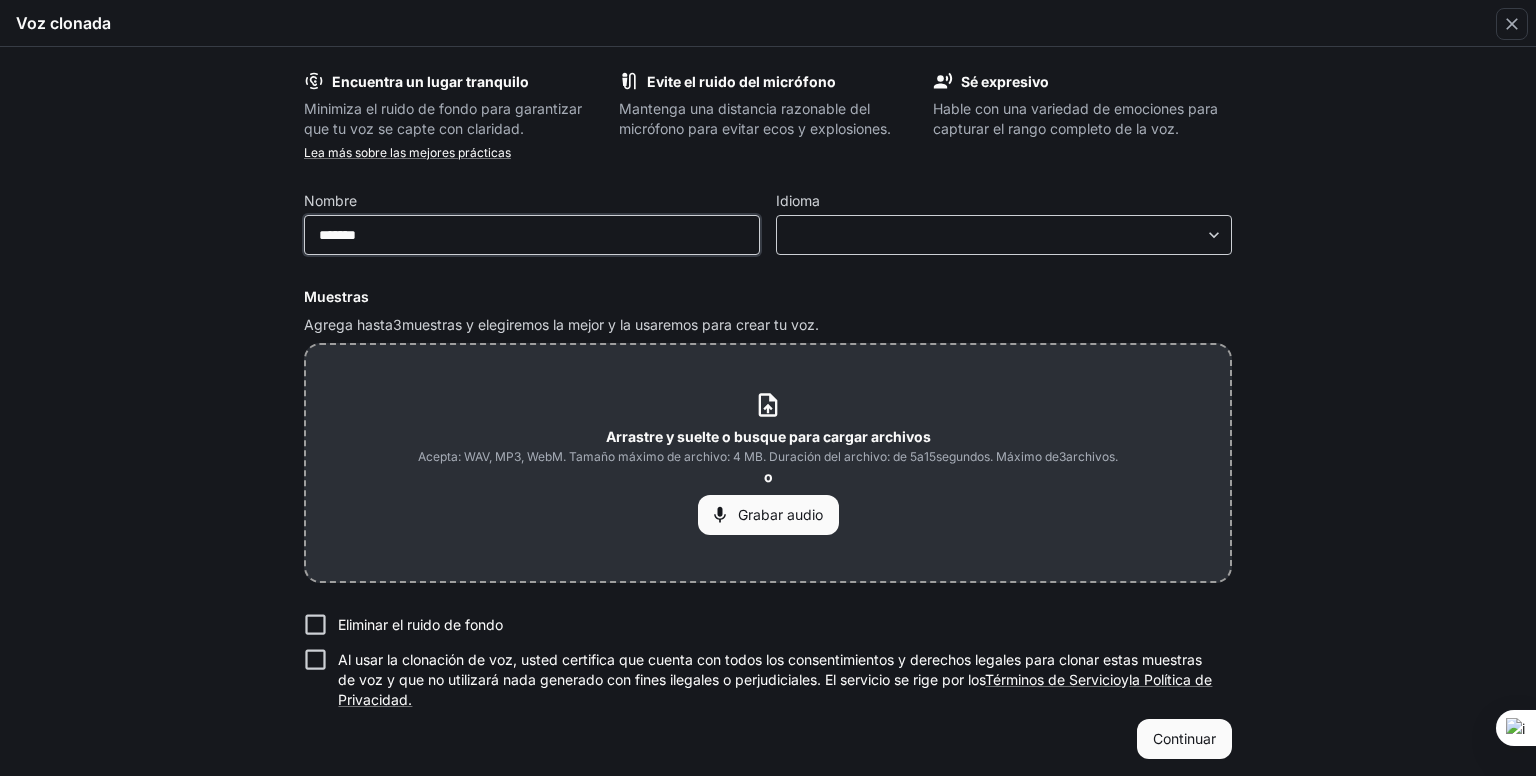 type on "*******" 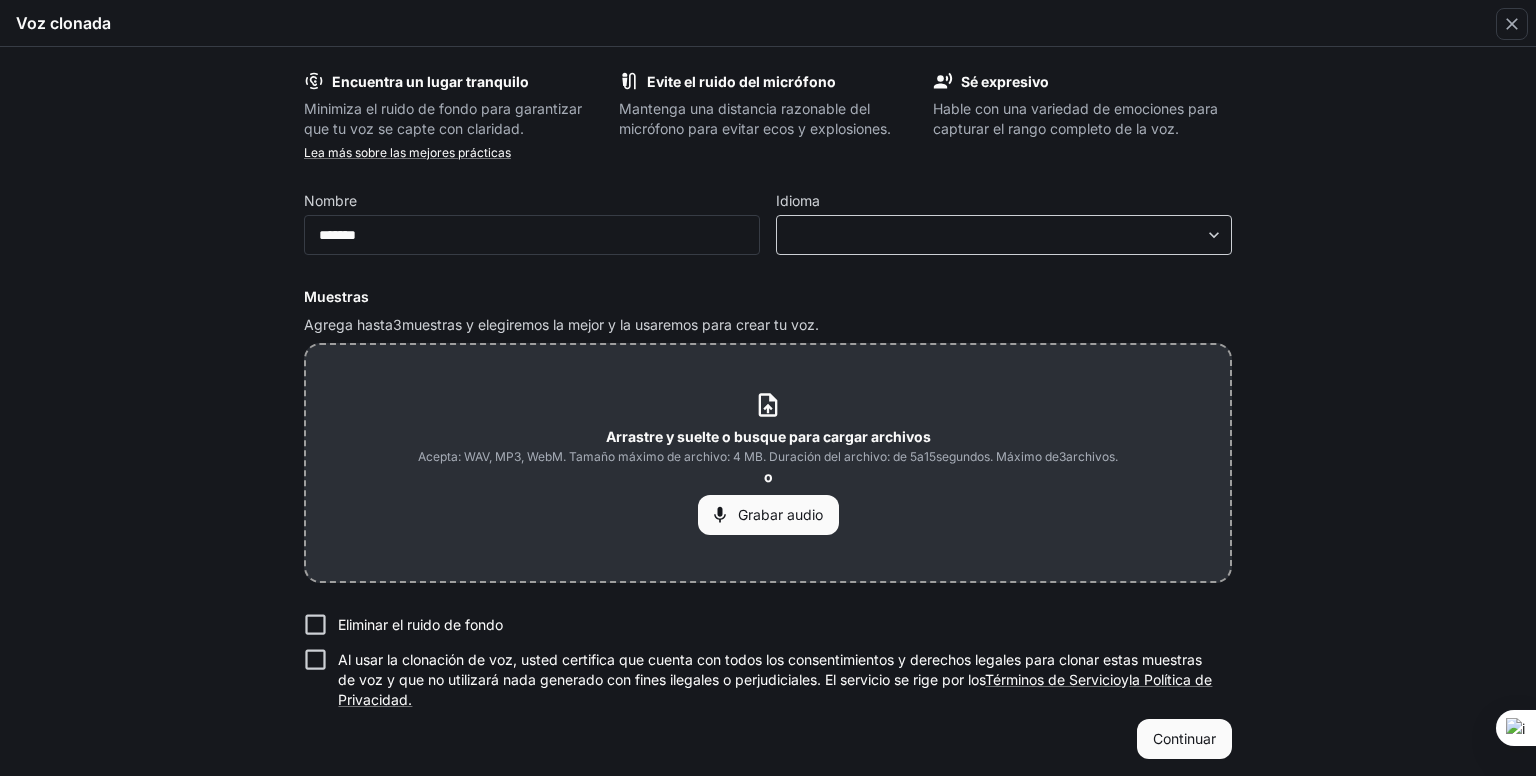 click on "**********" at bounding box center [768, 388] 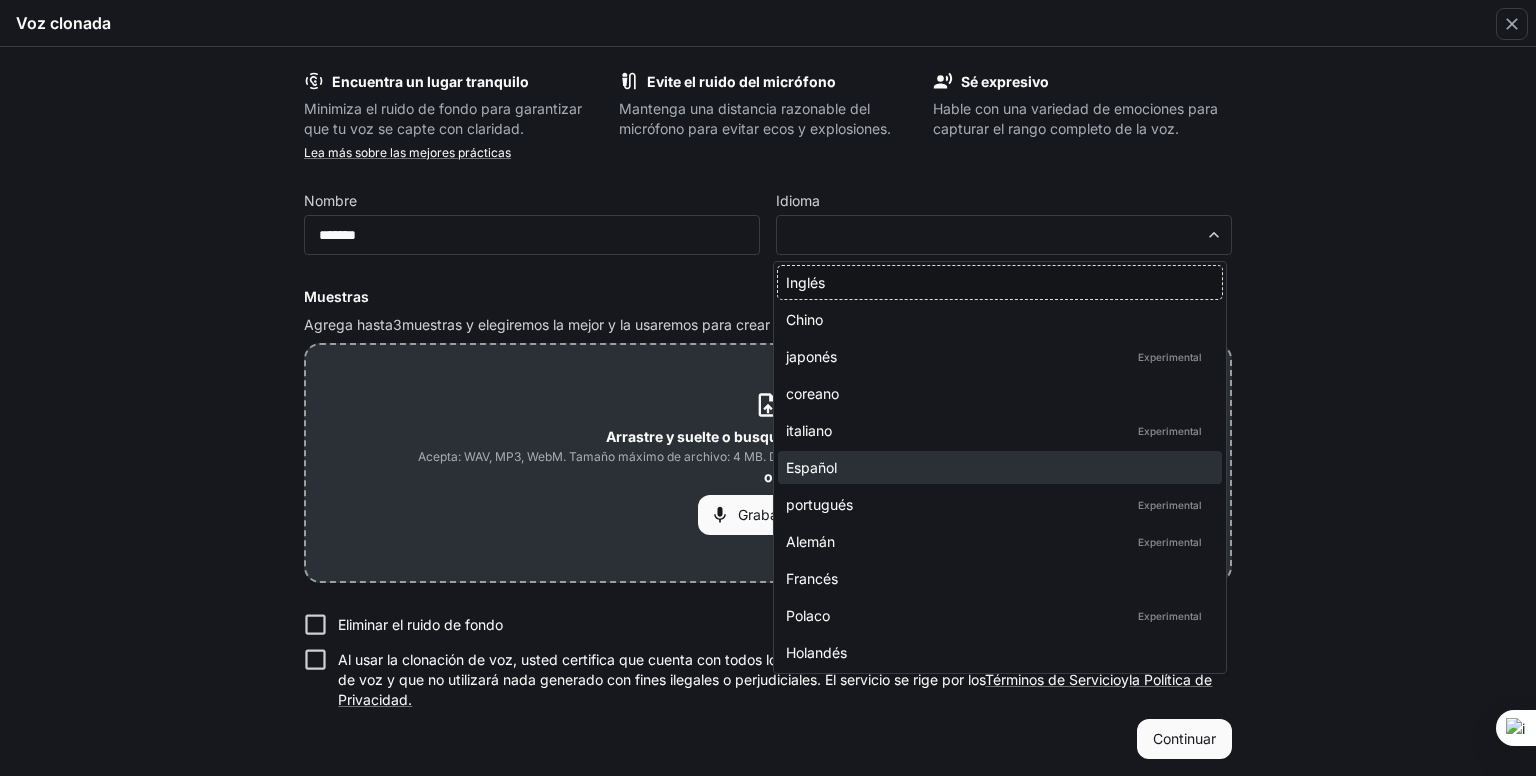 click on "Español" at bounding box center (811, 467) 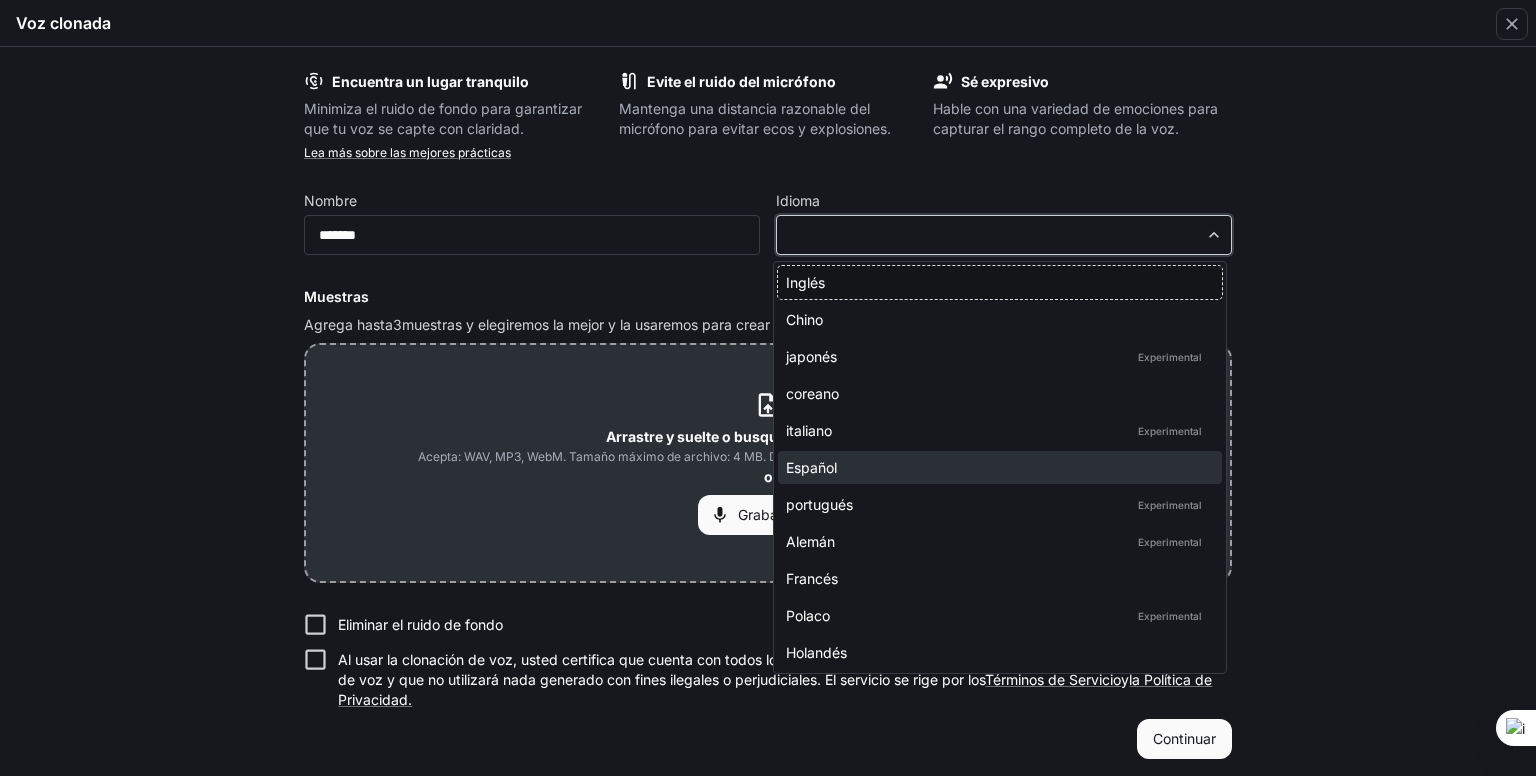 type on "*****" 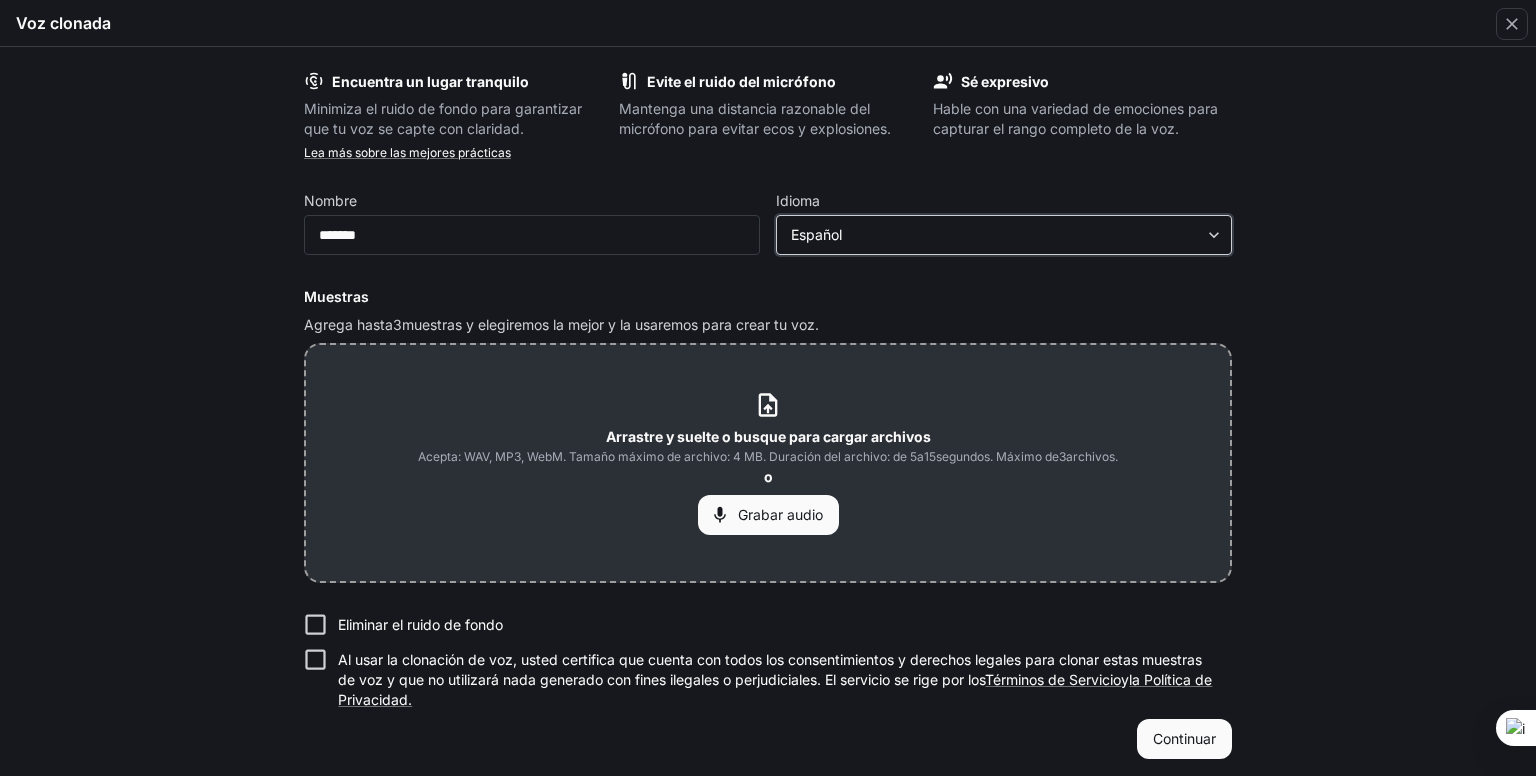 scroll, scrollTop: 6, scrollLeft: 0, axis: vertical 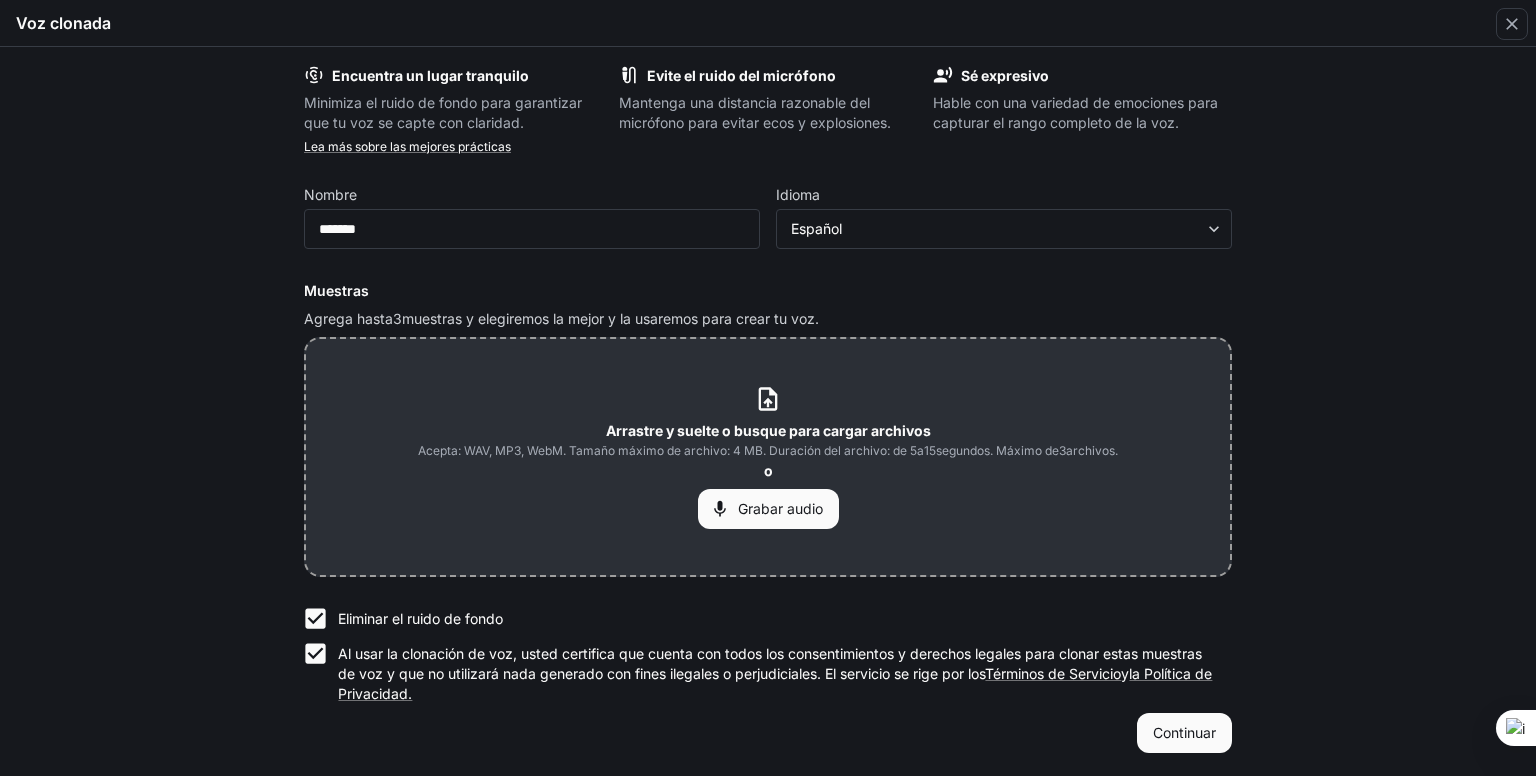 click on "Grabar audio" at bounding box center (780, 508) 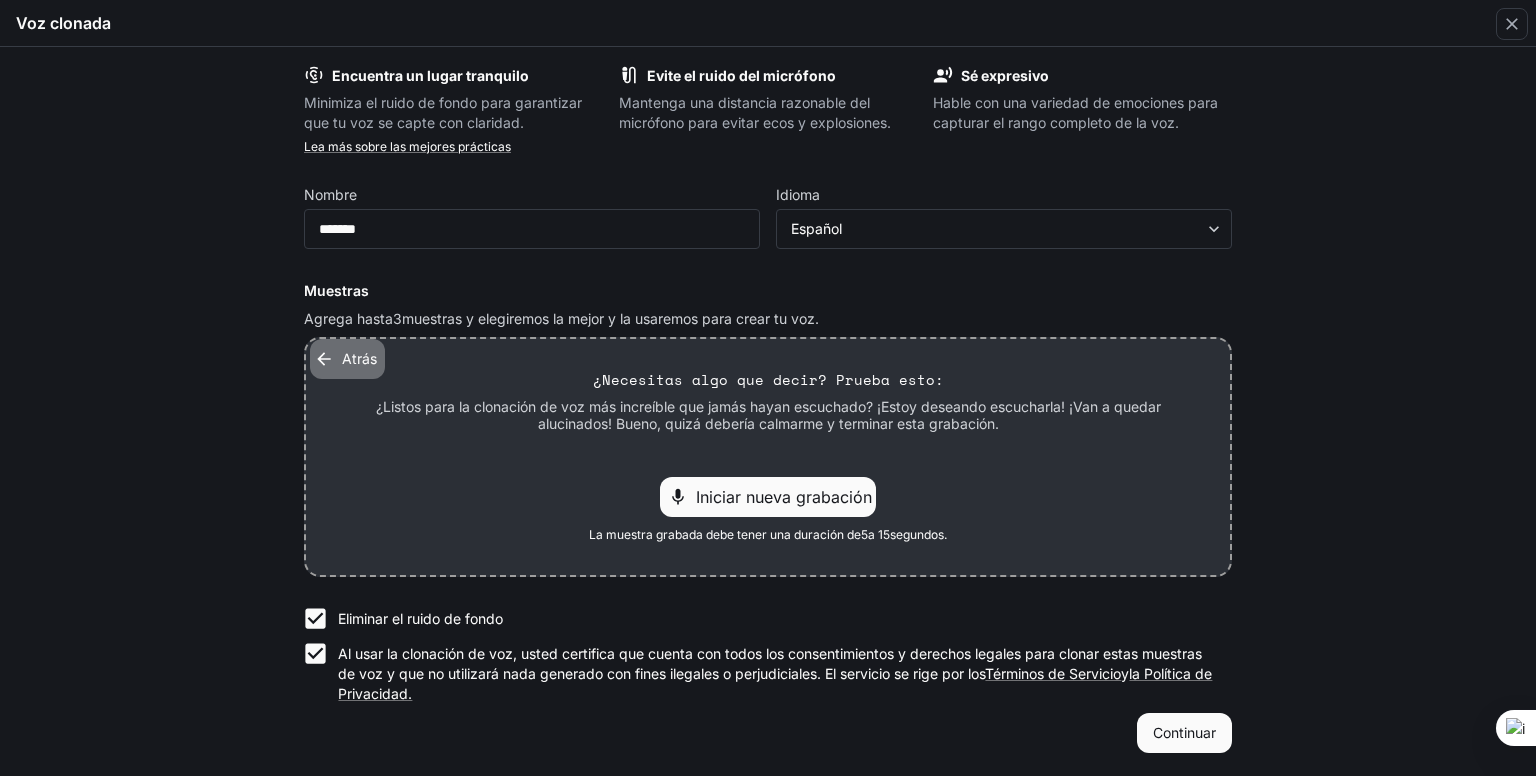 click on "Atrás" at bounding box center [359, 358] 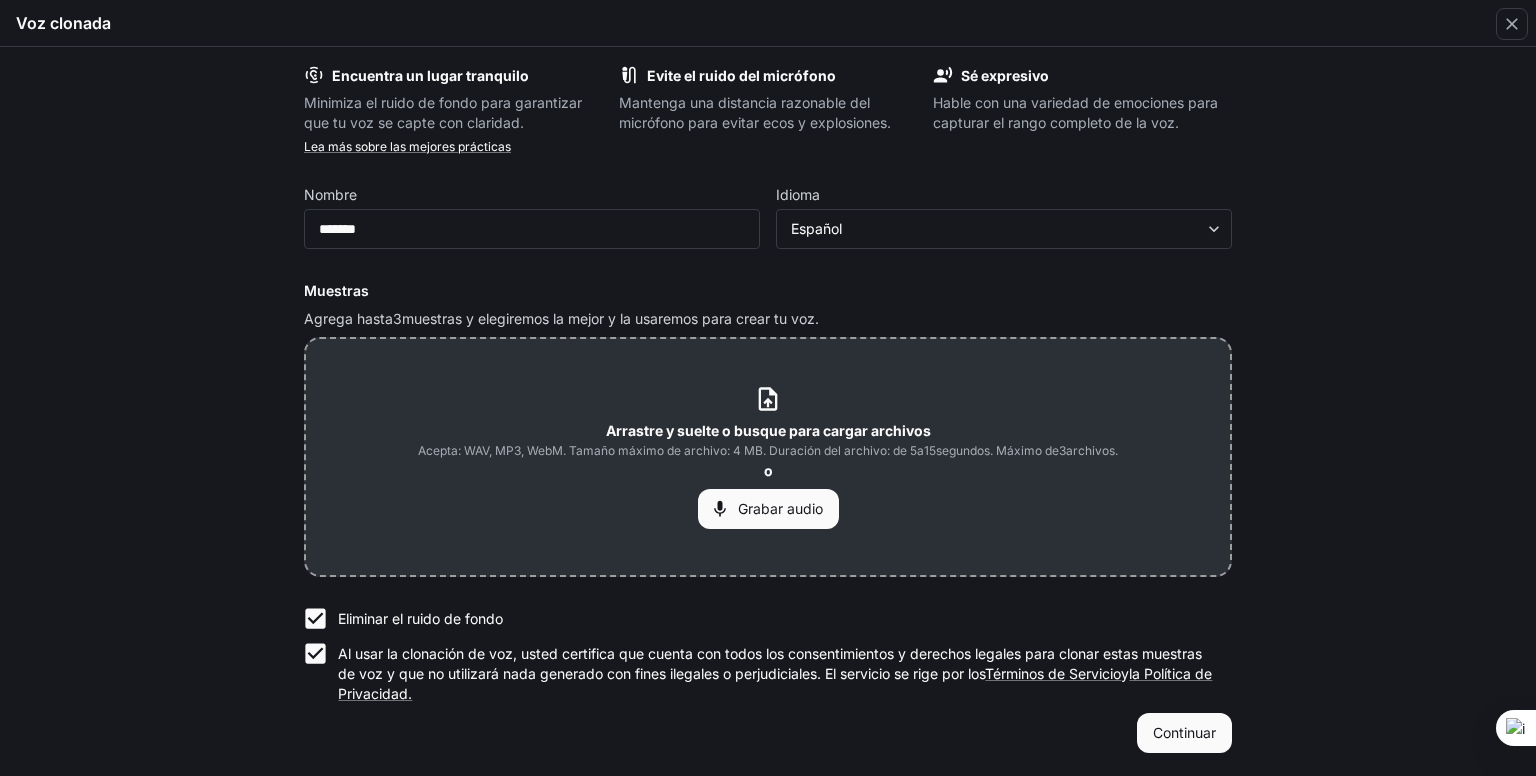 click on "Arrastre y suelte o busque para cargar archivos Acepta: WAV, MP3, WebM. Tamaño máximo de archivo: 4 MB. Duración del archivo: de    5  a  15  segundos. Máximo de  3  archivos. o Grabar audio" at bounding box center (768, 456) 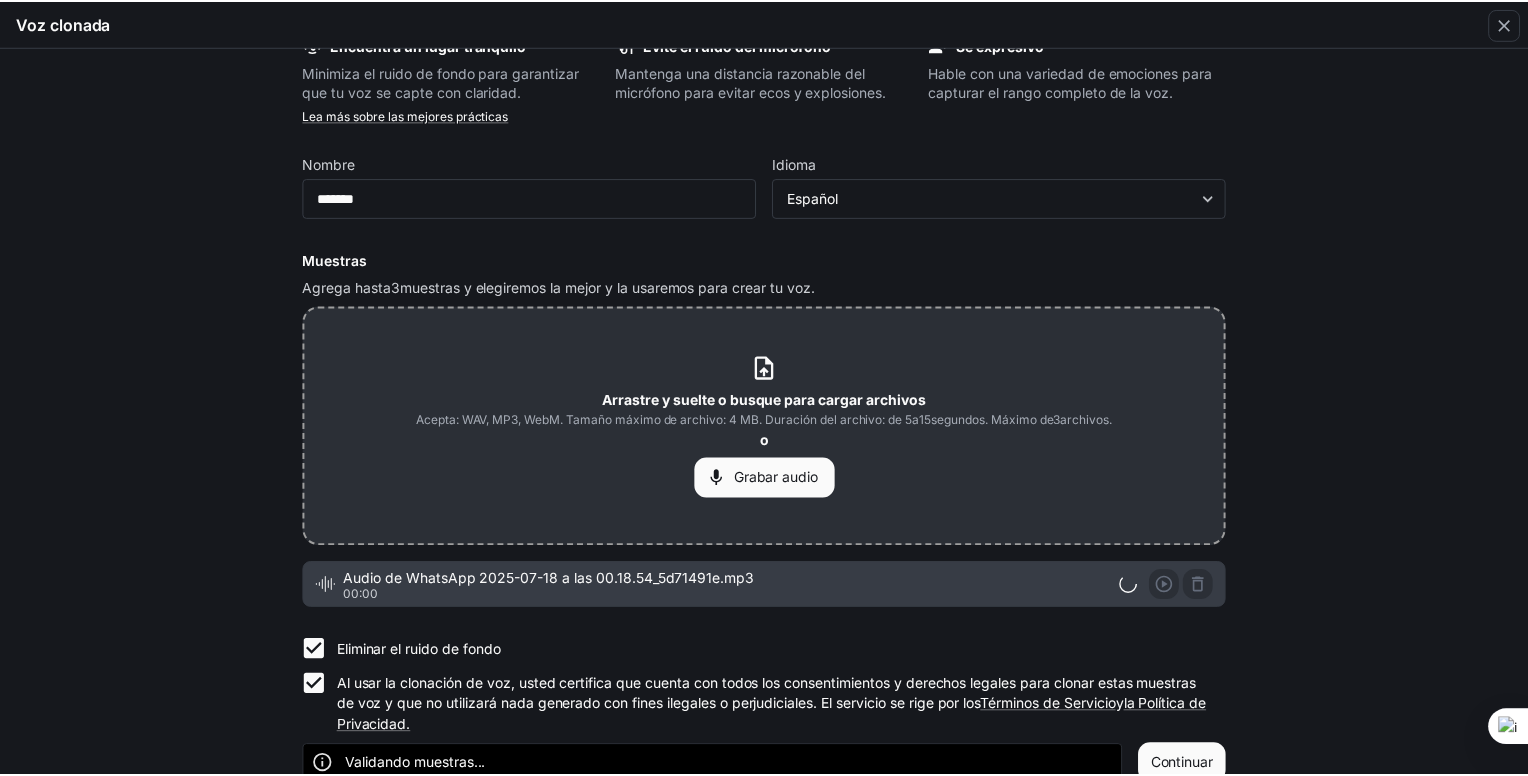 scroll, scrollTop: 68, scrollLeft: 0, axis: vertical 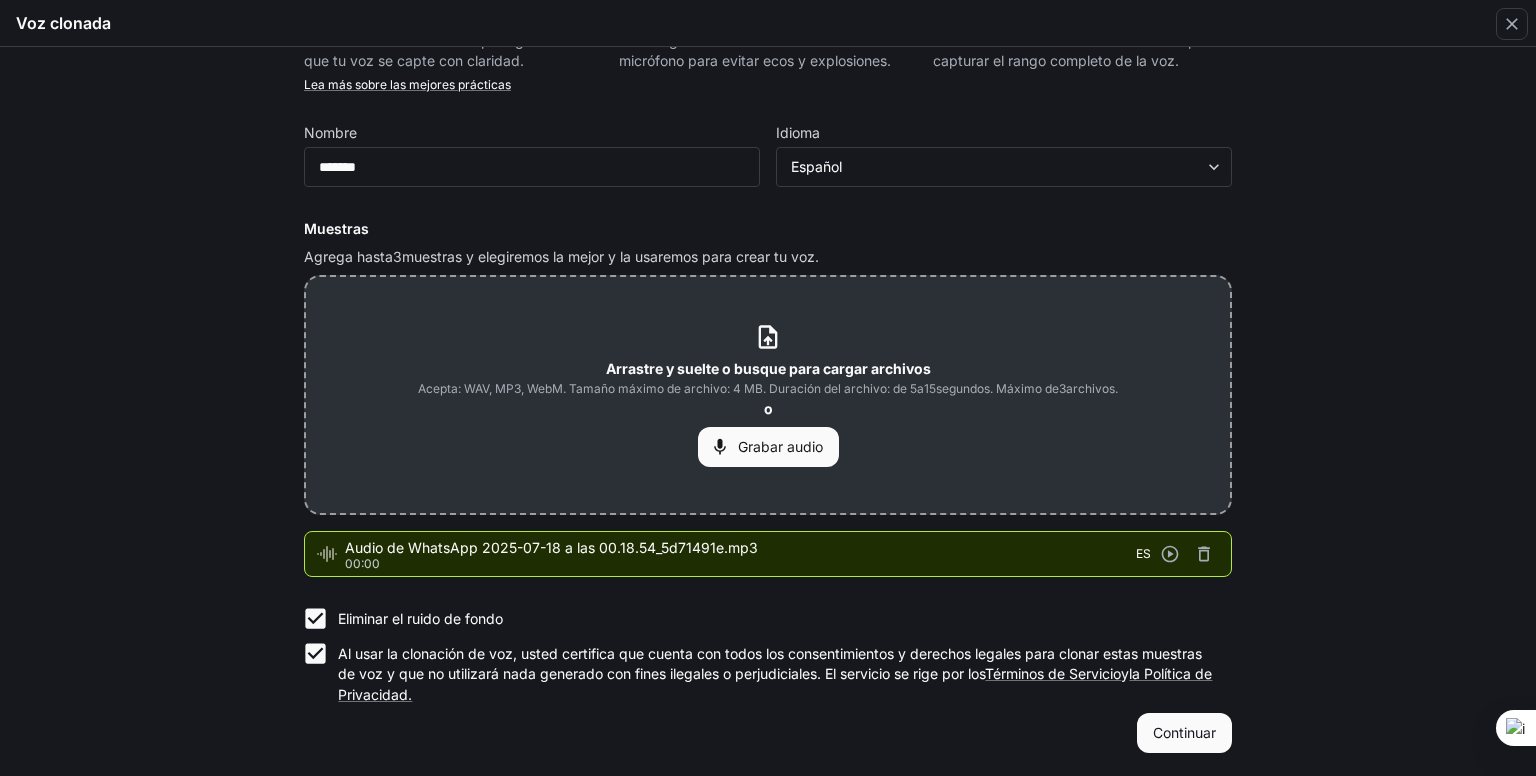 click on "Continuar" at bounding box center (1184, 732) 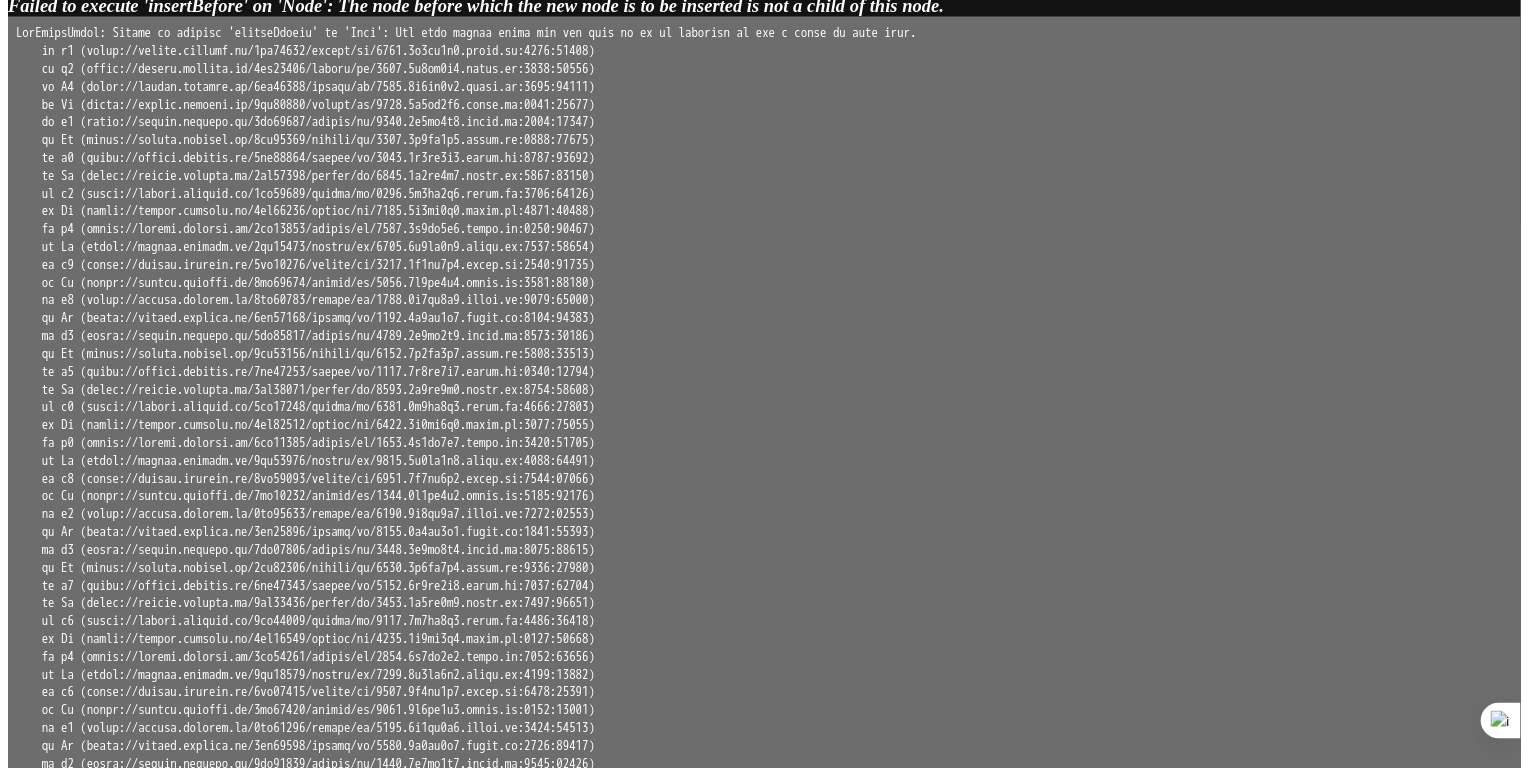 scroll, scrollTop: 0, scrollLeft: 0, axis: both 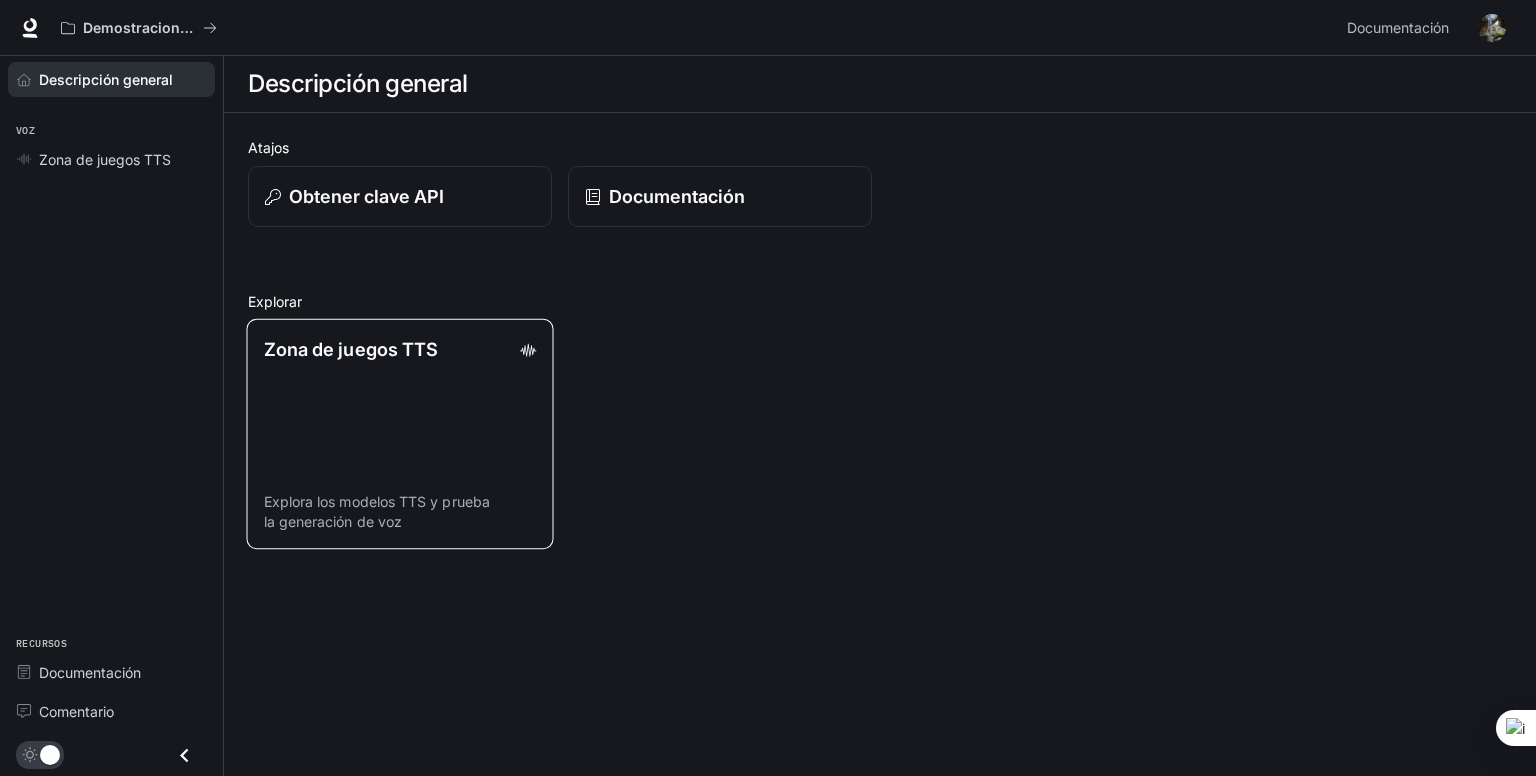 click on "Zona de juegos TTS" at bounding box center [351, 349] 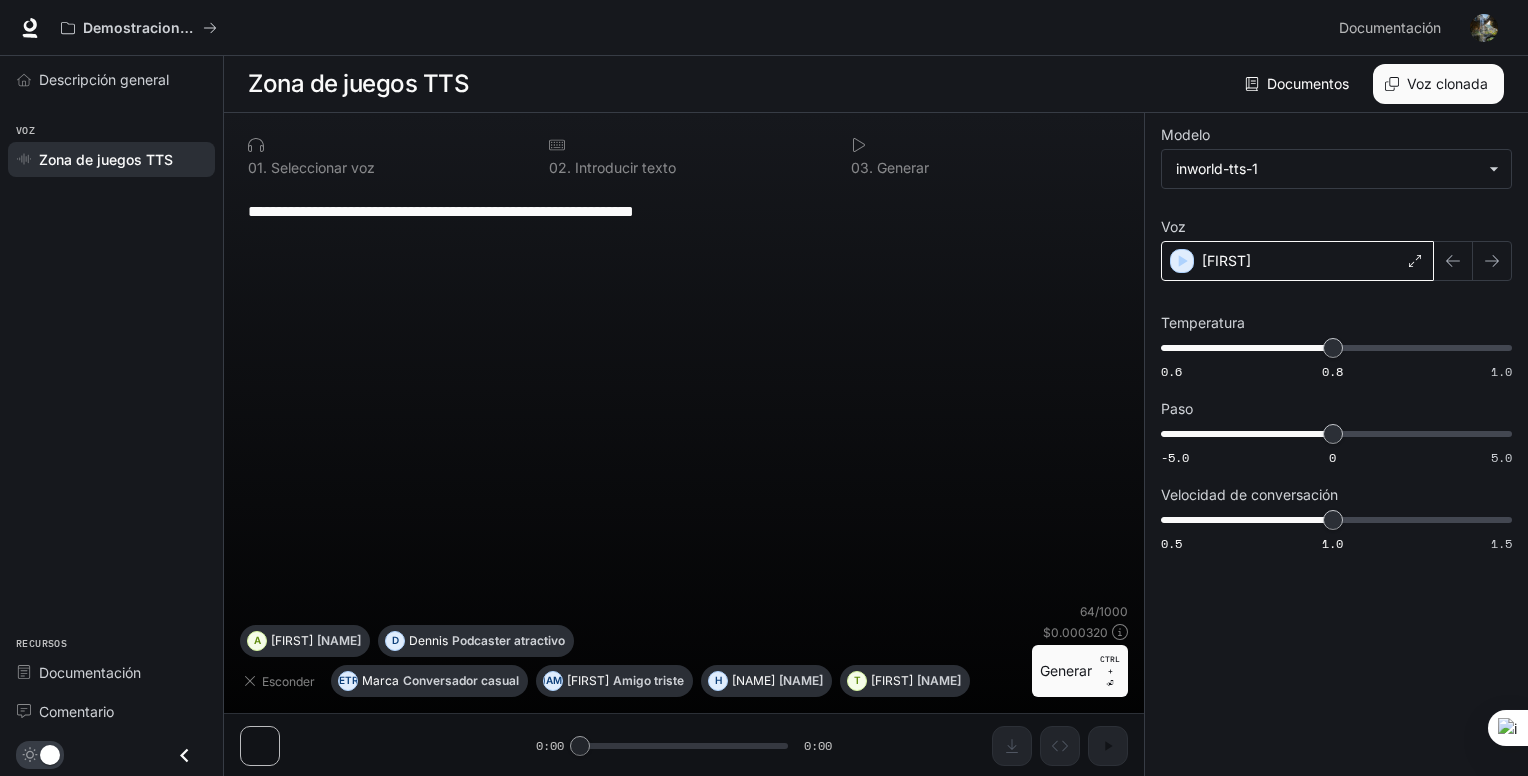 click 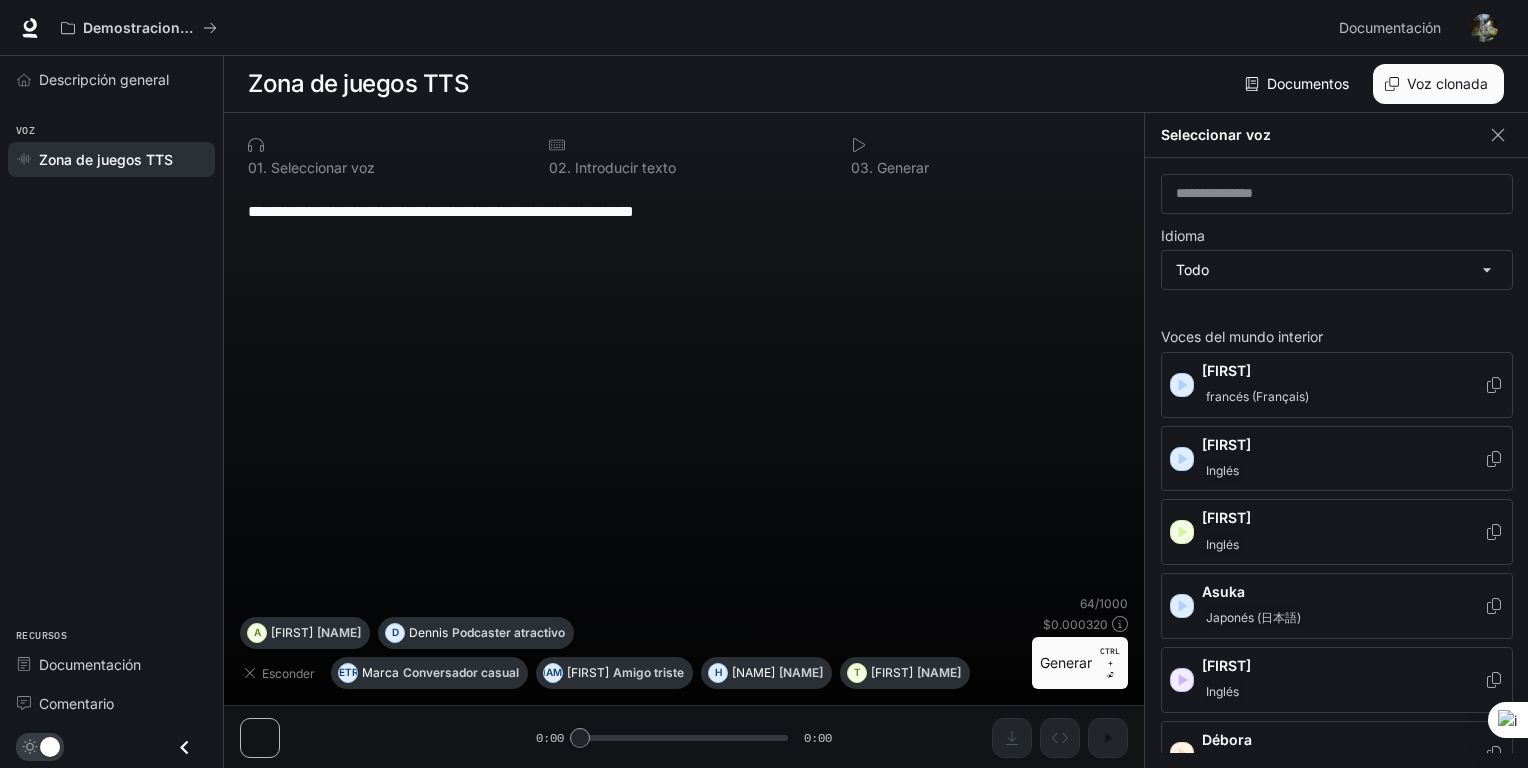 scroll, scrollTop: 8, scrollLeft: 0, axis: vertical 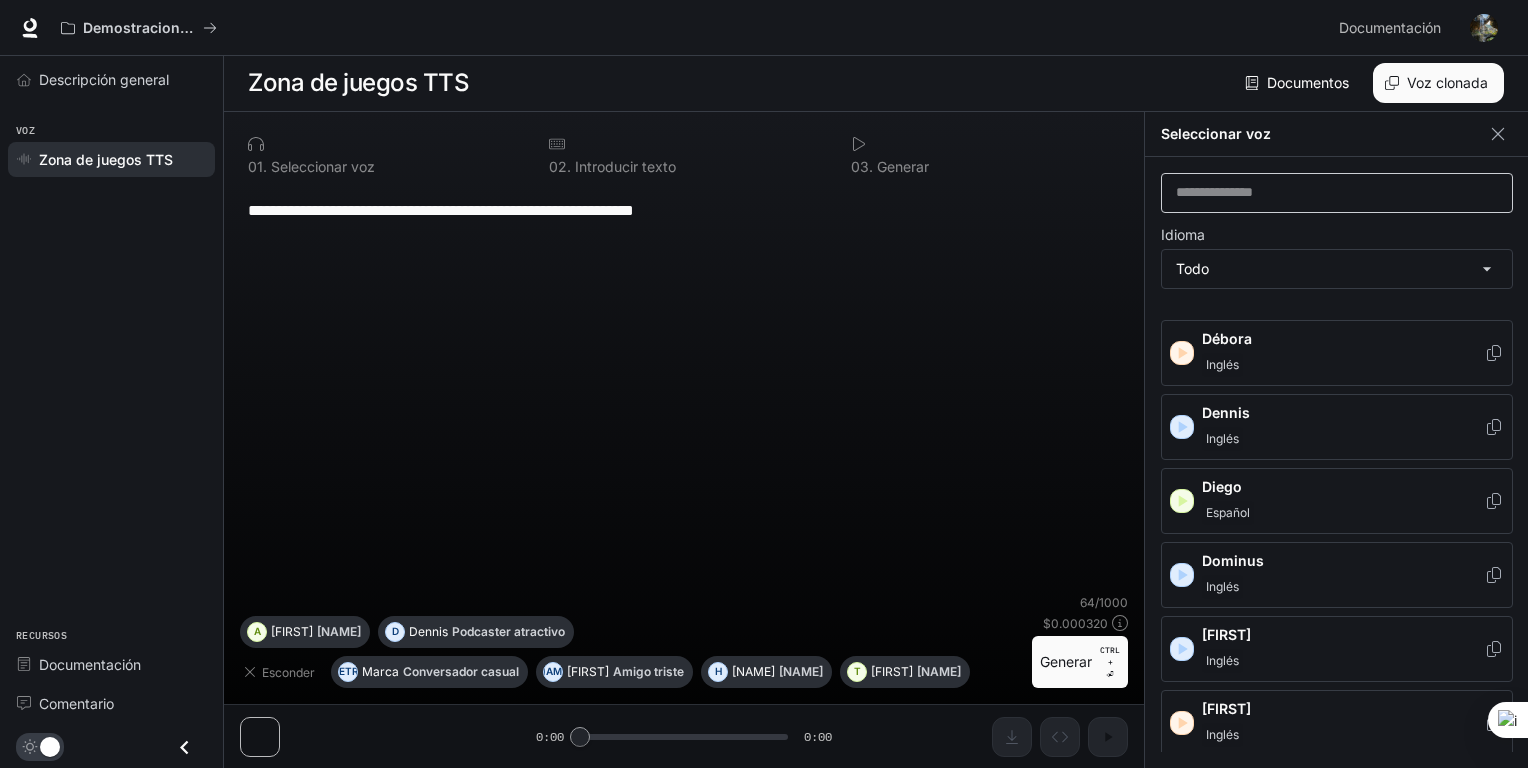 click on "​" at bounding box center (1337, 193) 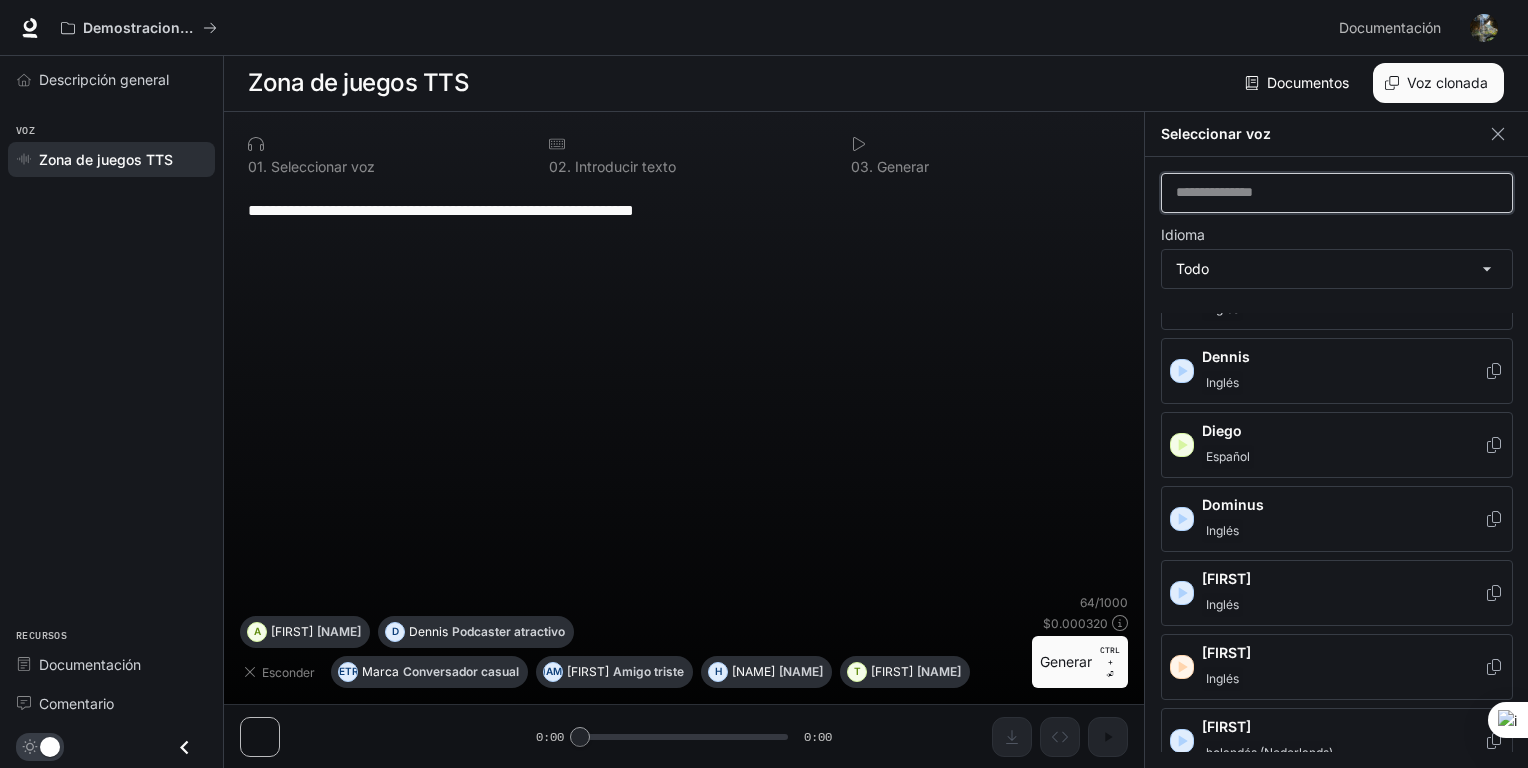 scroll, scrollTop: 500, scrollLeft: 0, axis: vertical 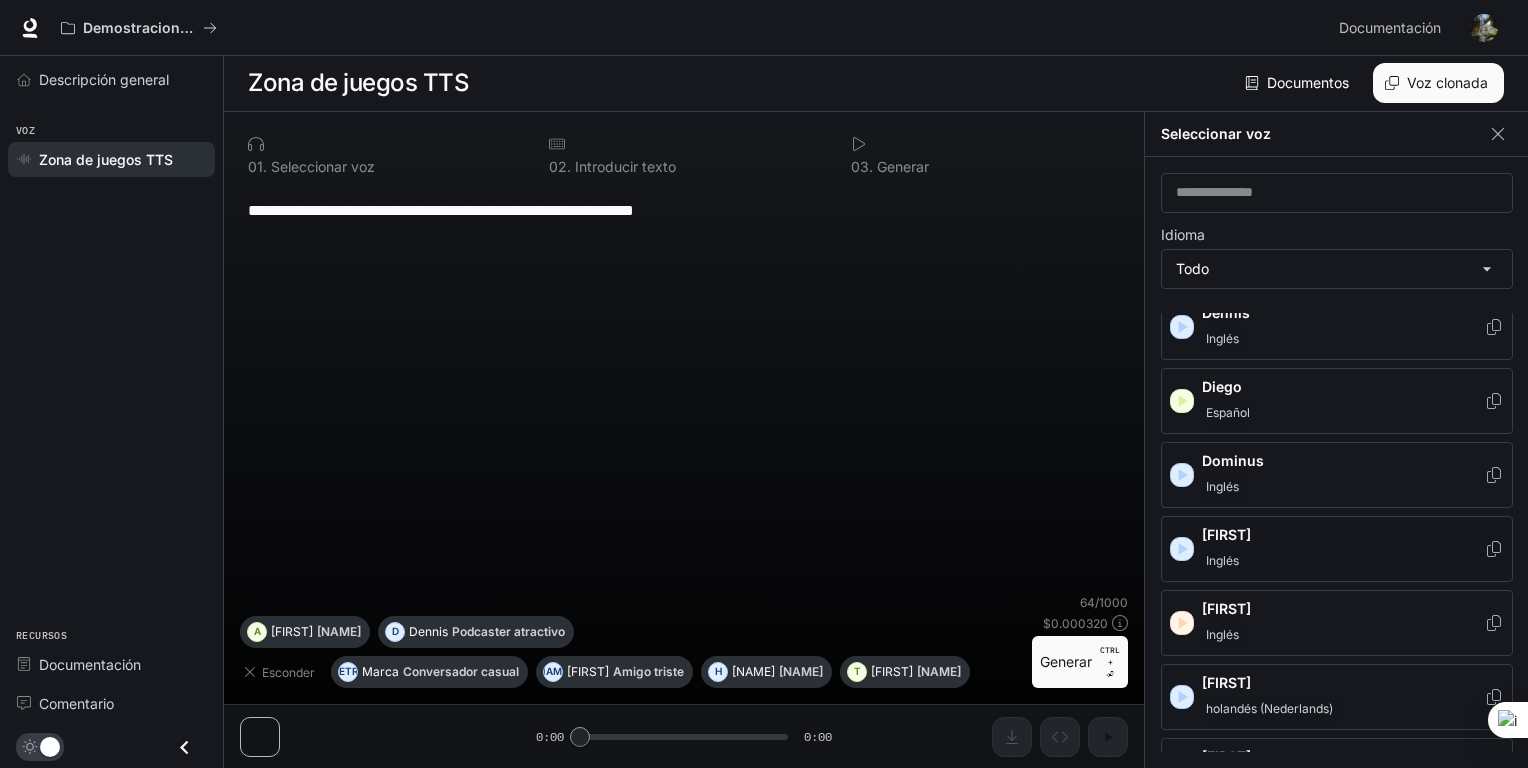 click on "[FIRST]" at bounding box center (1343, 535) 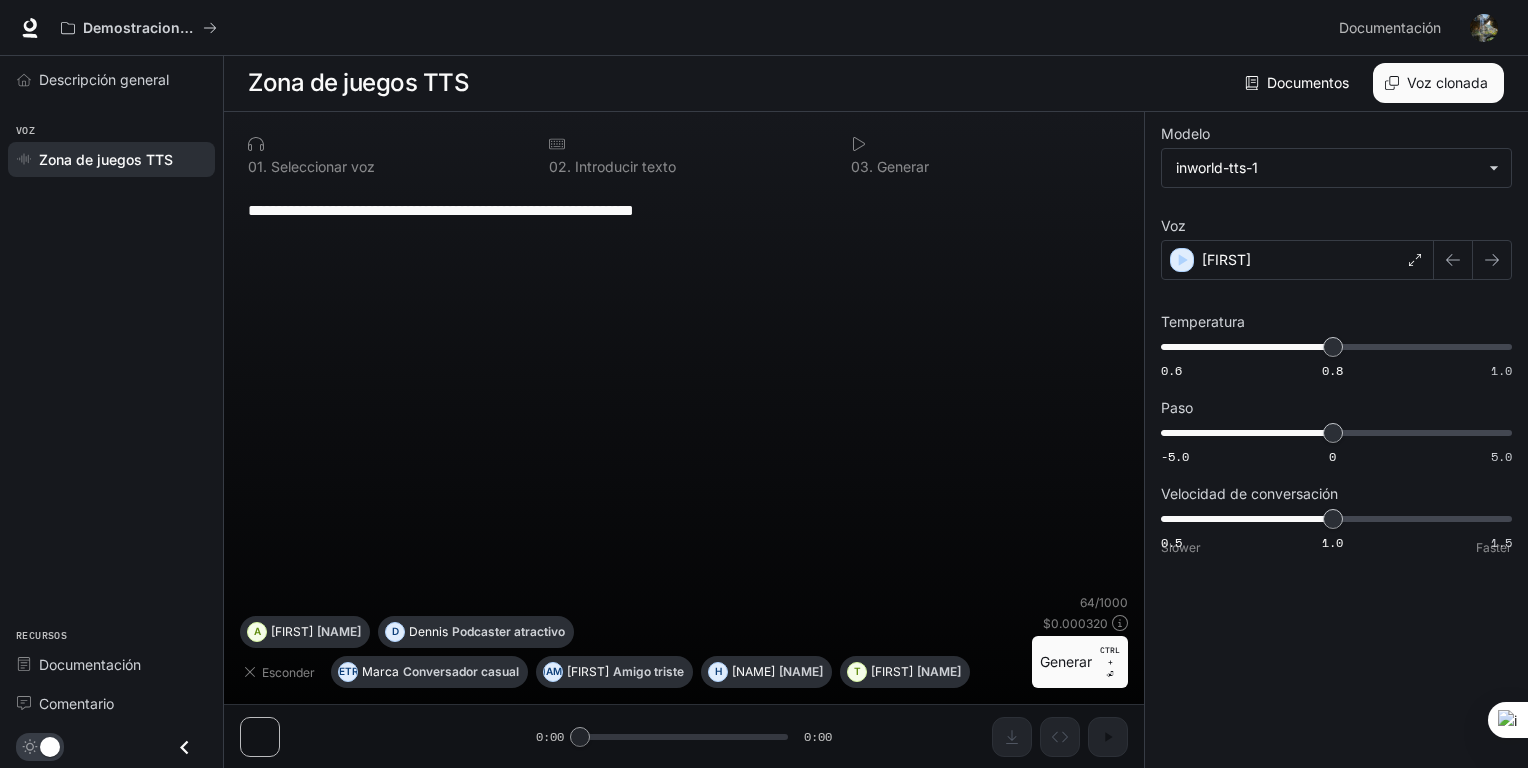 scroll, scrollTop: 0, scrollLeft: 0, axis: both 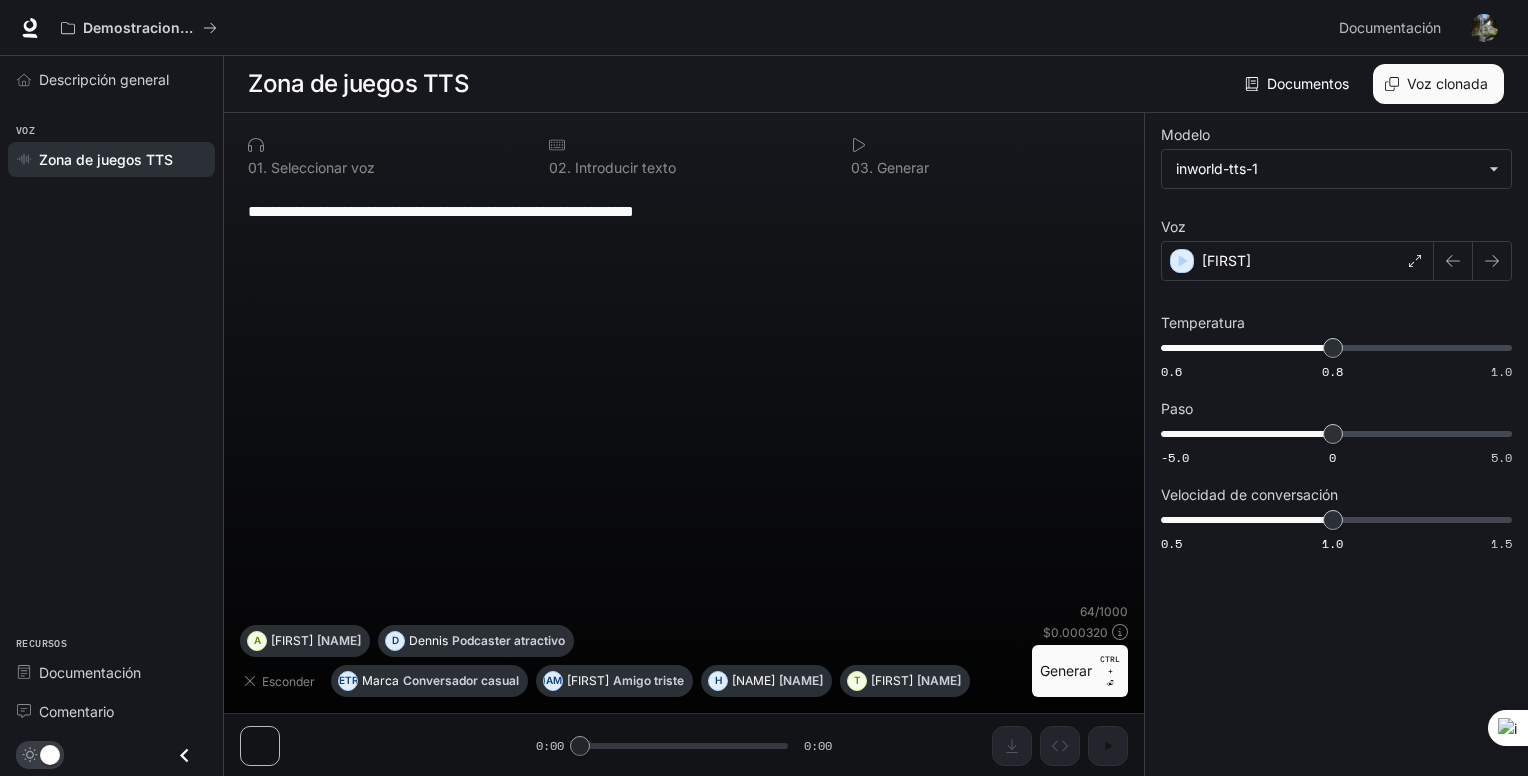 click on "Generar" at bounding box center (1066, 670) 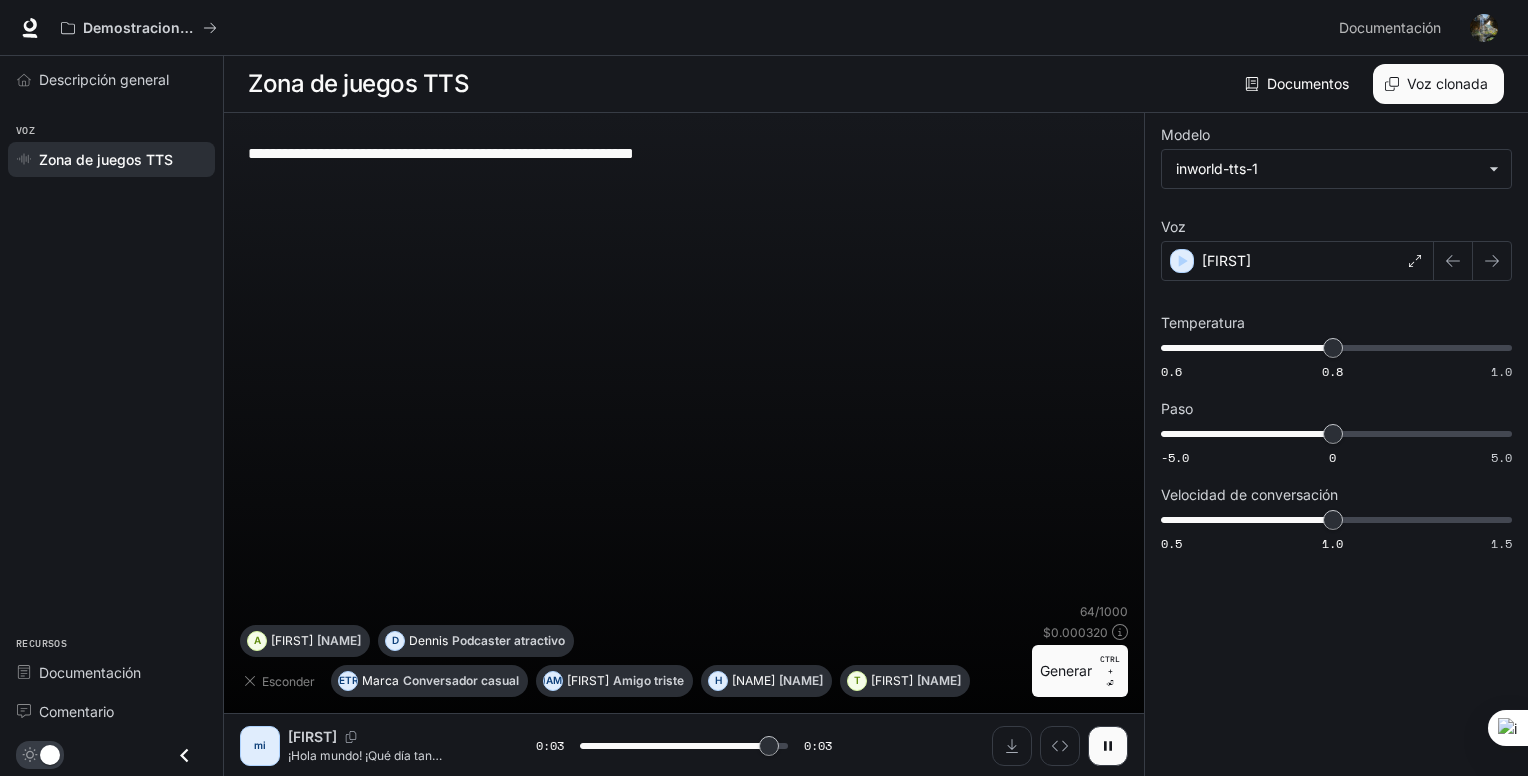 type on "*" 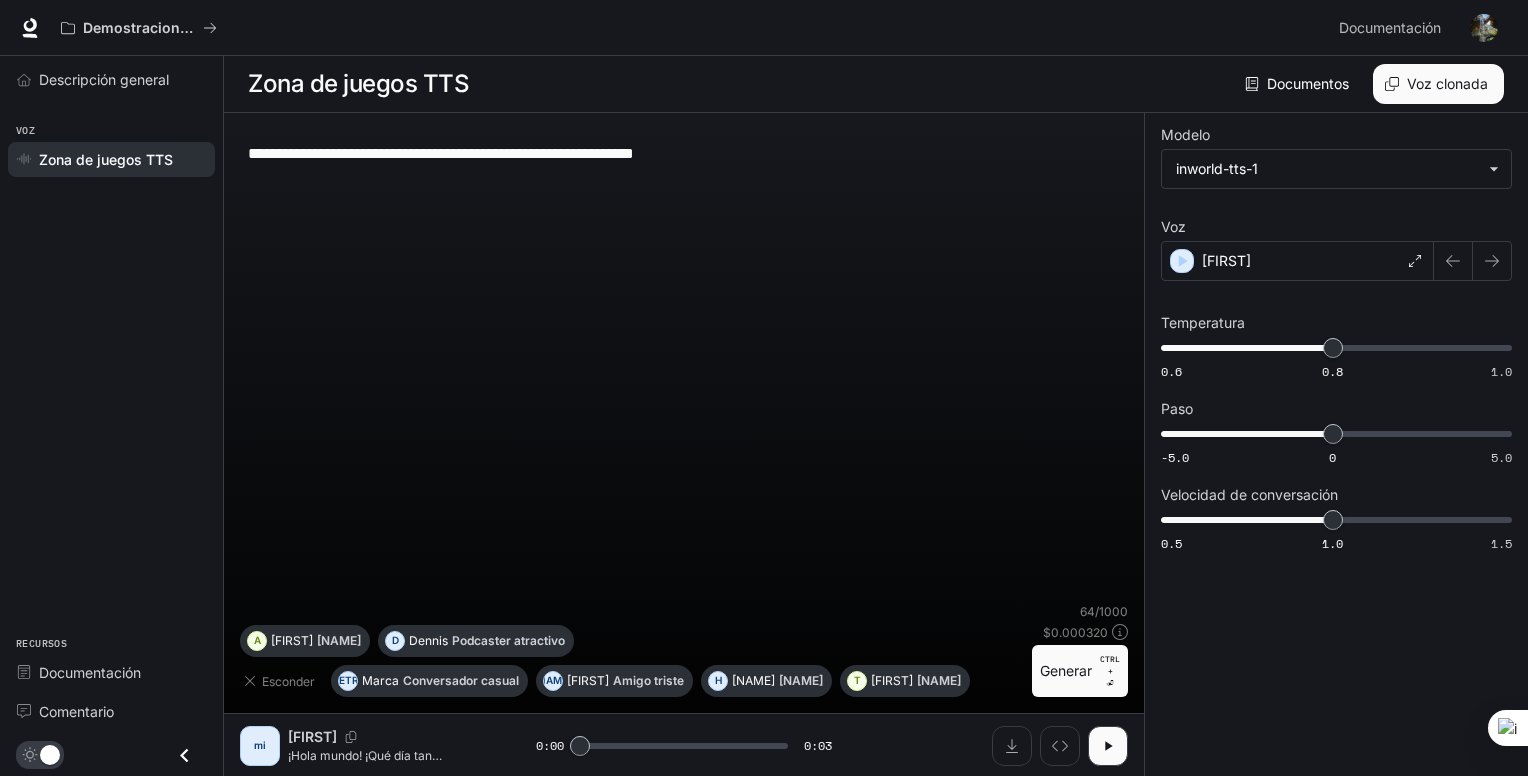 click on "¡Hola mundo! ¡Qué día tan maravilloso para ser modelo de texto a voz!" at bounding box center (377, 772) 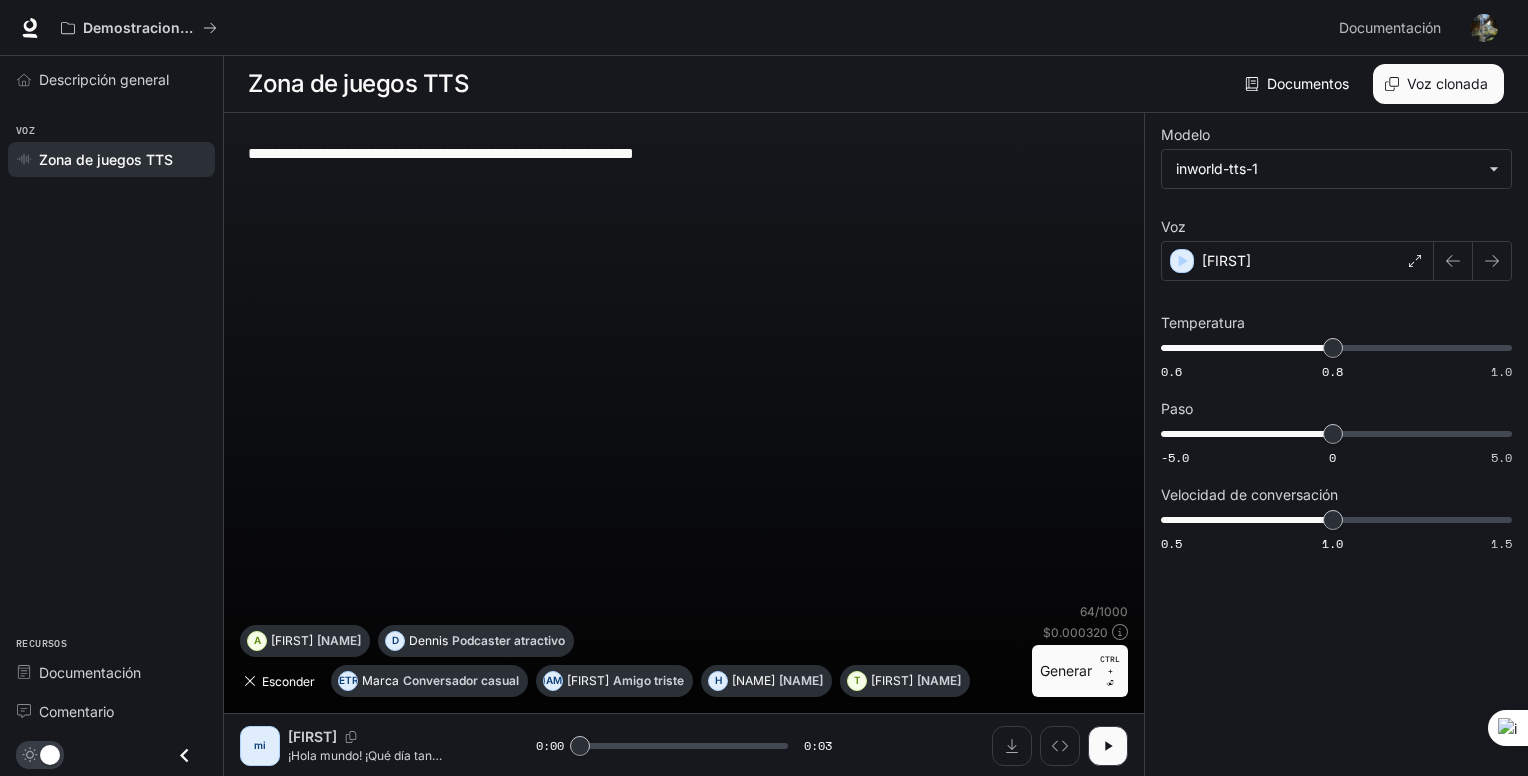 click on "Esconder" at bounding box center [288, 681] 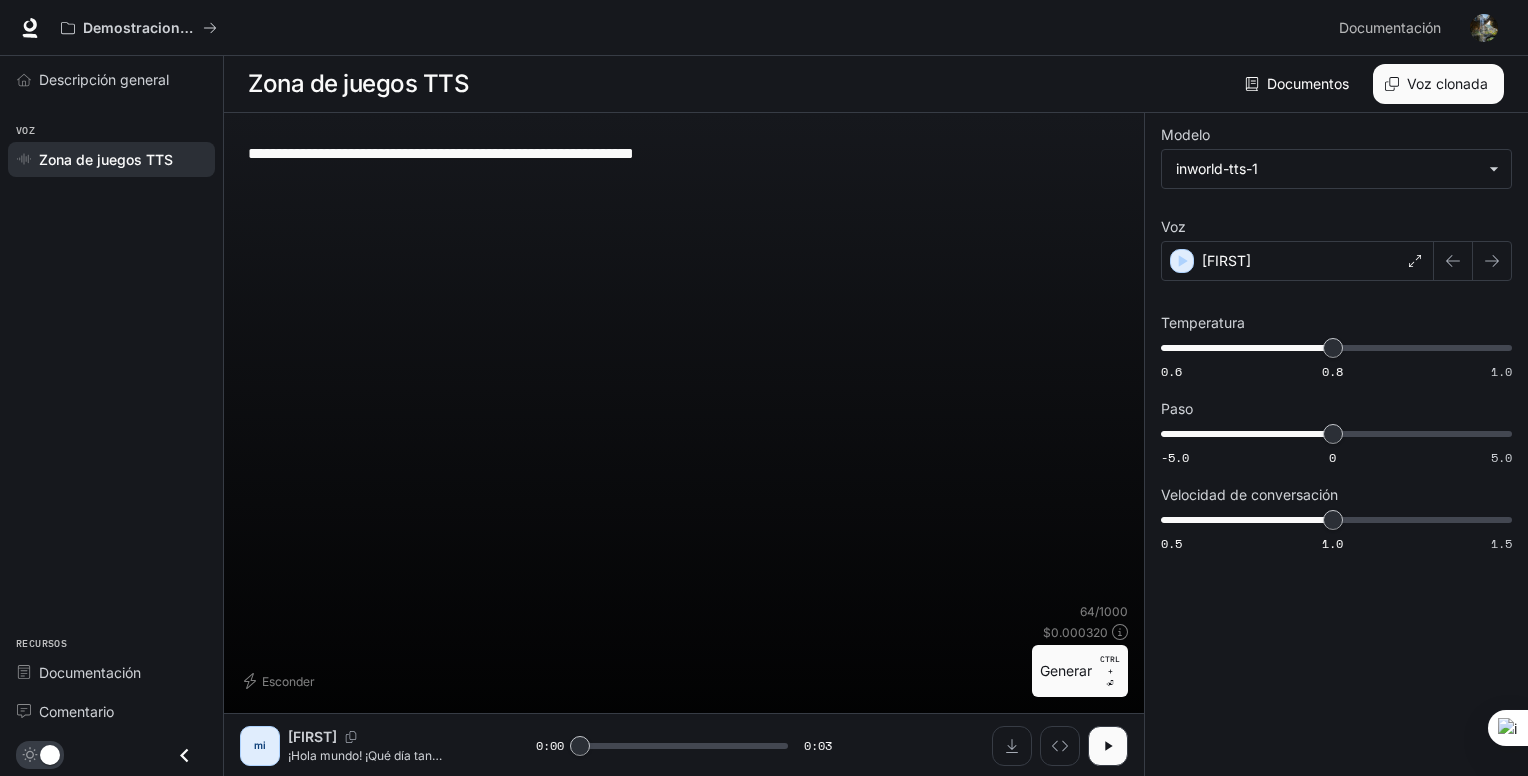 click on "Esconder 64  /  1000 $  0.000320 Generar CTRL +  ⏎" at bounding box center [684, 650] 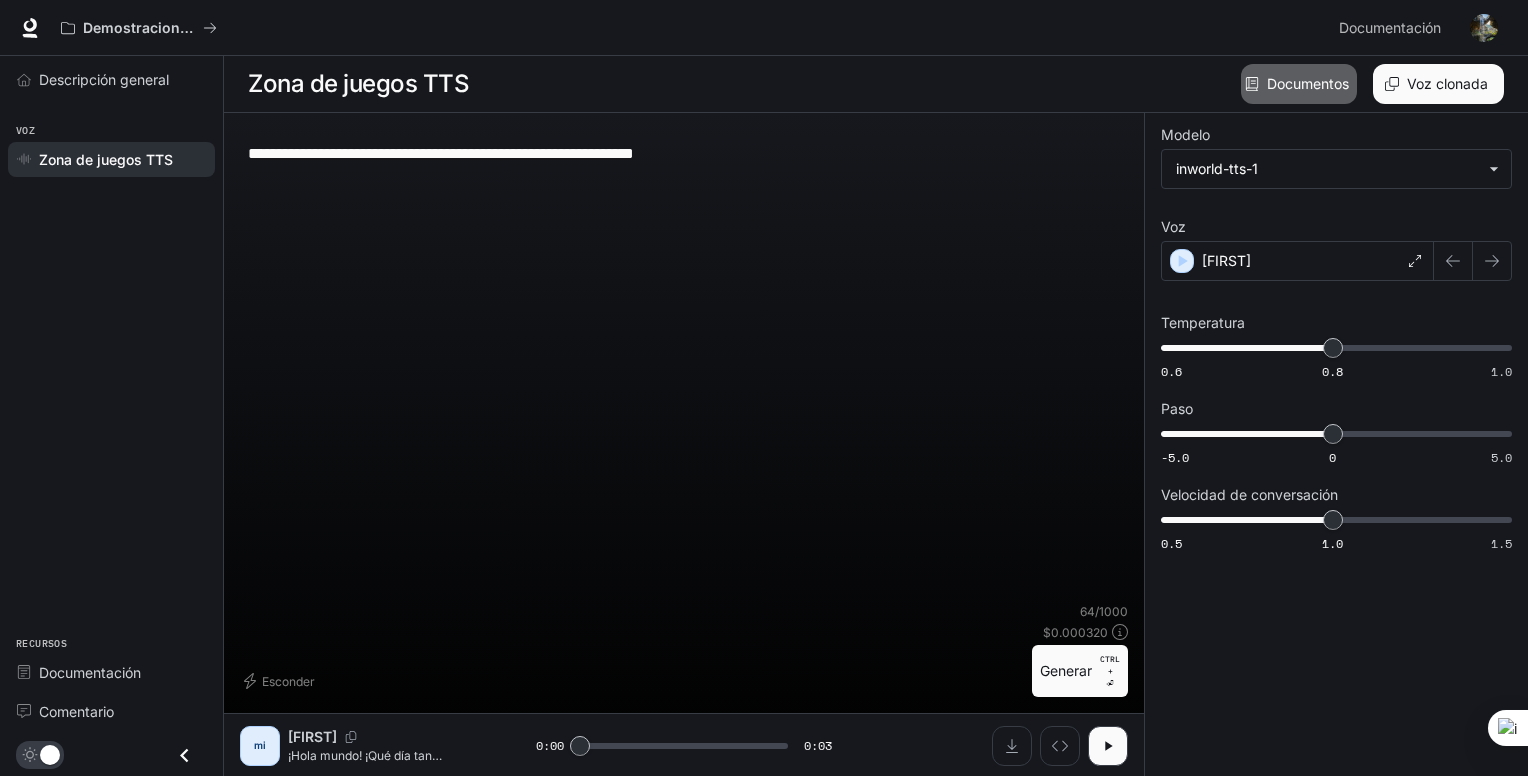 click on "Documentos" at bounding box center (1308, 83) 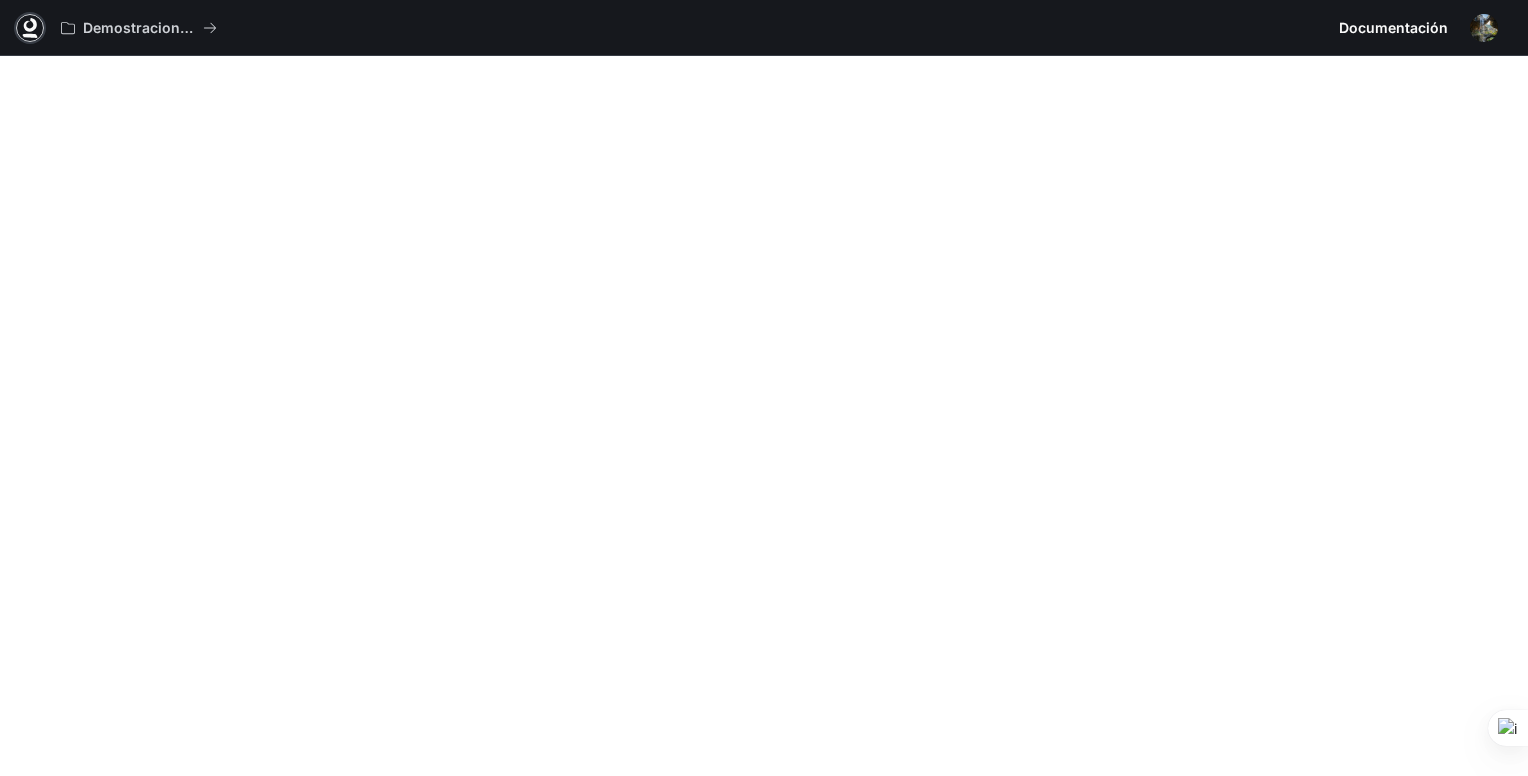 click 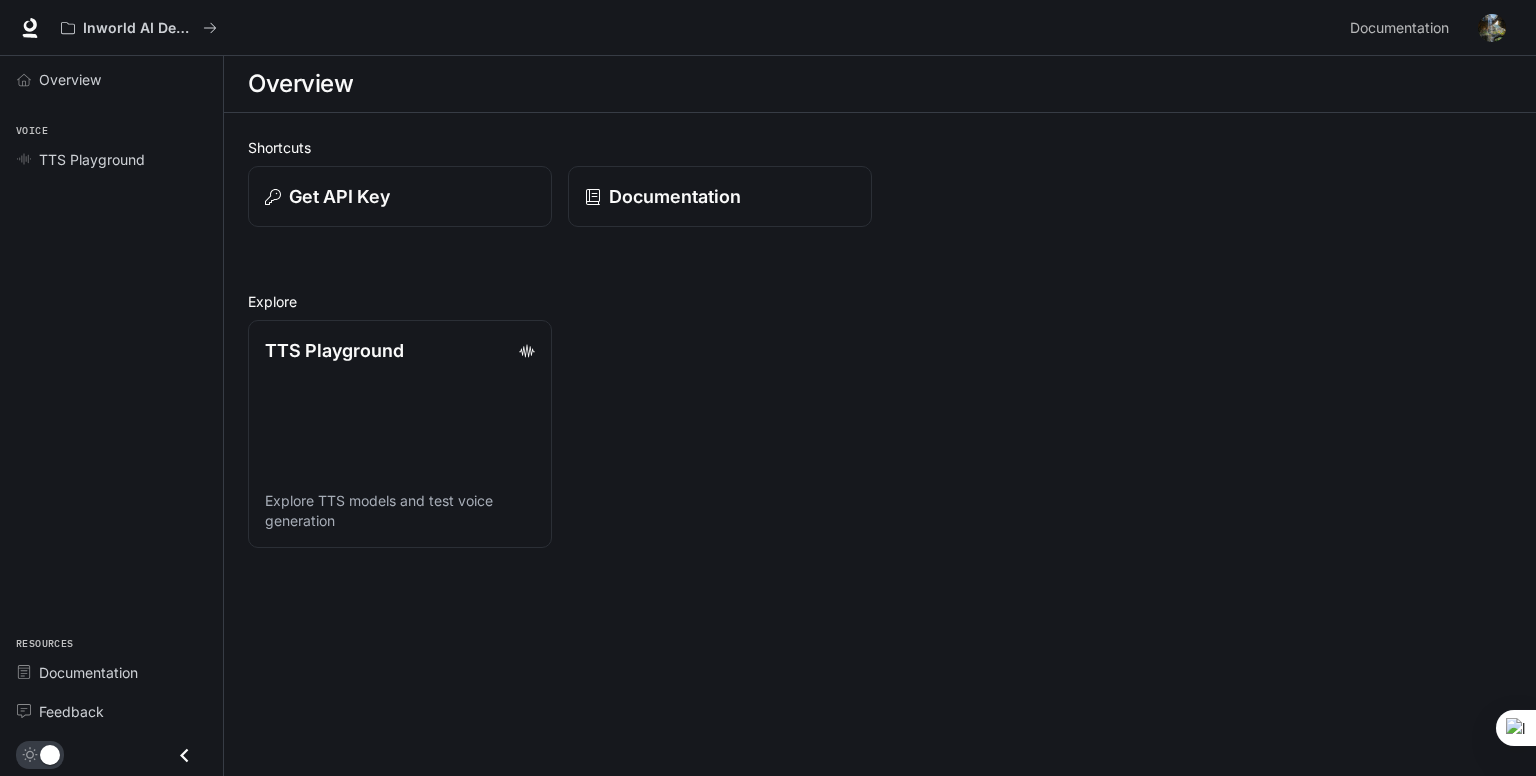 scroll, scrollTop: 0, scrollLeft: 0, axis: both 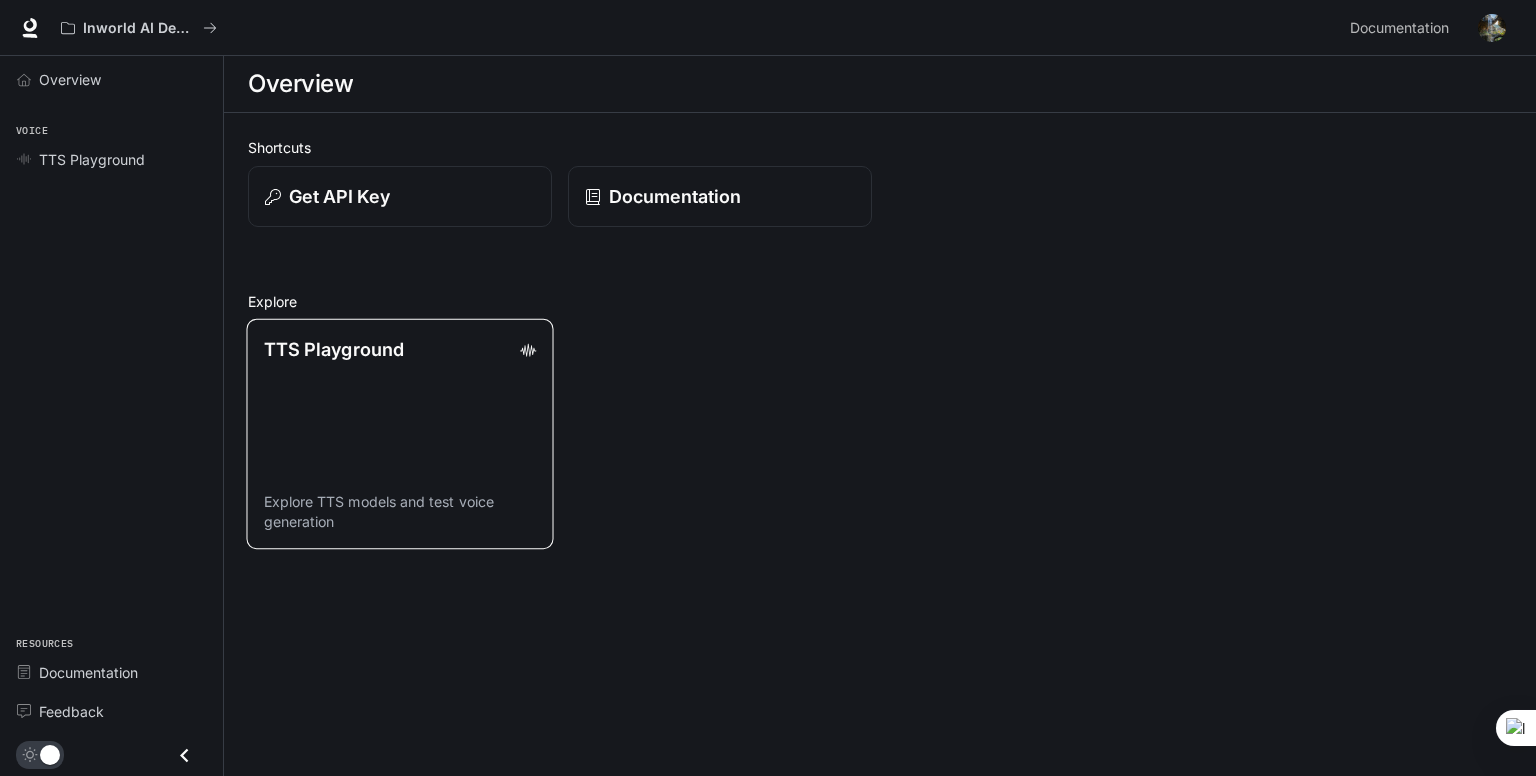 click on "TTS Playground Explore TTS models and test voice generation" at bounding box center [399, 434] 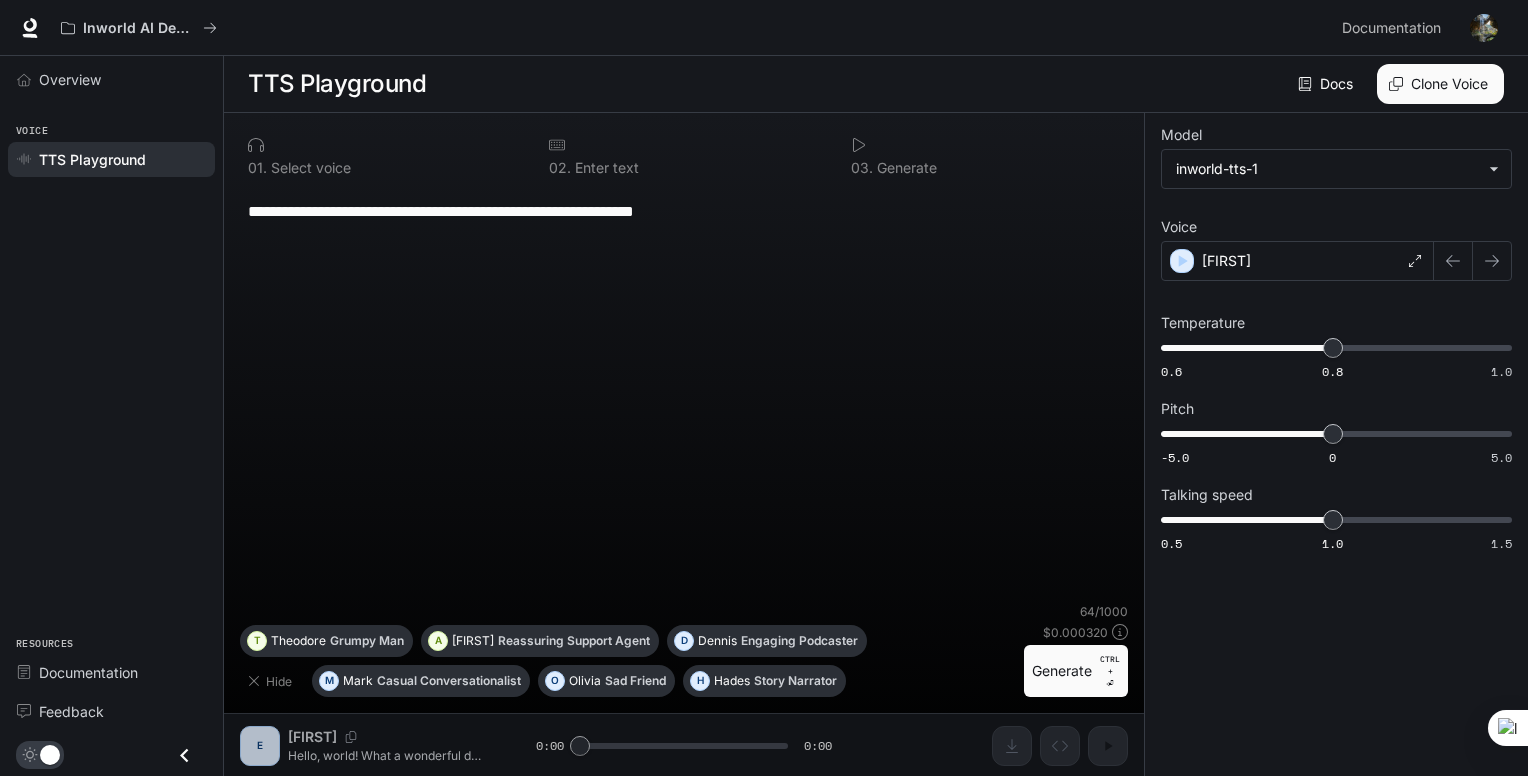 click on "0 2 .   Enter text" at bounding box center [683, 156] 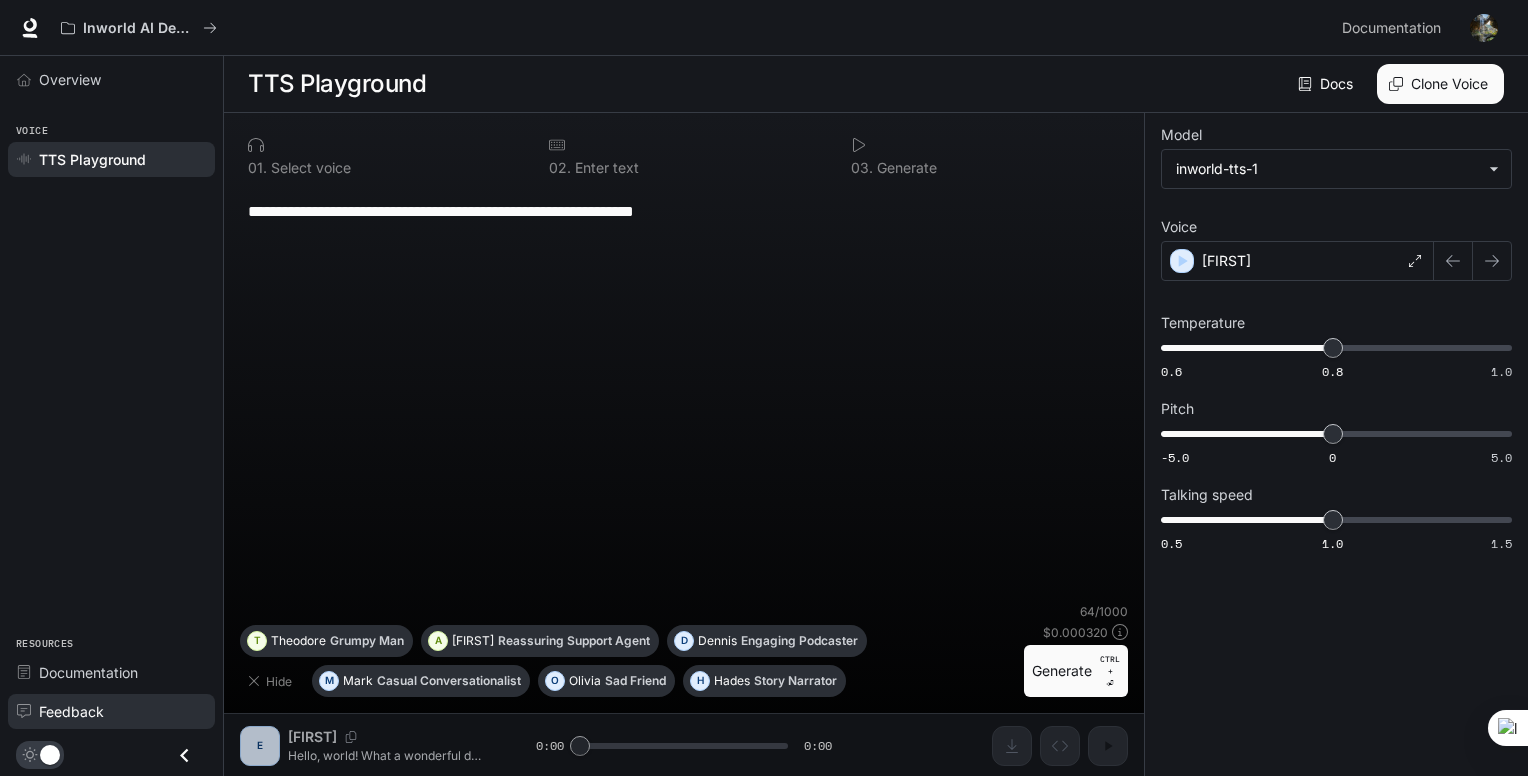 click on "Feedback" at bounding box center [71, 711] 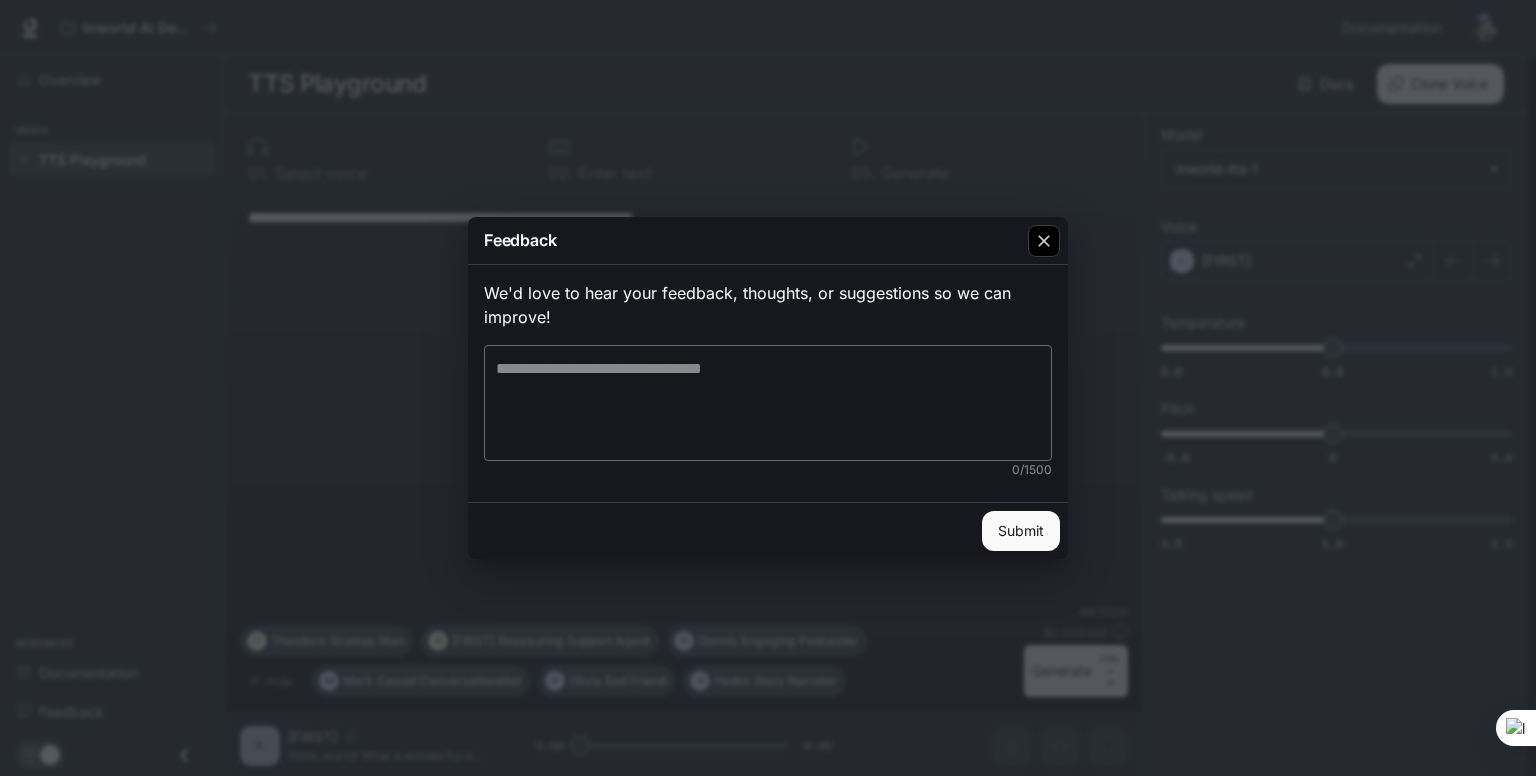 drag, startPoint x: 1013, startPoint y: 243, endPoint x: 1052, endPoint y: 240, distance: 39.115215 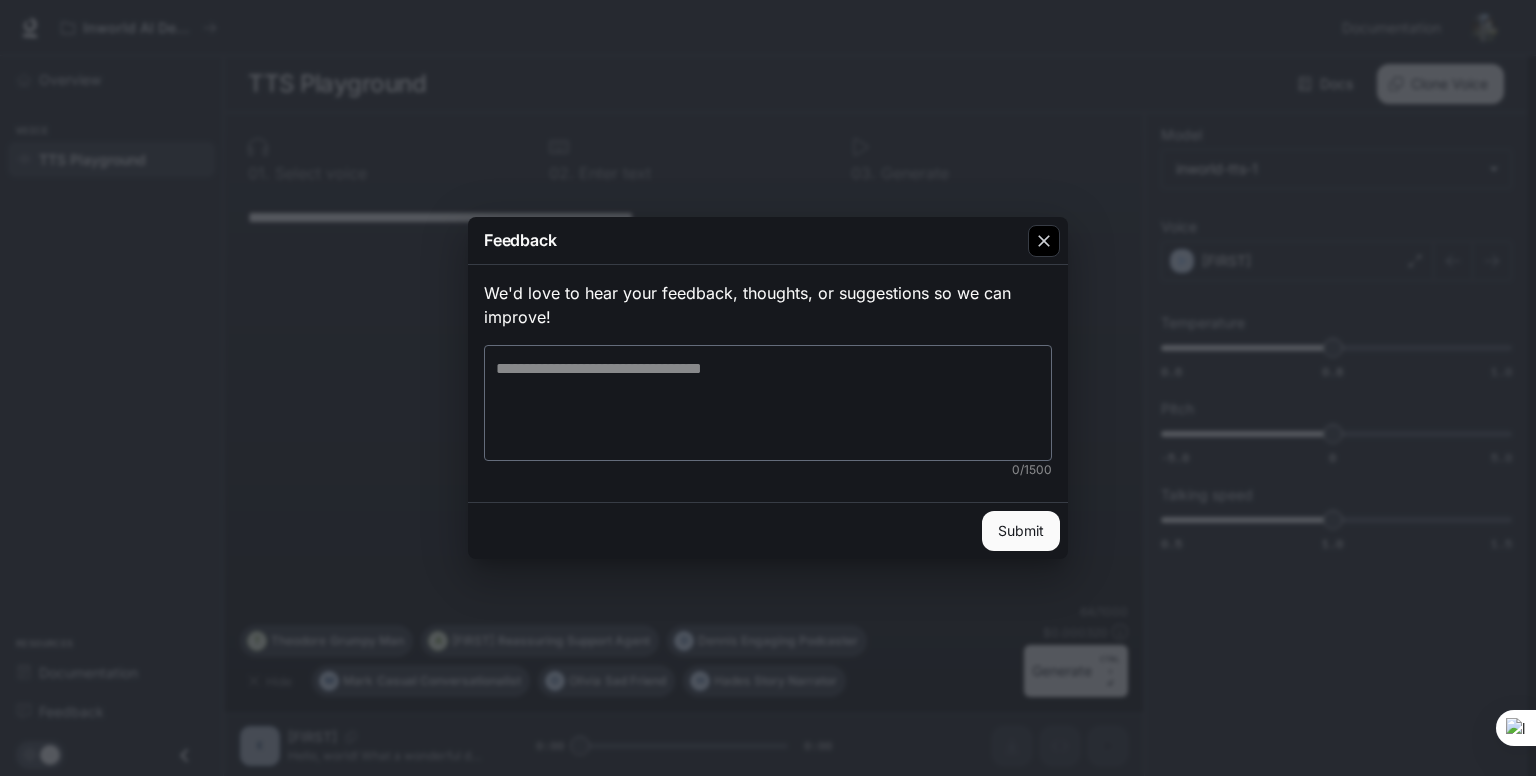 click on "Feedback" at bounding box center [768, 241] 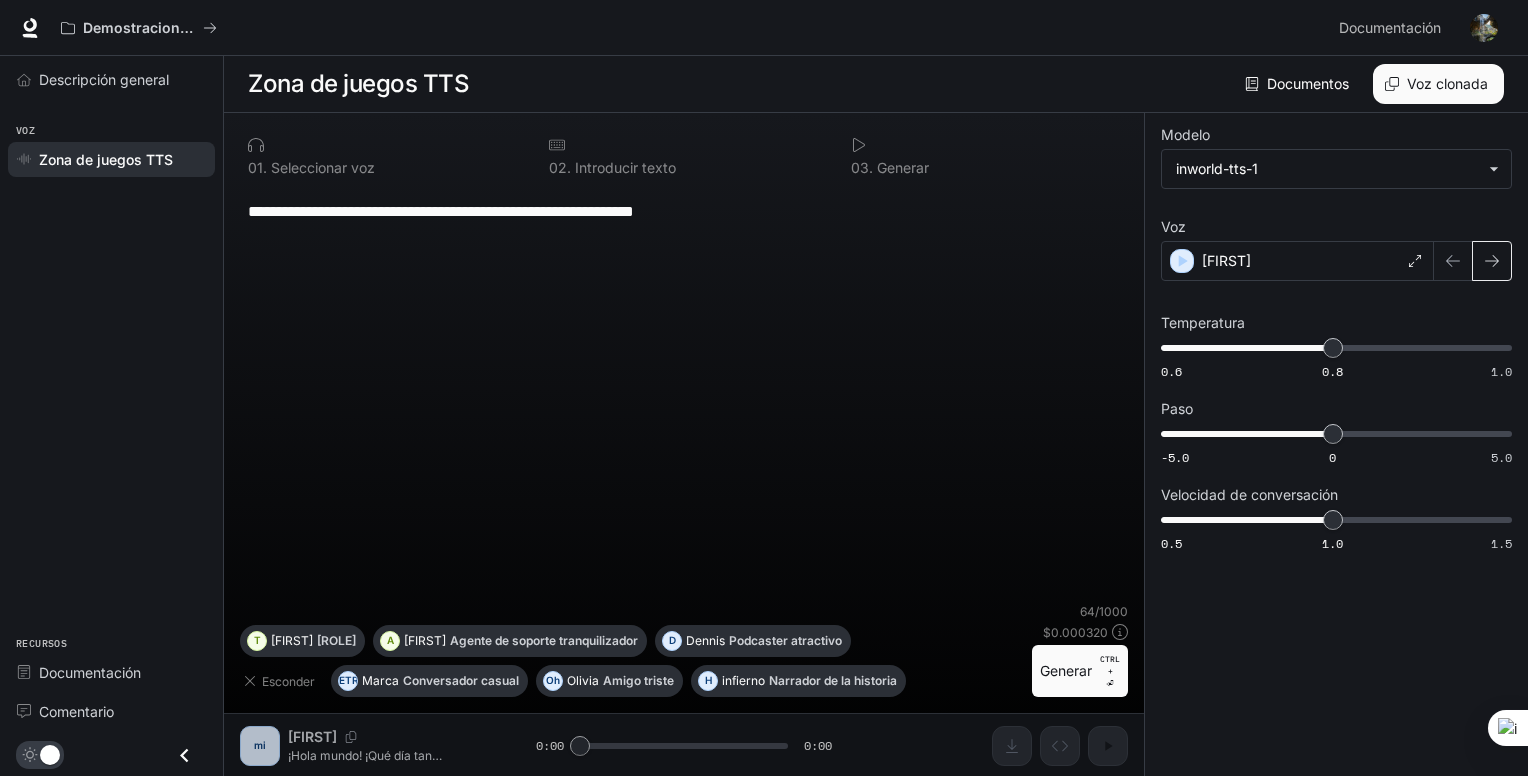 click at bounding box center (1492, 261) 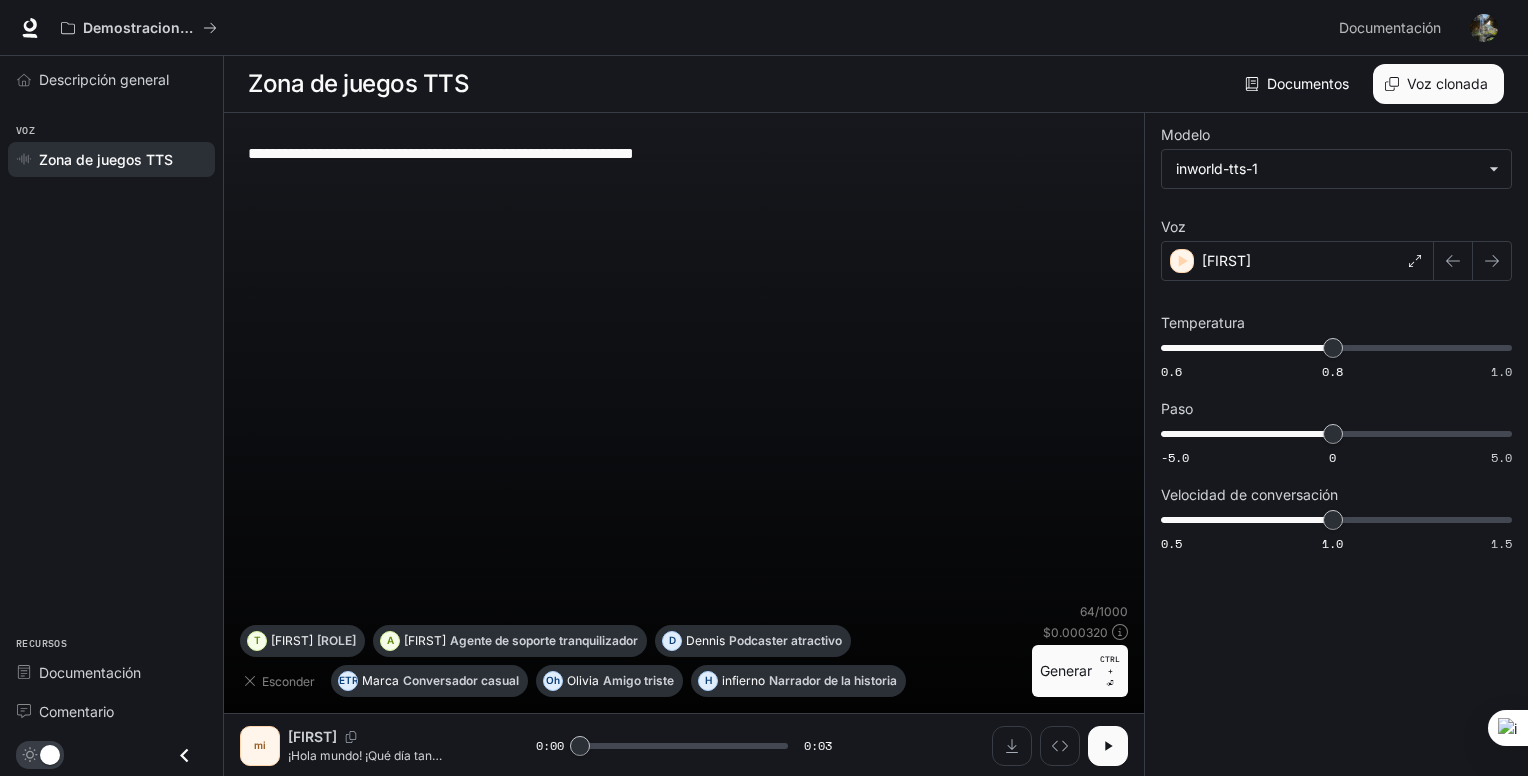 click at bounding box center [1108, 746] 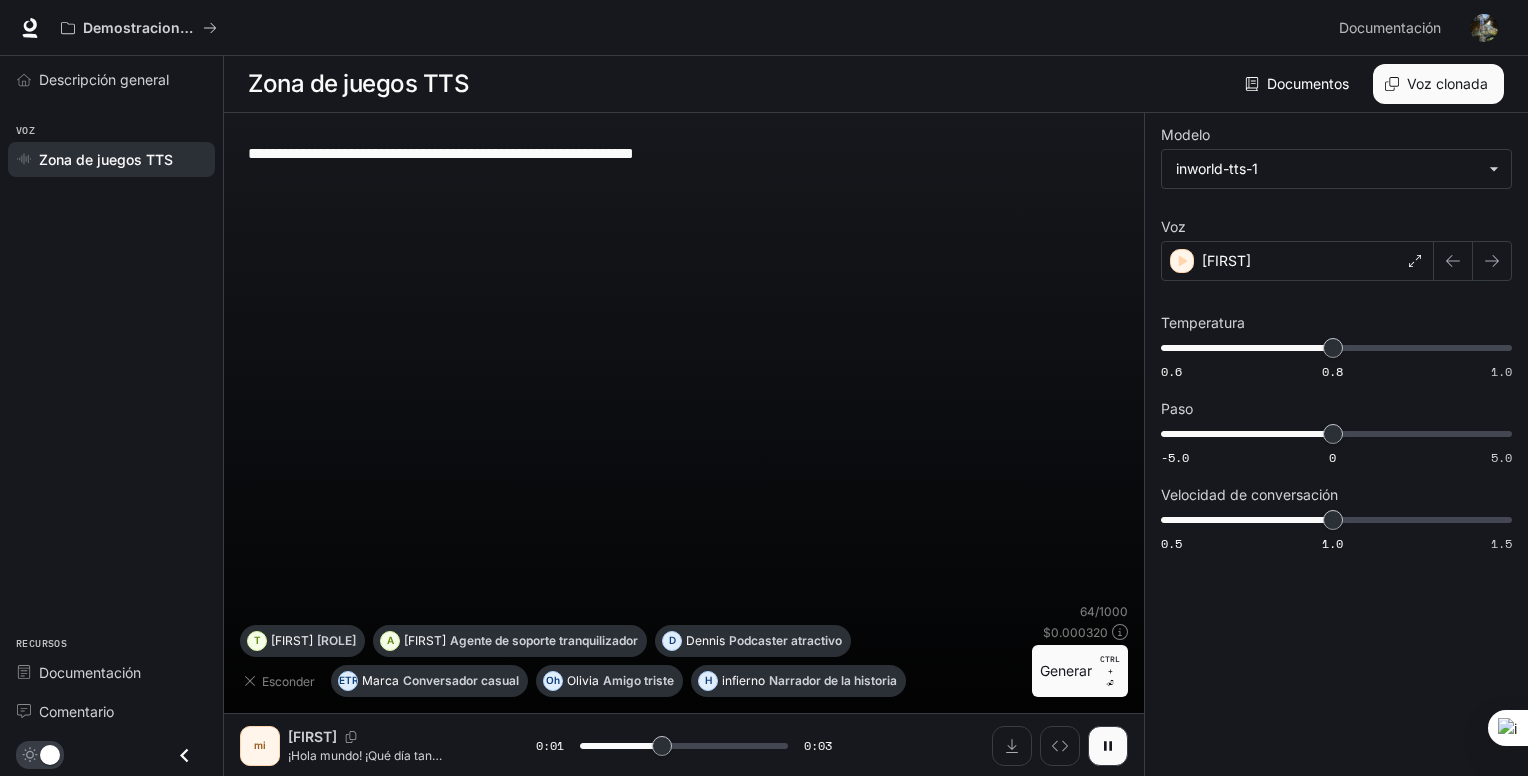 click on "¡Hola mundo! ¡Qué día tan maravilloso para ser modelo de texto a voz!" at bounding box center (377, 772) 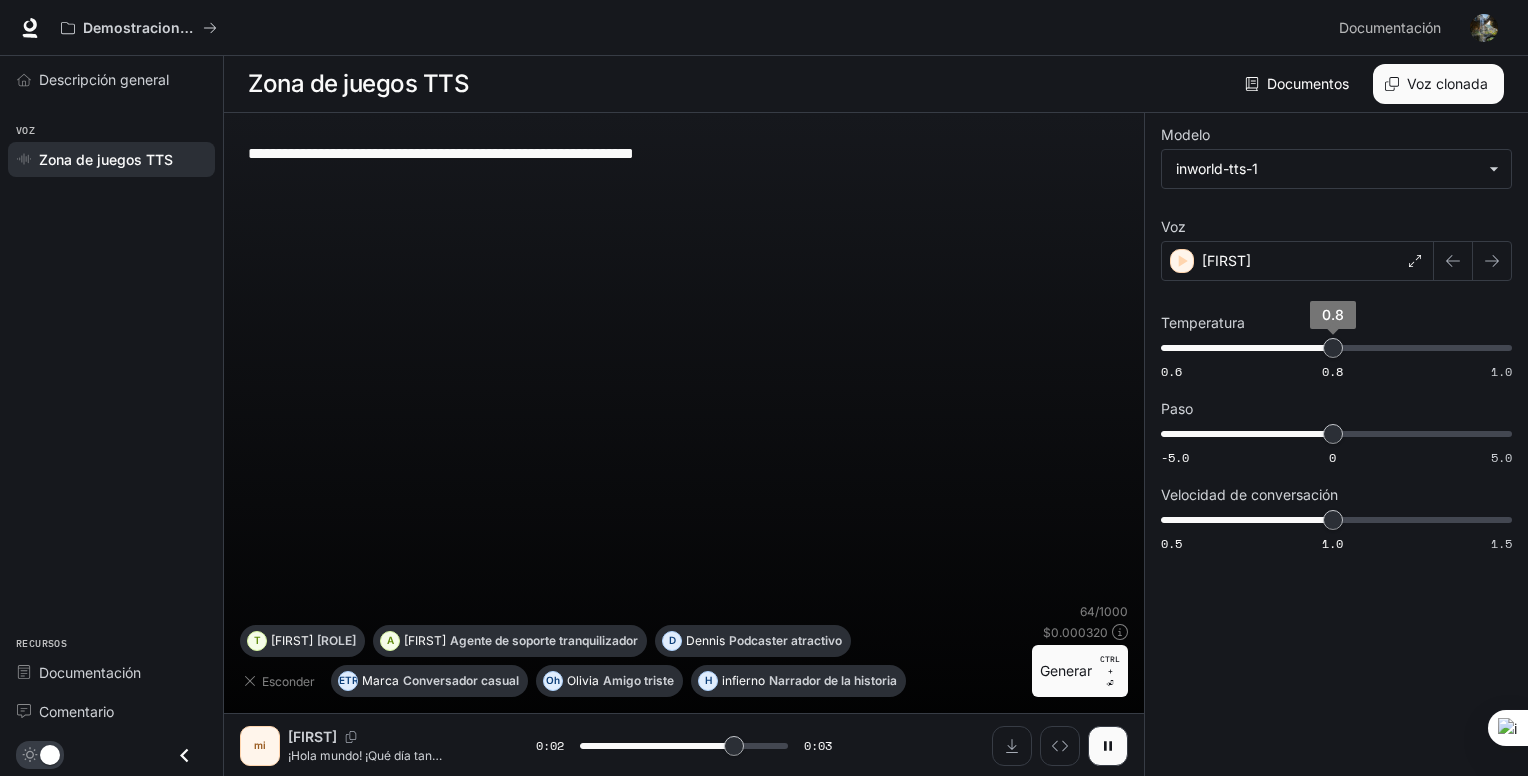 type on "***" 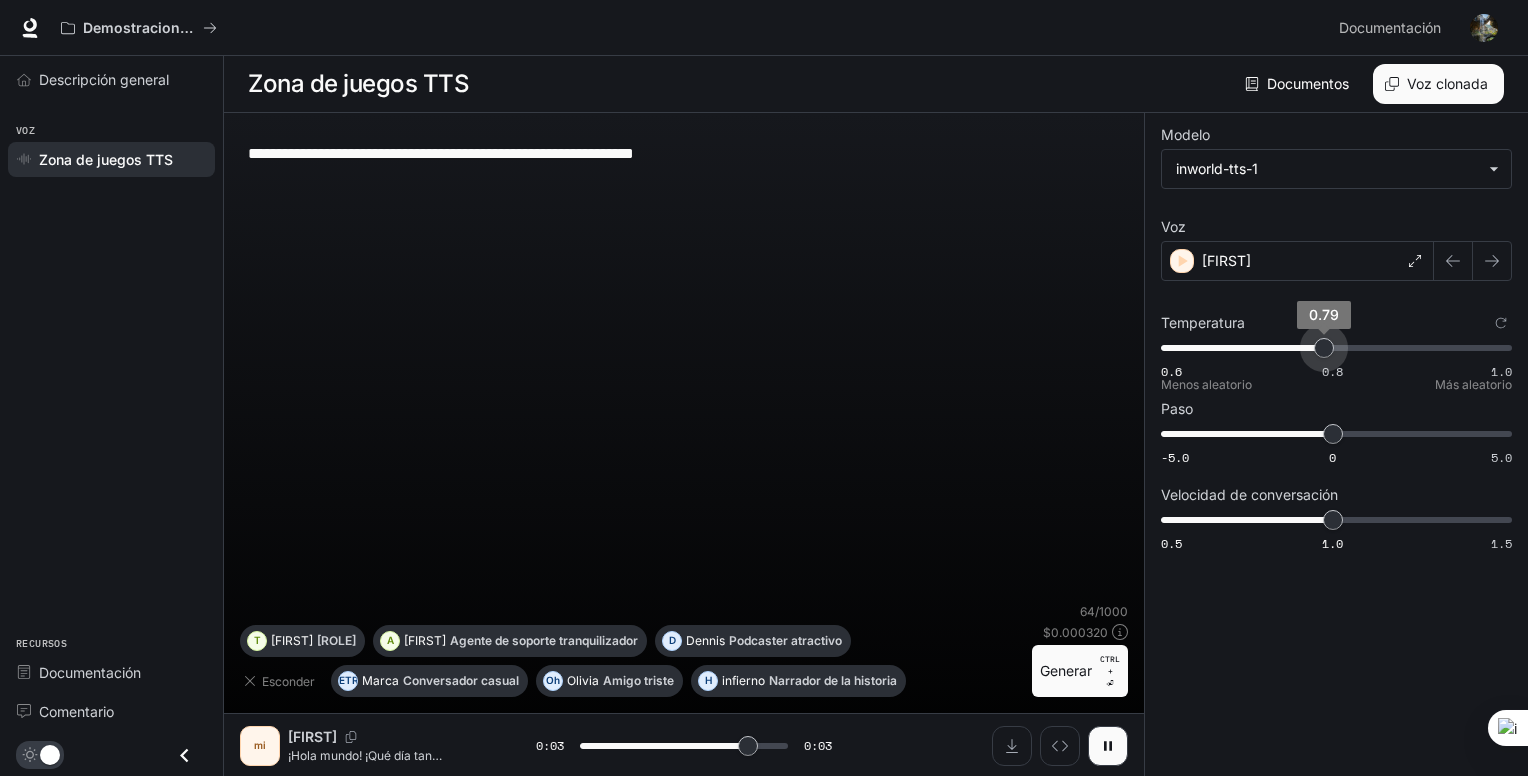 type on "***" 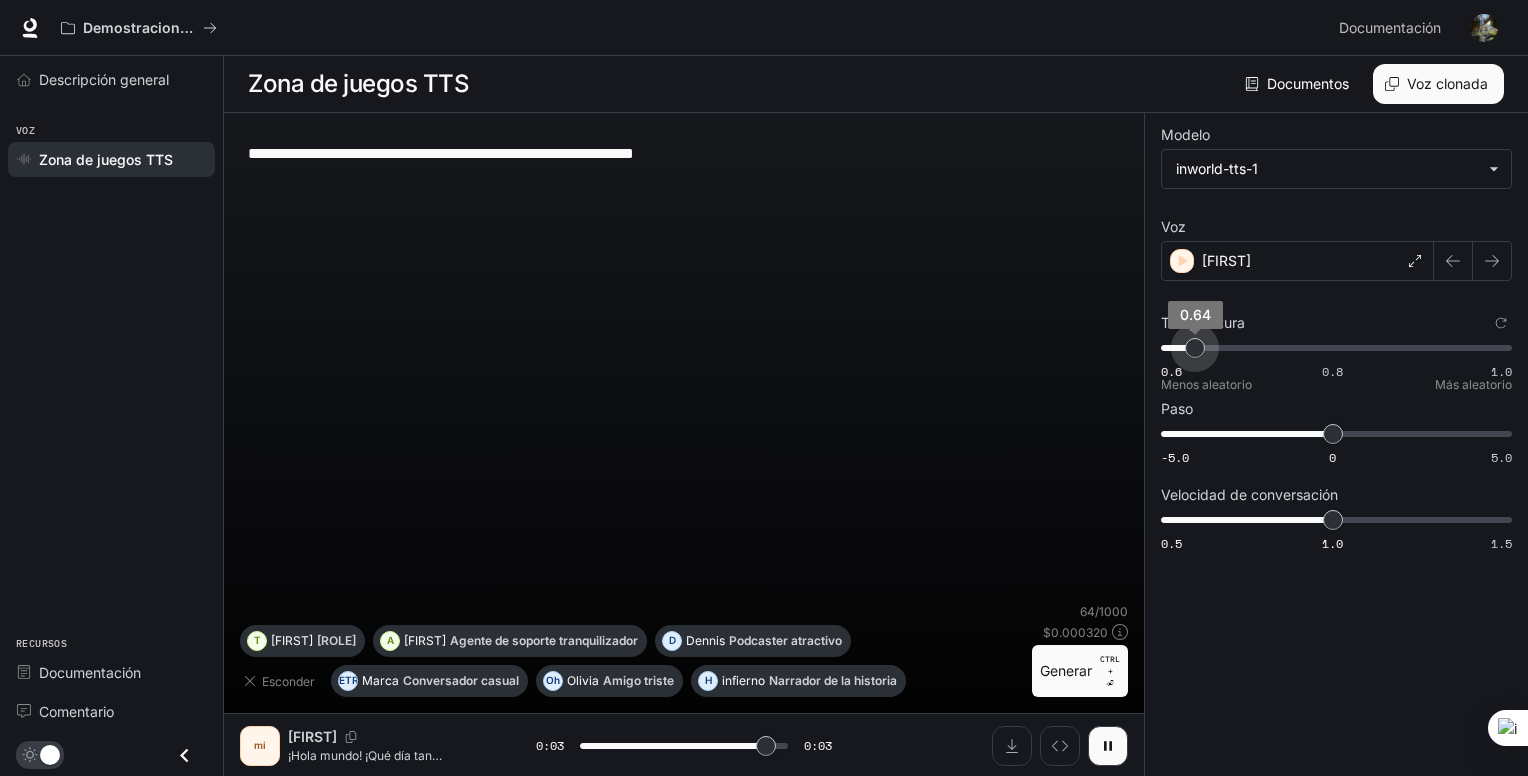 drag, startPoint x: 1323, startPoint y: 347, endPoint x: 1191, endPoint y: 361, distance: 132.74034 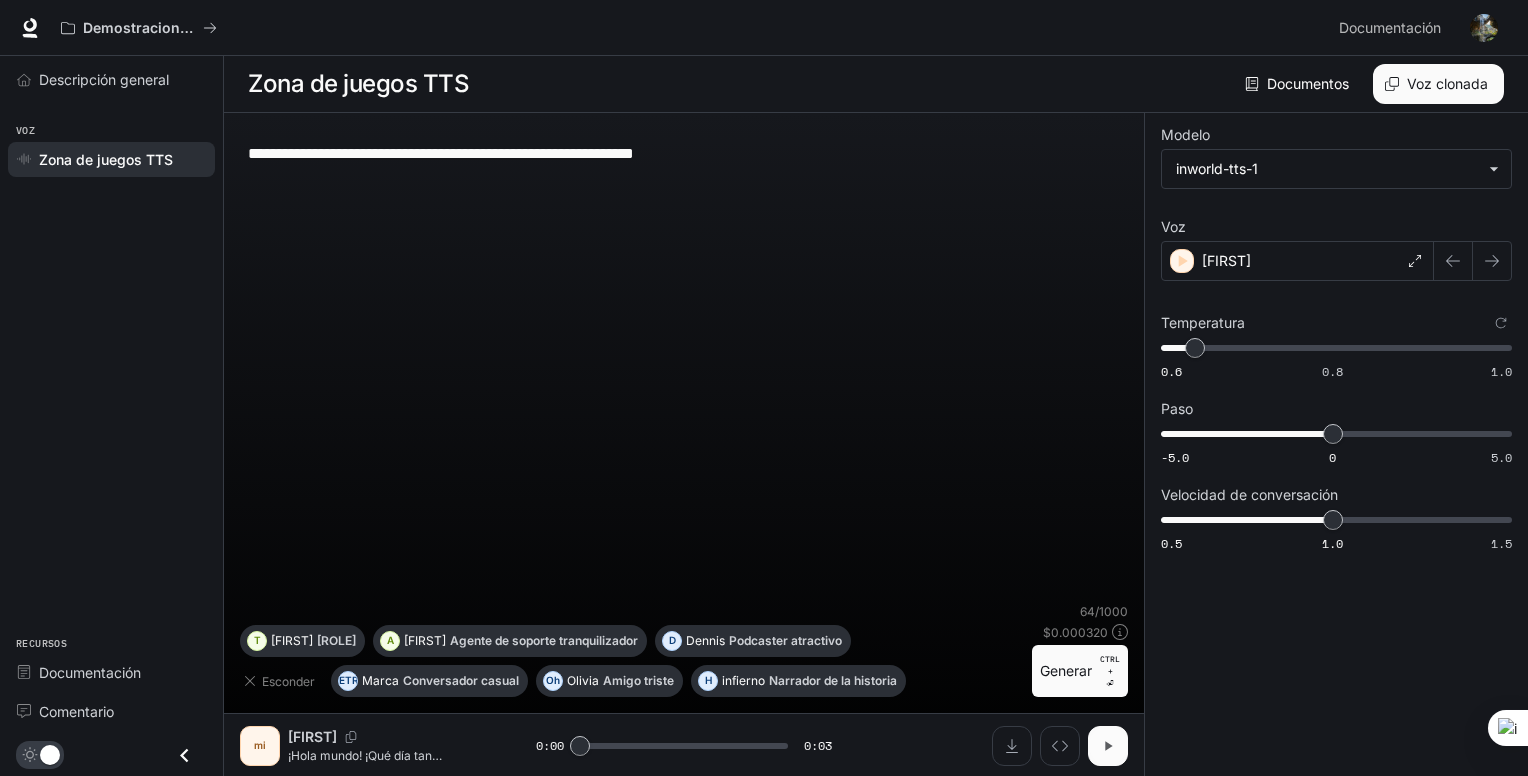 click at bounding box center (1108, 746) 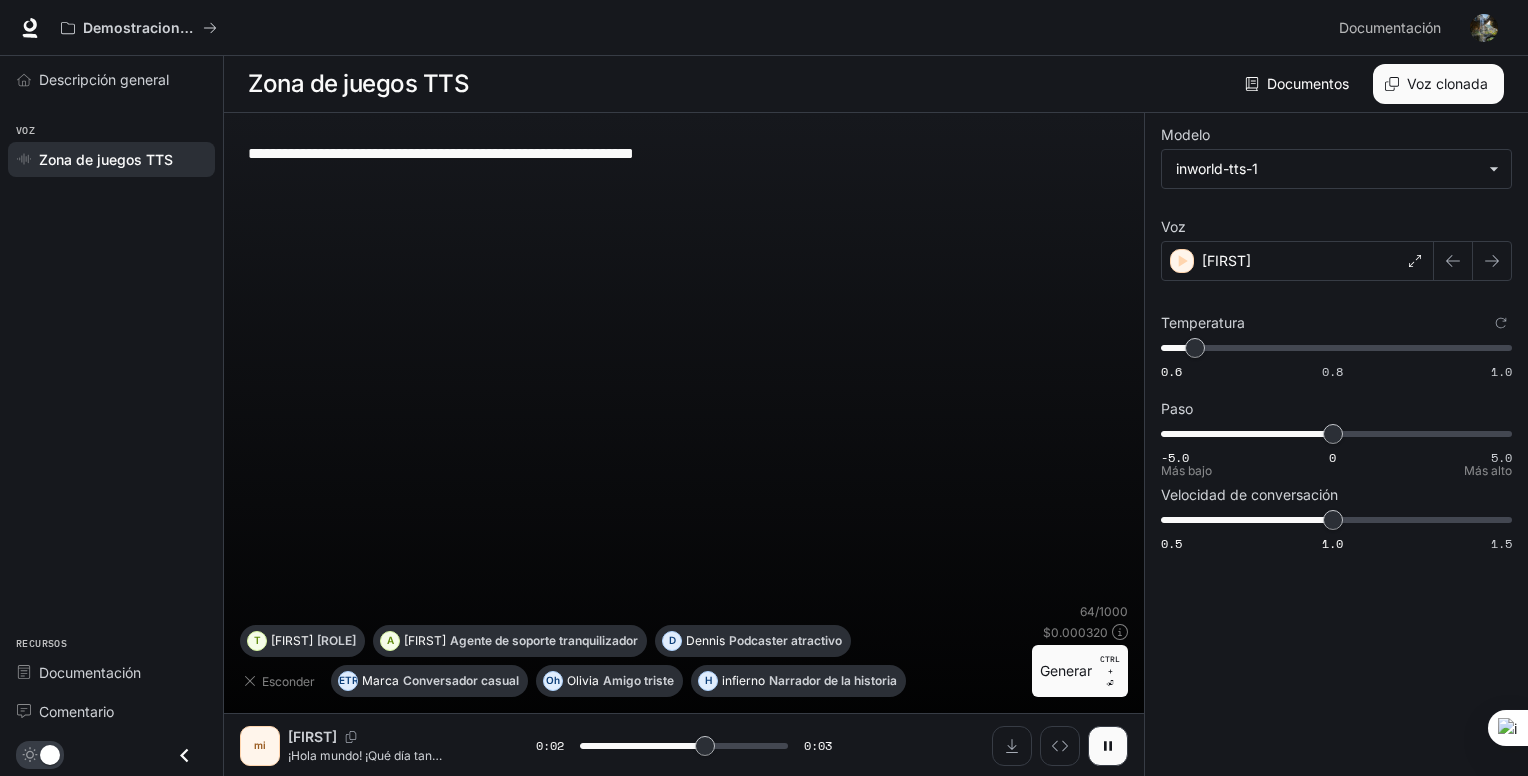 type on "***" 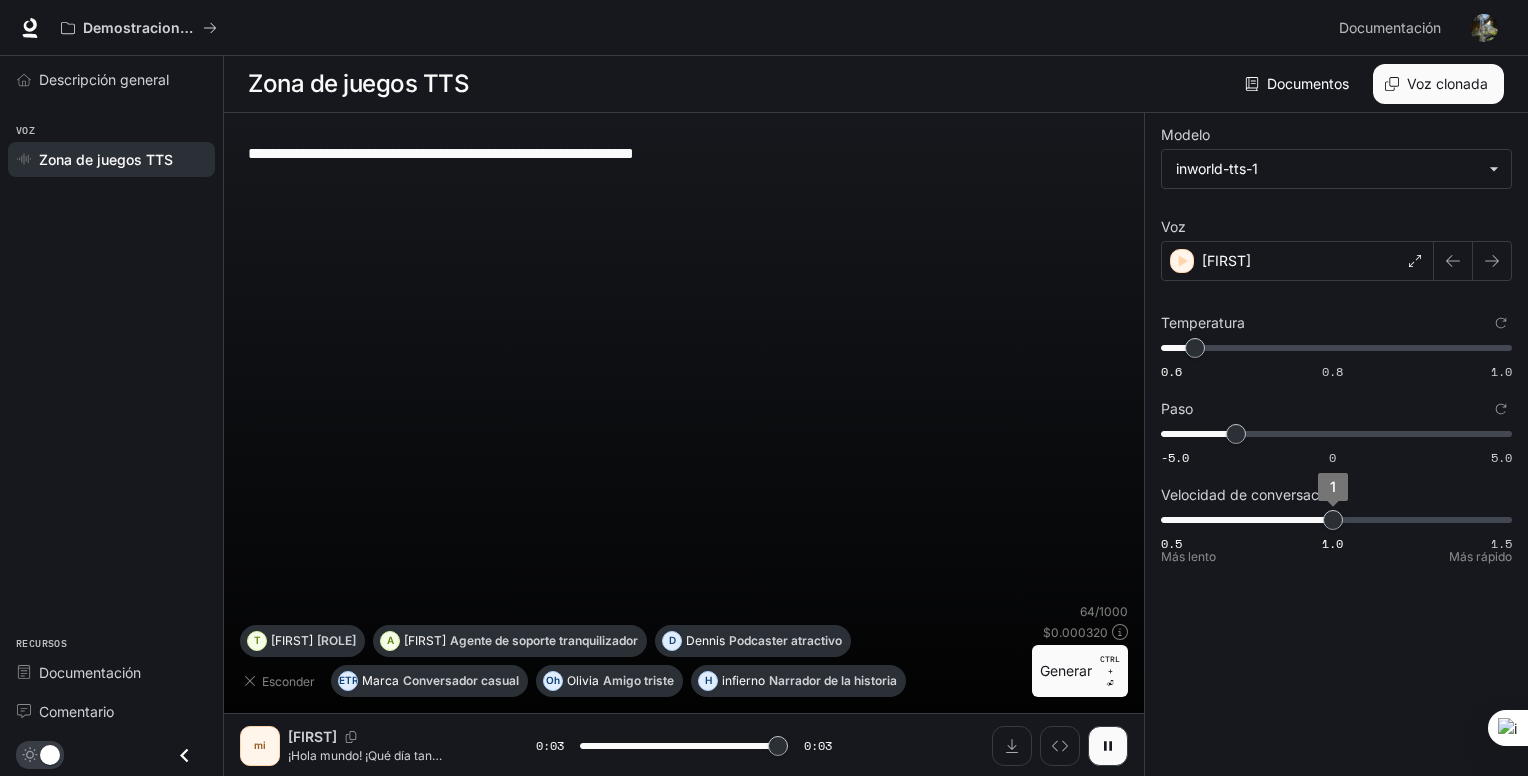 type on "*" 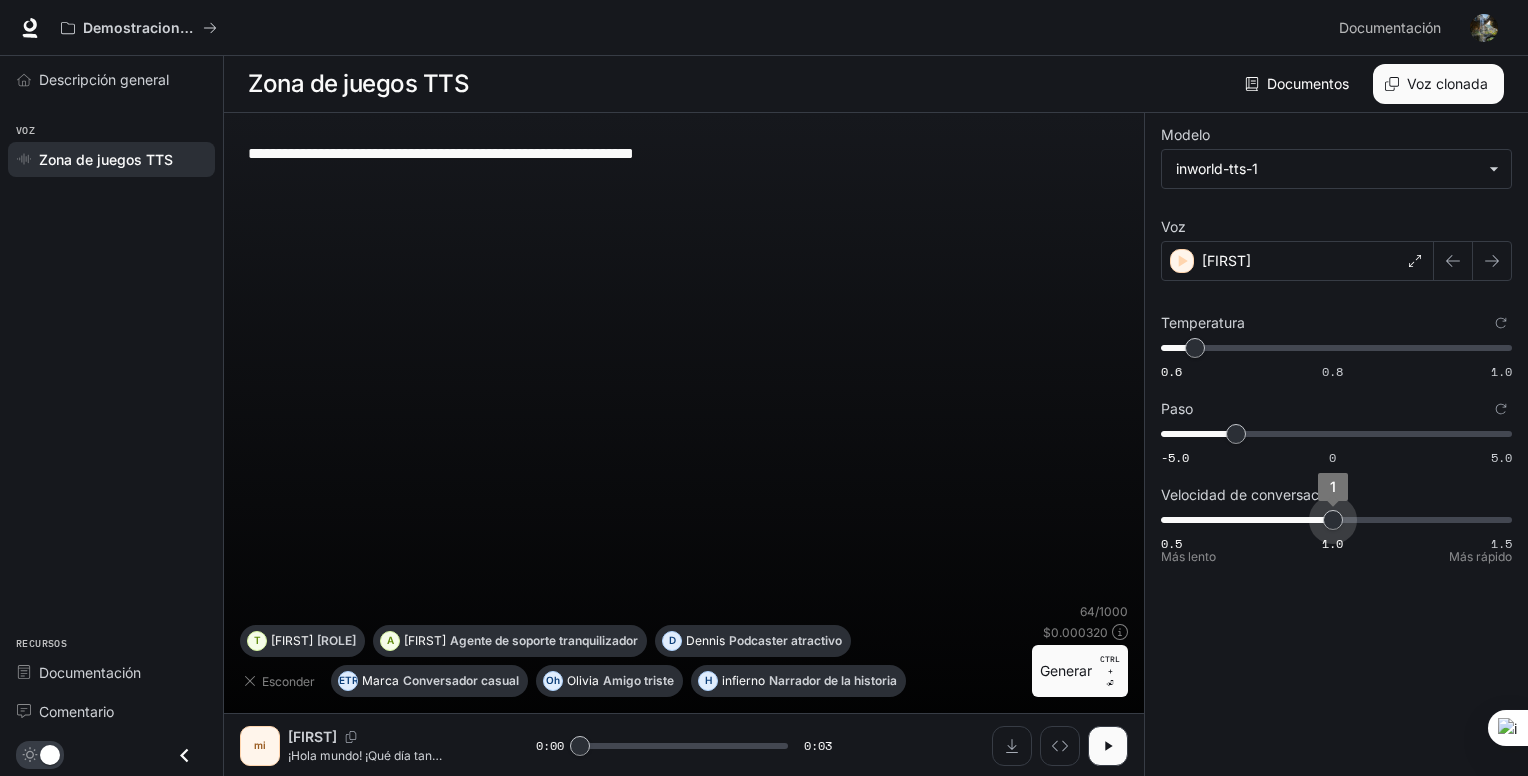 type on "***" 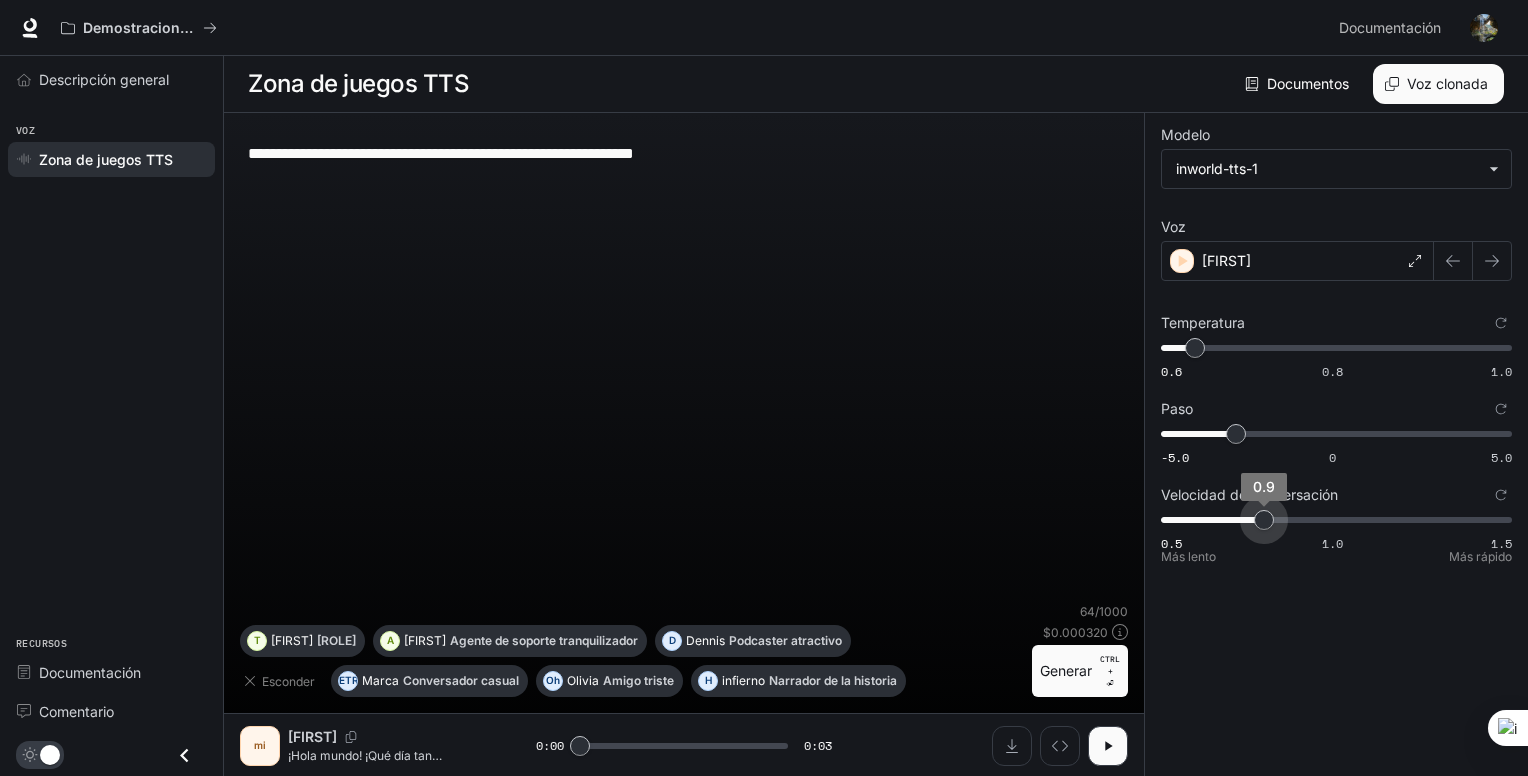 drag, startPoint x: 1322, startPoint y: 521, endPoint x: 1248, endPoint y: 530, distance: 74.54529 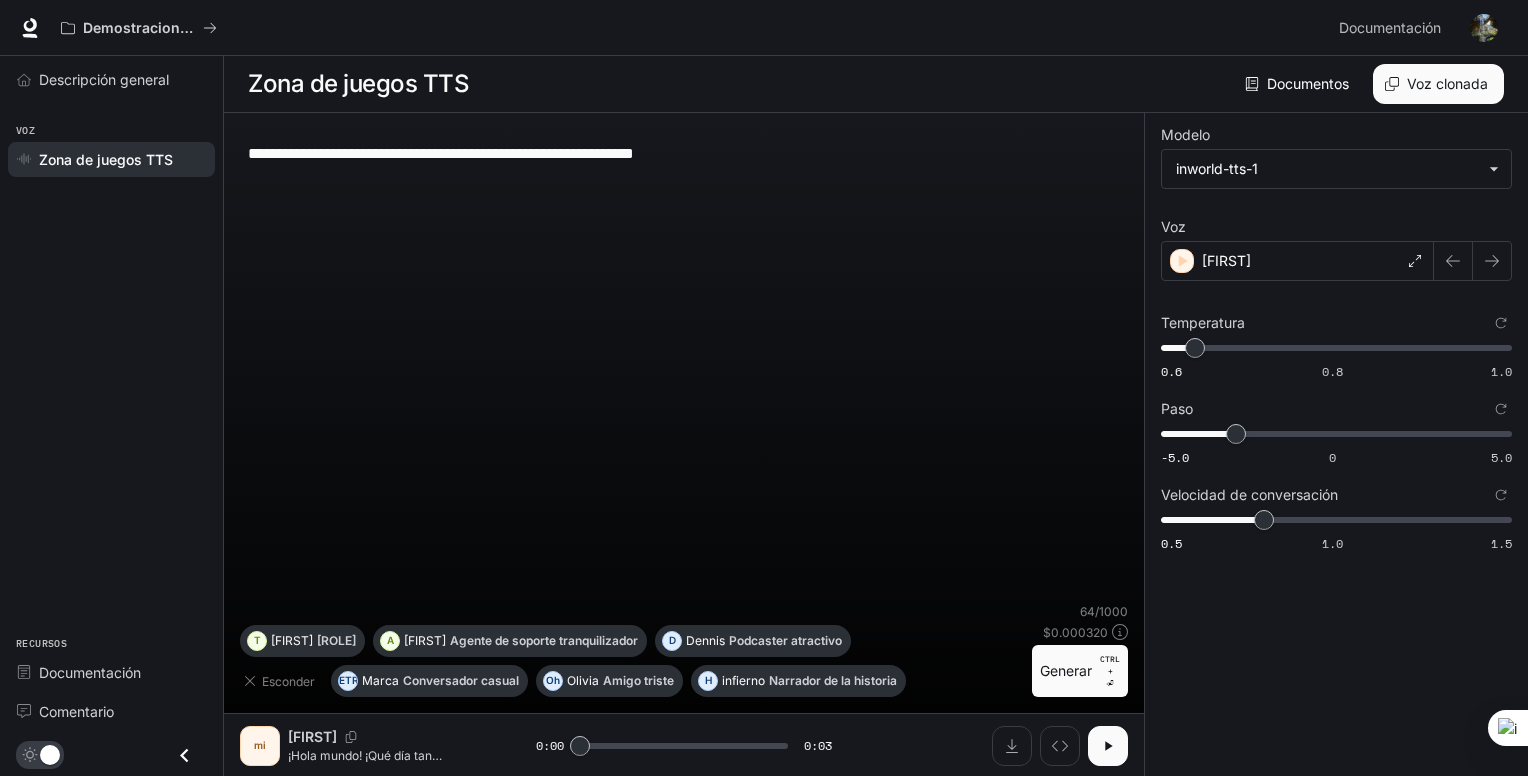 click 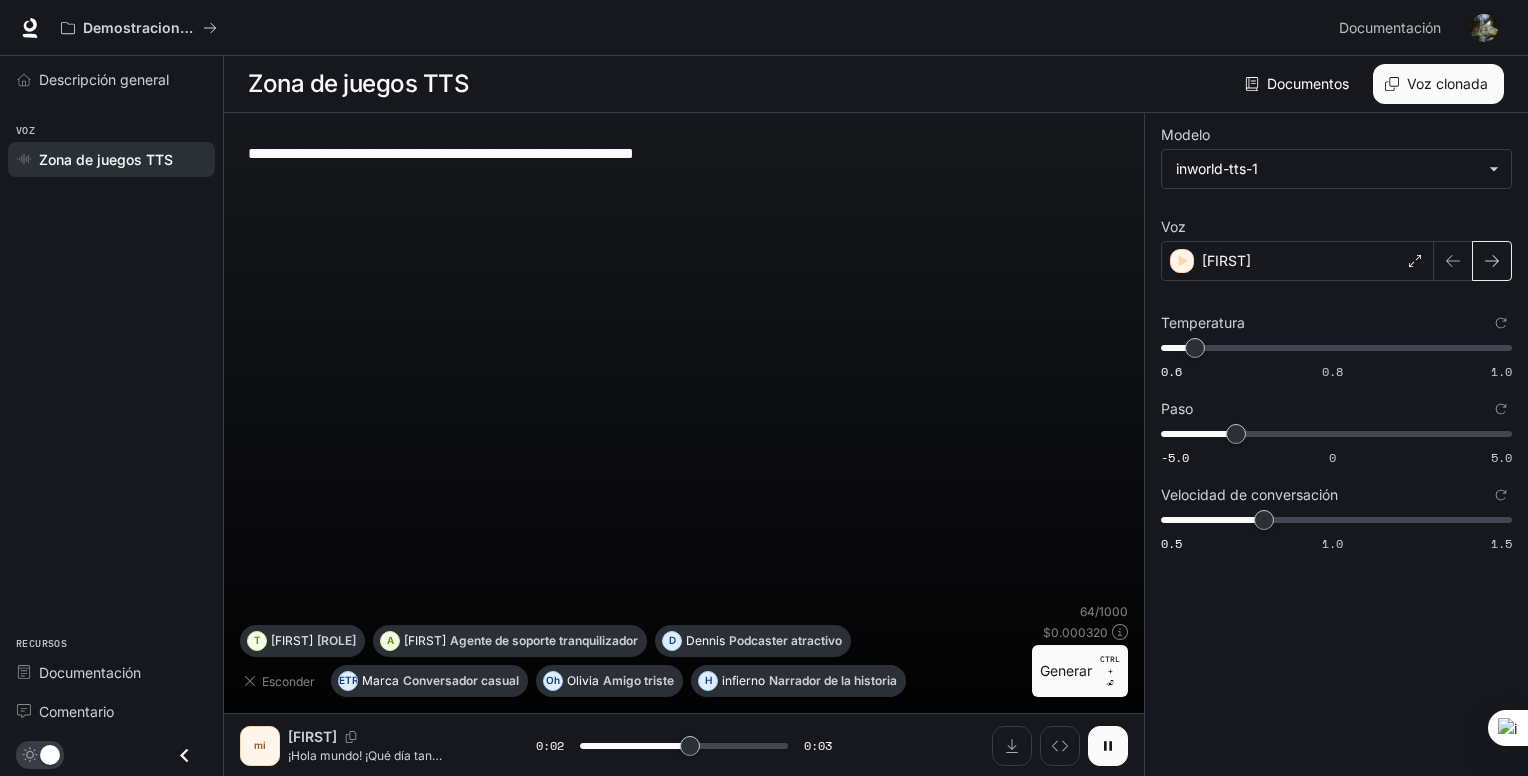 click 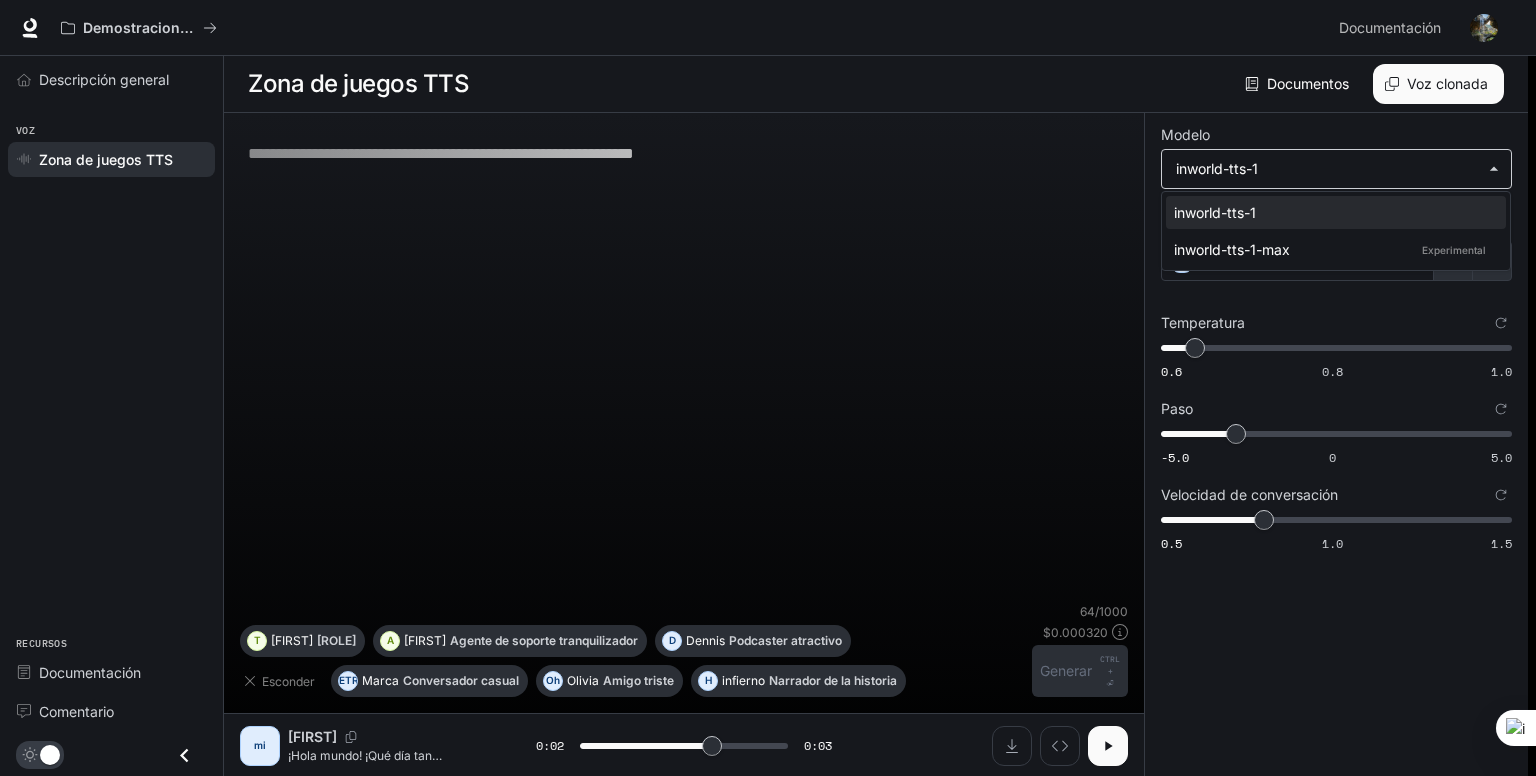 click on "**********" at bounding box center [768, 388] 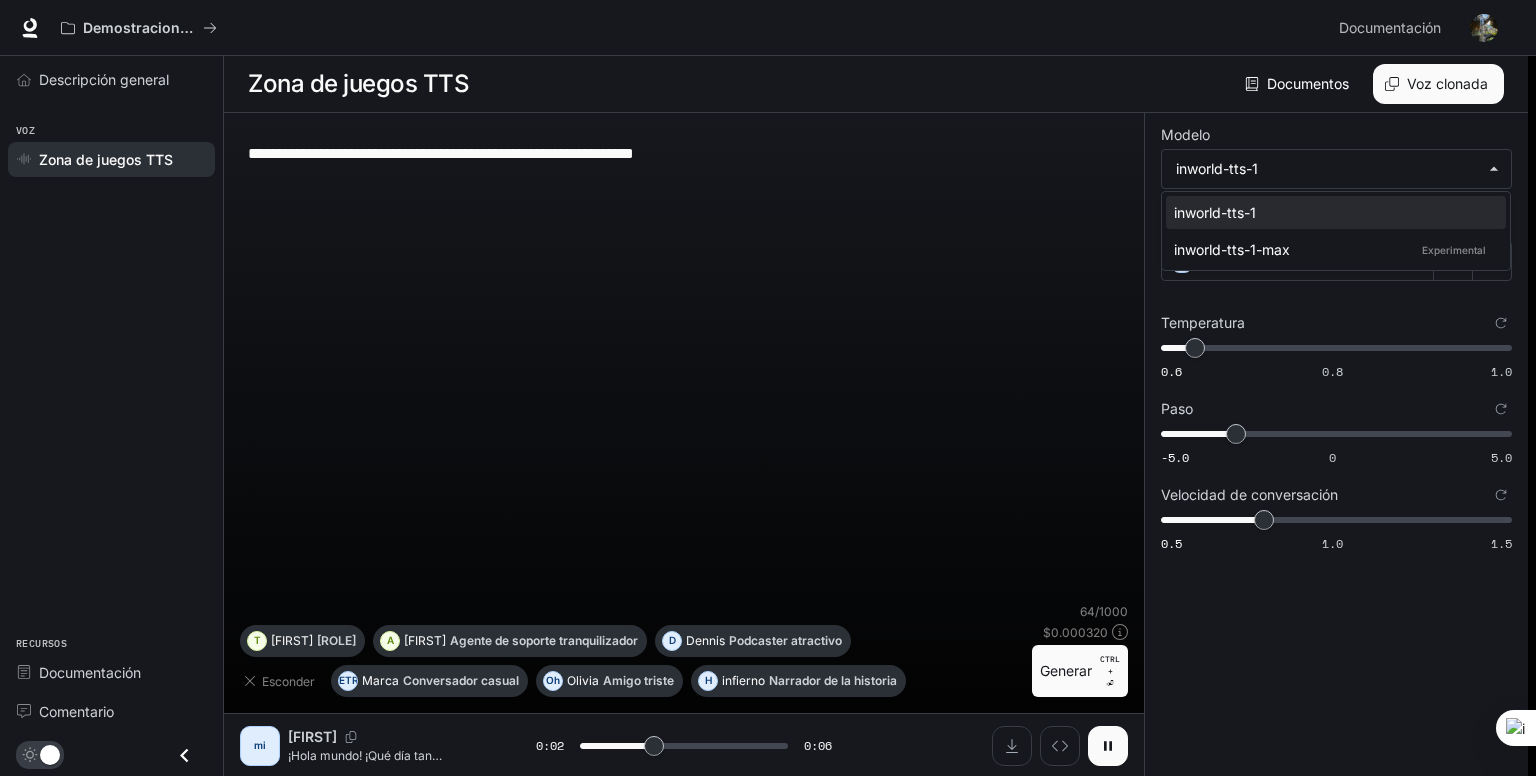 click at bounding box center (768, 388) 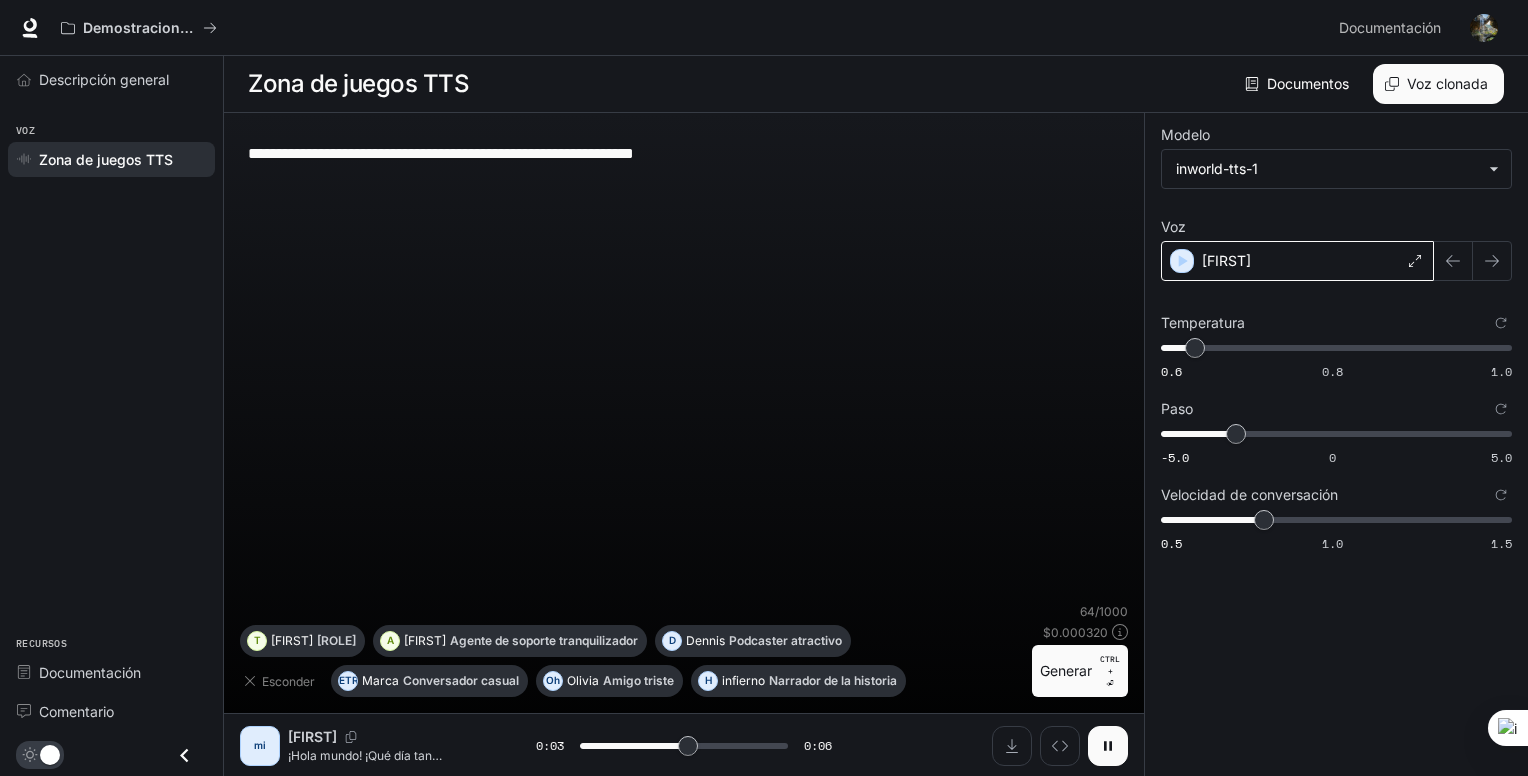 click on "[FIRST]" at bounding box center [1297, 261] 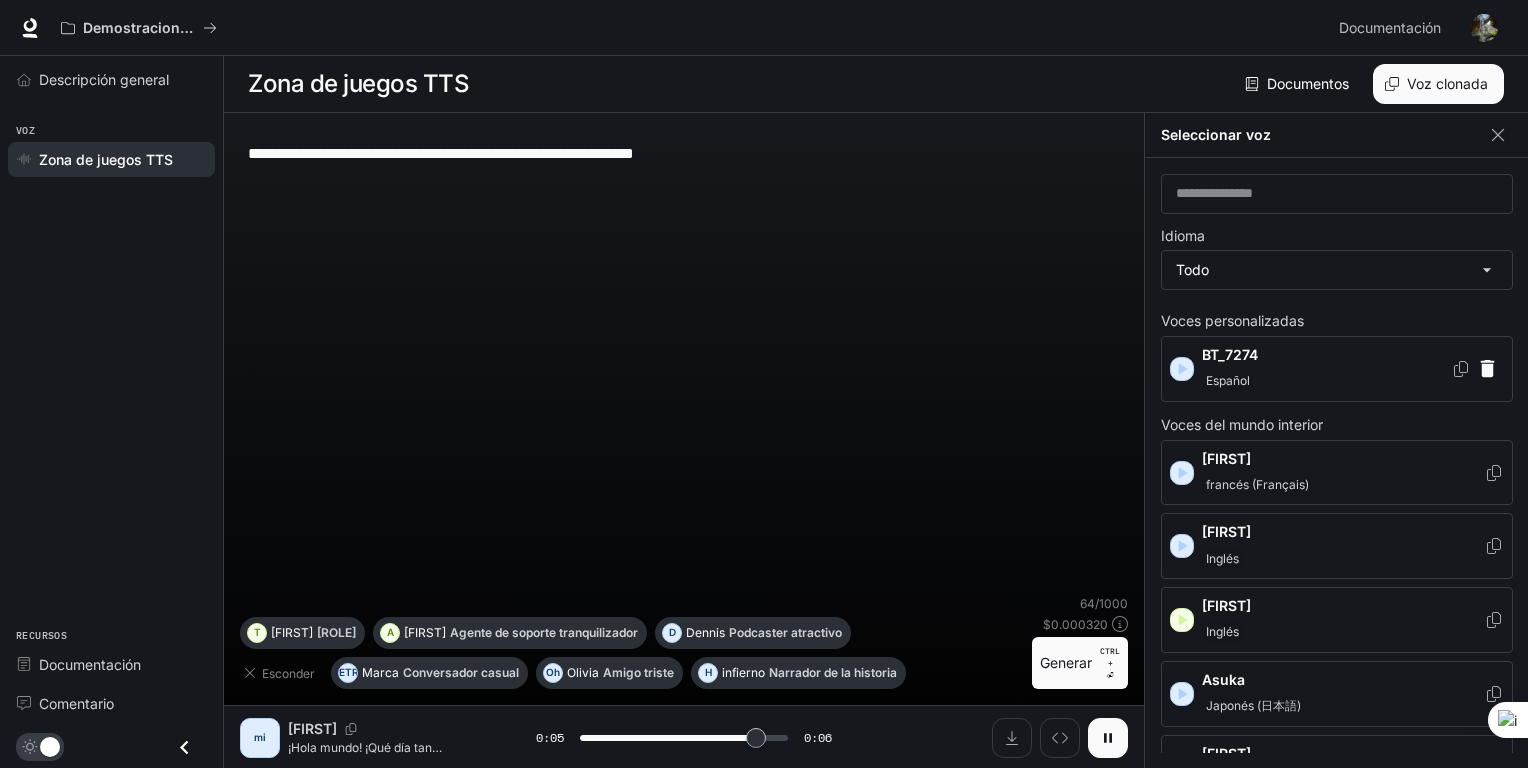 click on "**********" at bounding box center [684, 362] 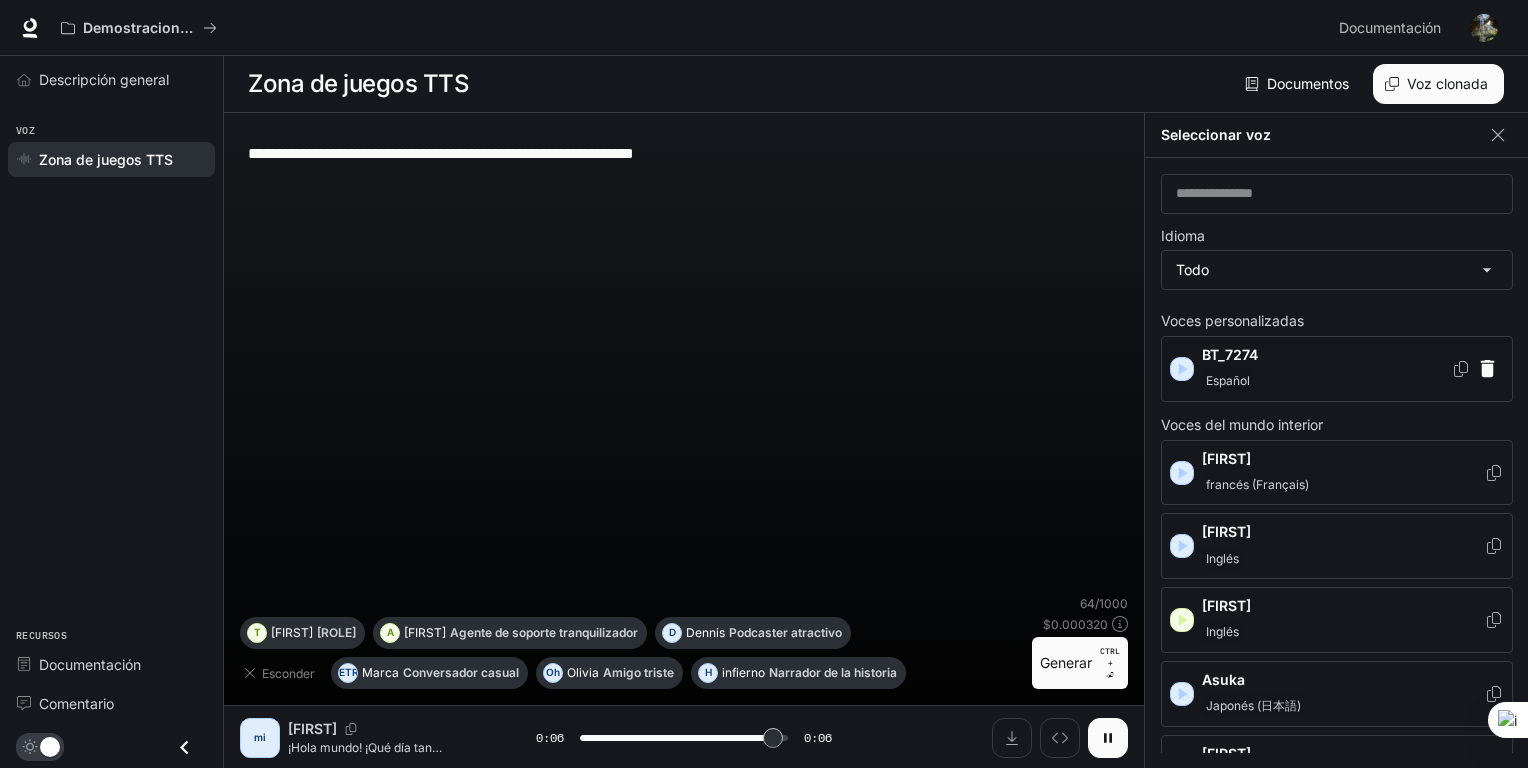 click on "Español" at bounding box center (1326, 381) 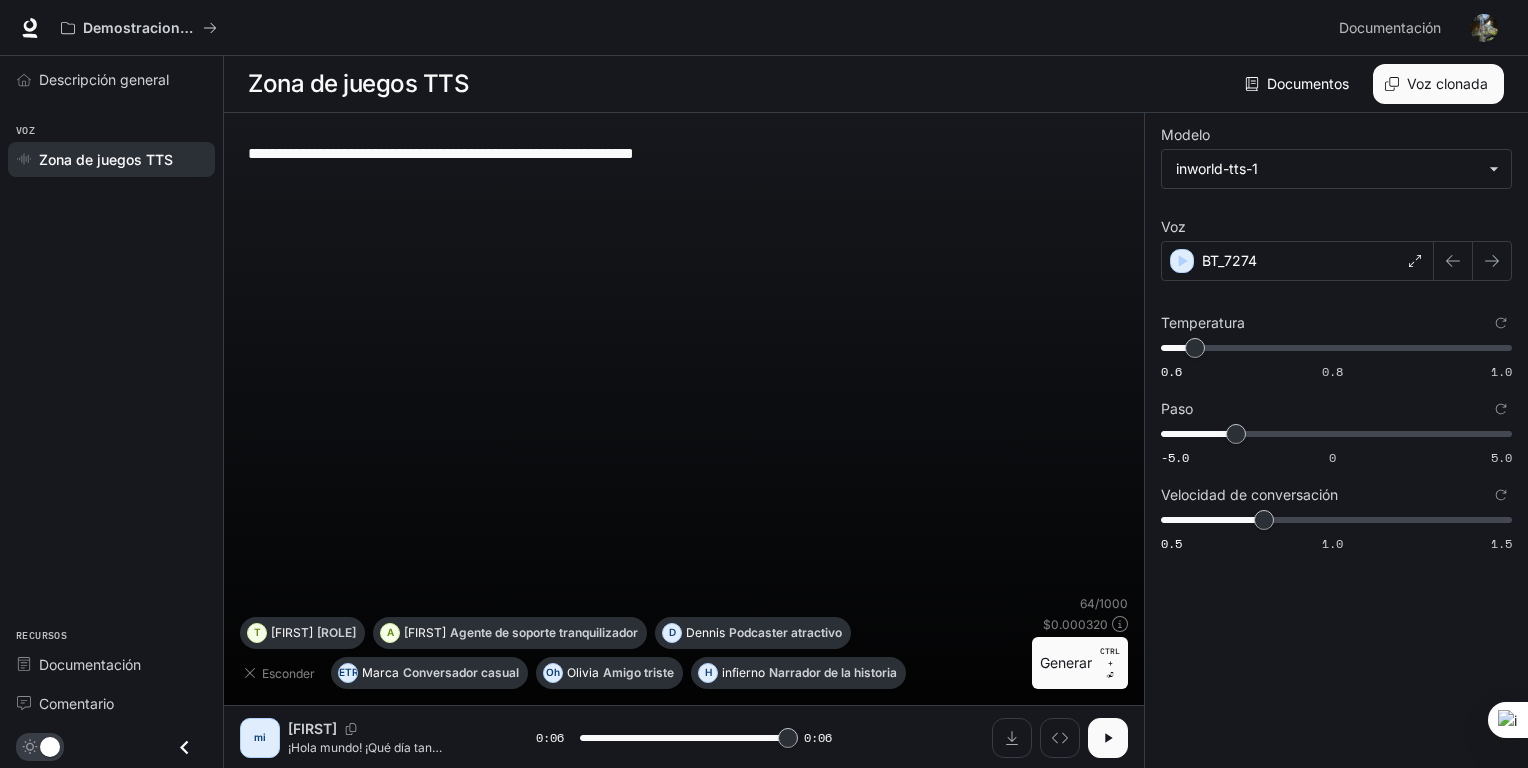 type on "*" 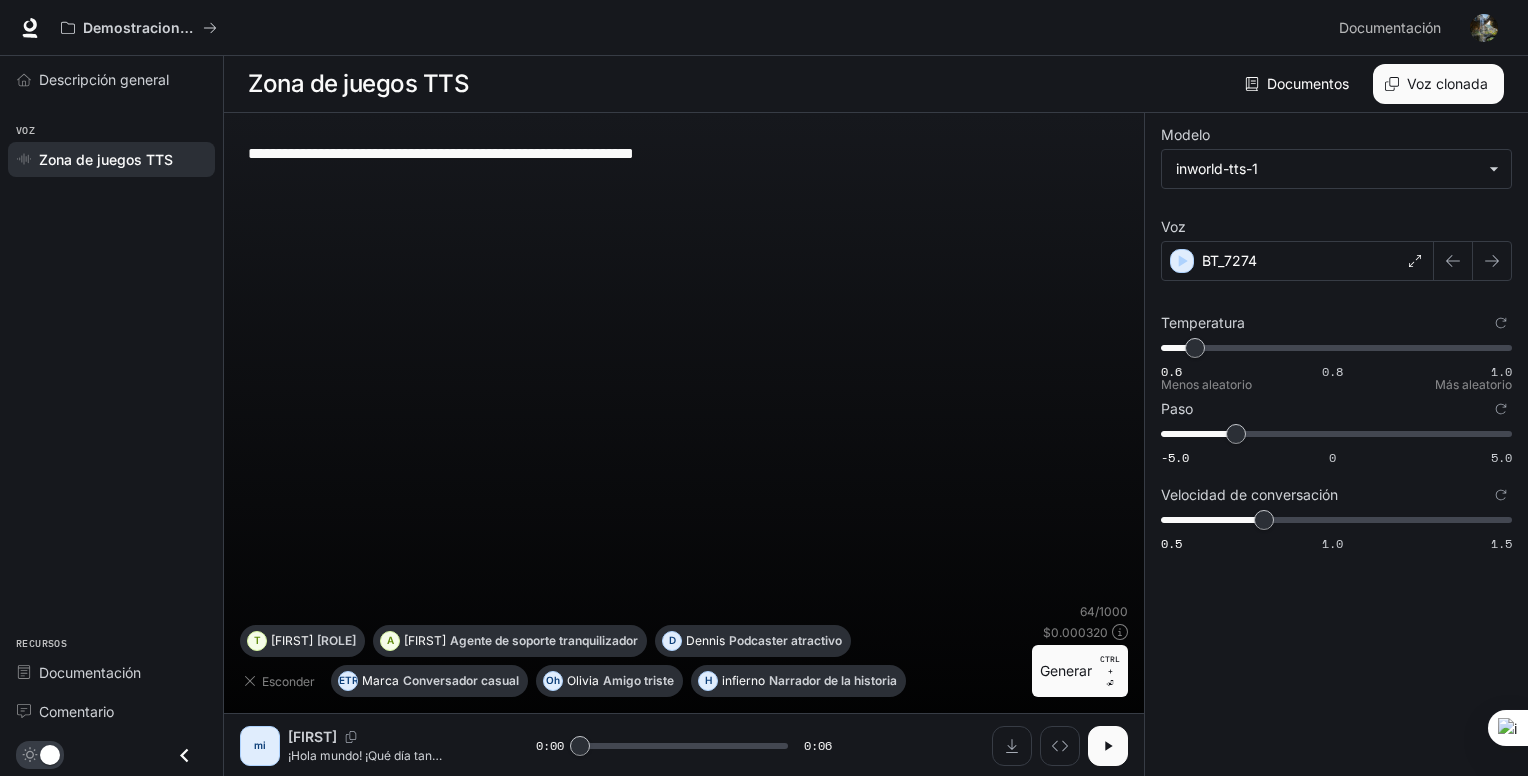 click on "0.6 0.8 1.0 0.66" at bounding box center [1332, 348] 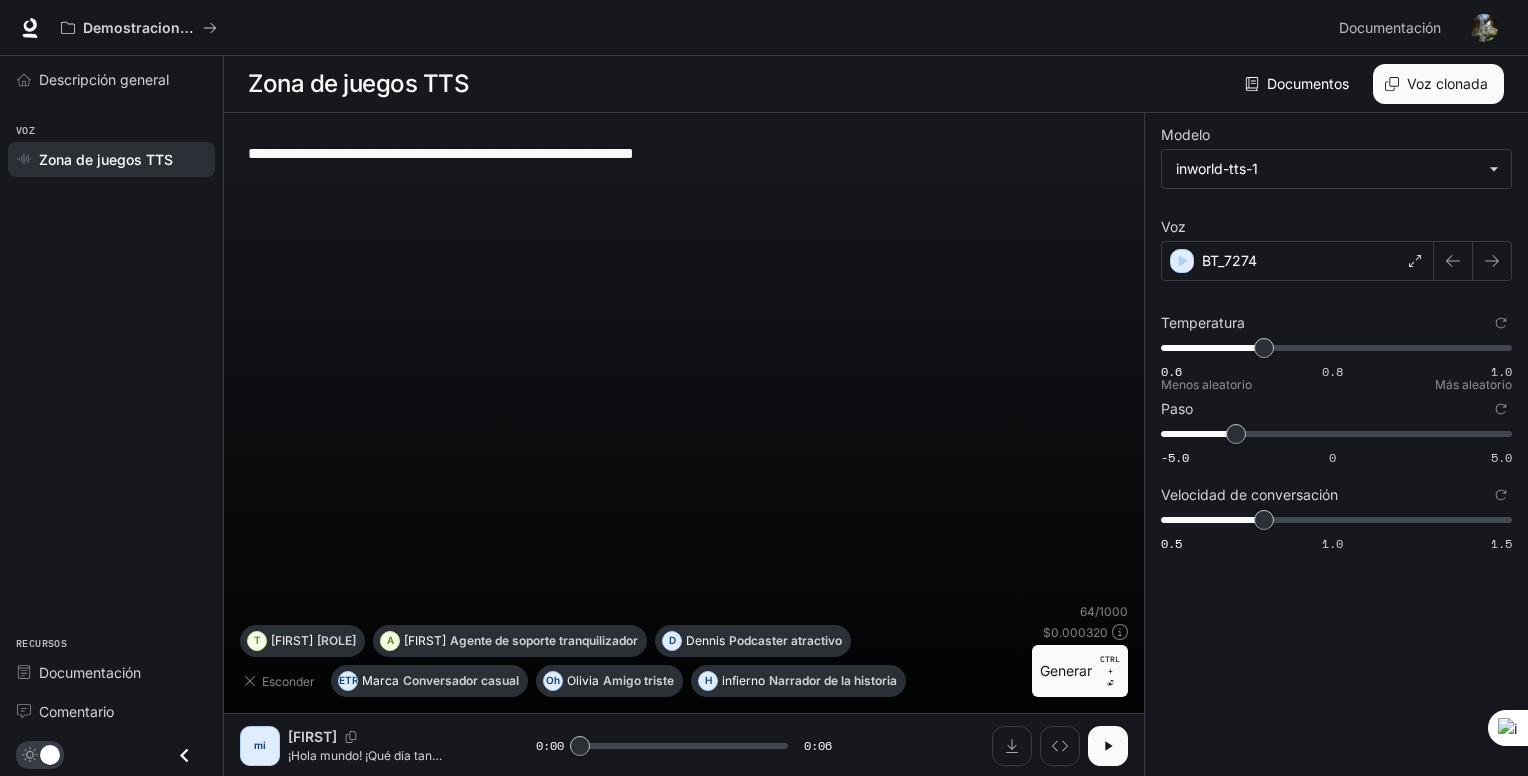 type on "***" 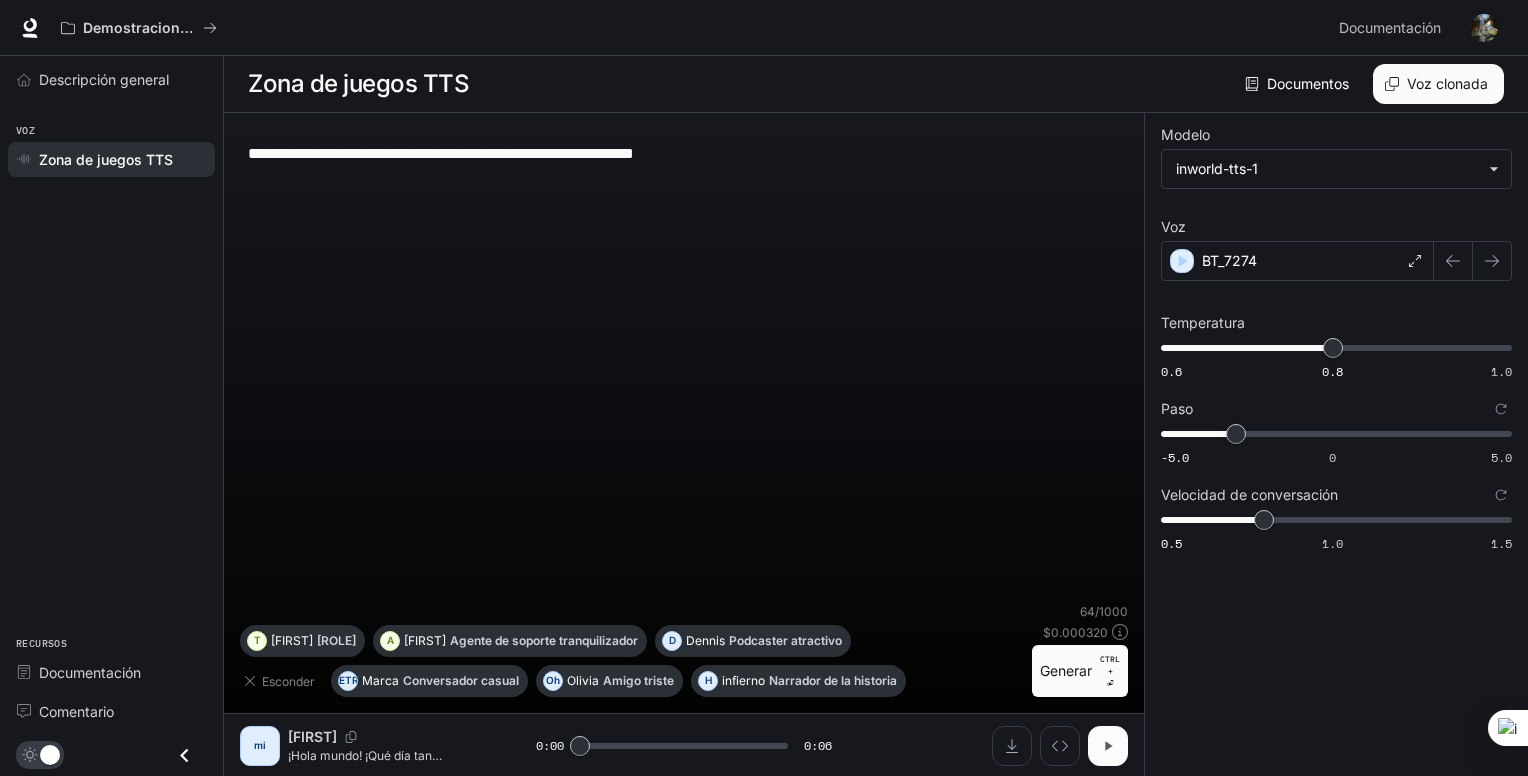 click at bounding box center [1108, 746] 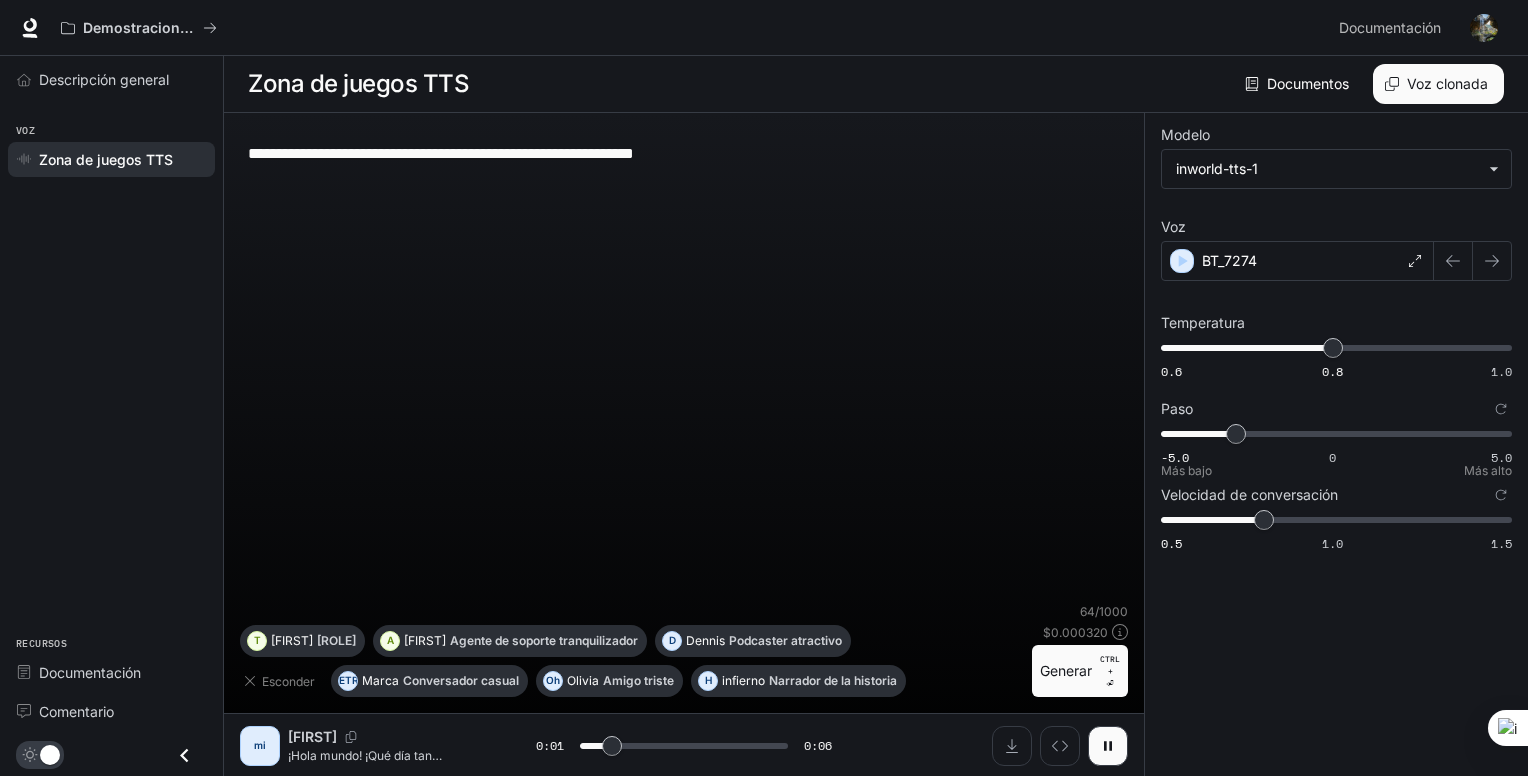 type on "*" 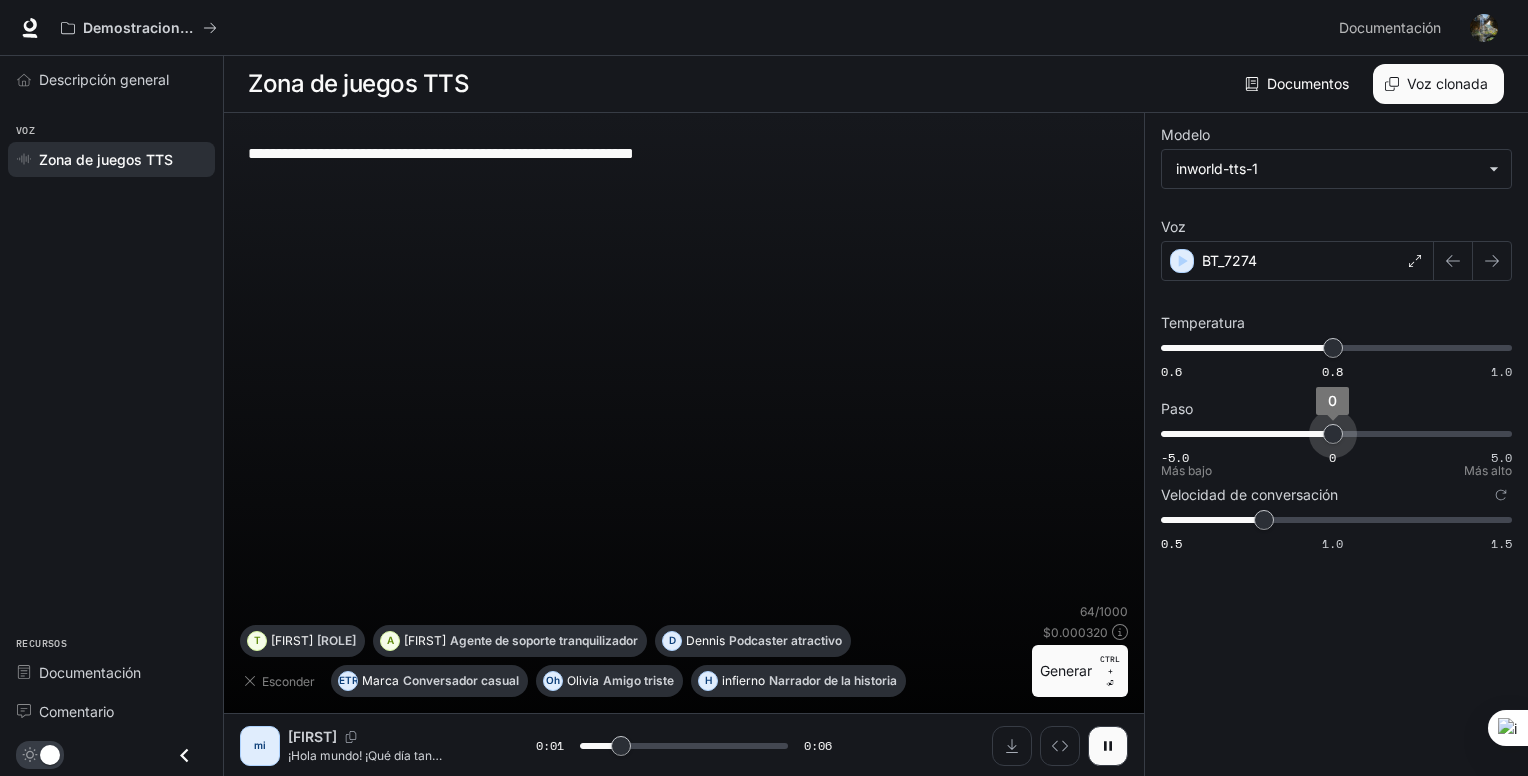click on "-5.0 0 5.0 0" at bounding box center [1332, 434] 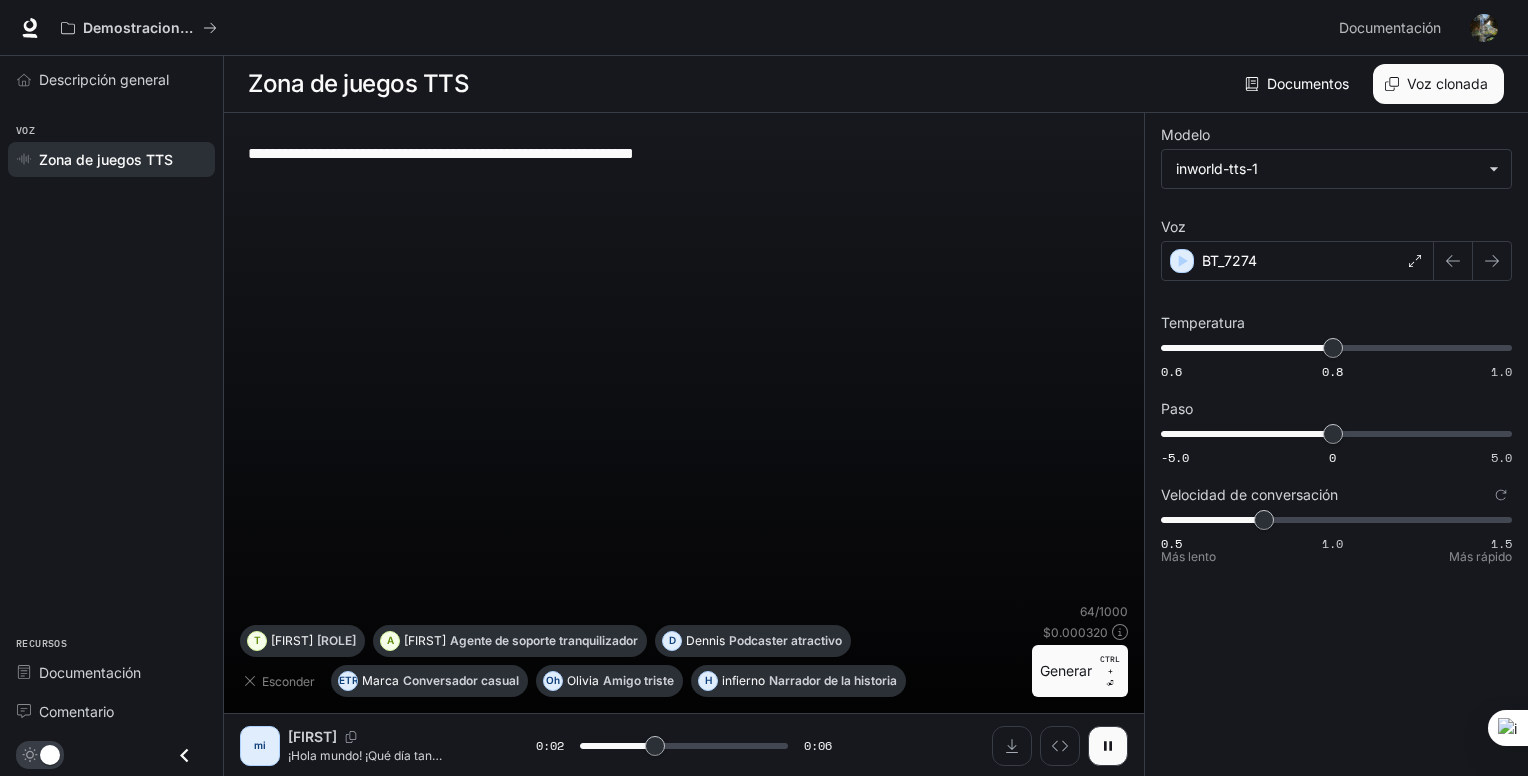 type on "***" 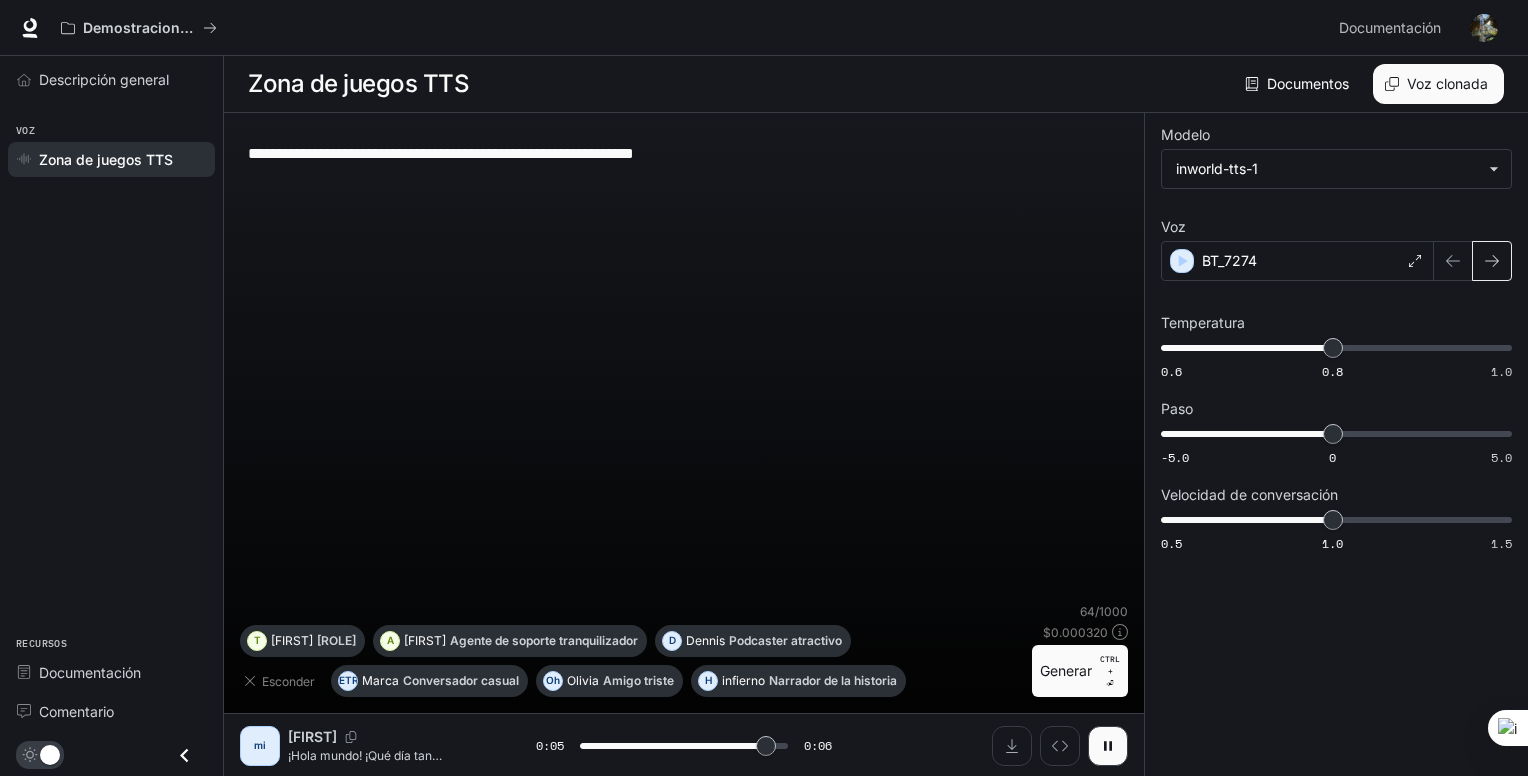 click 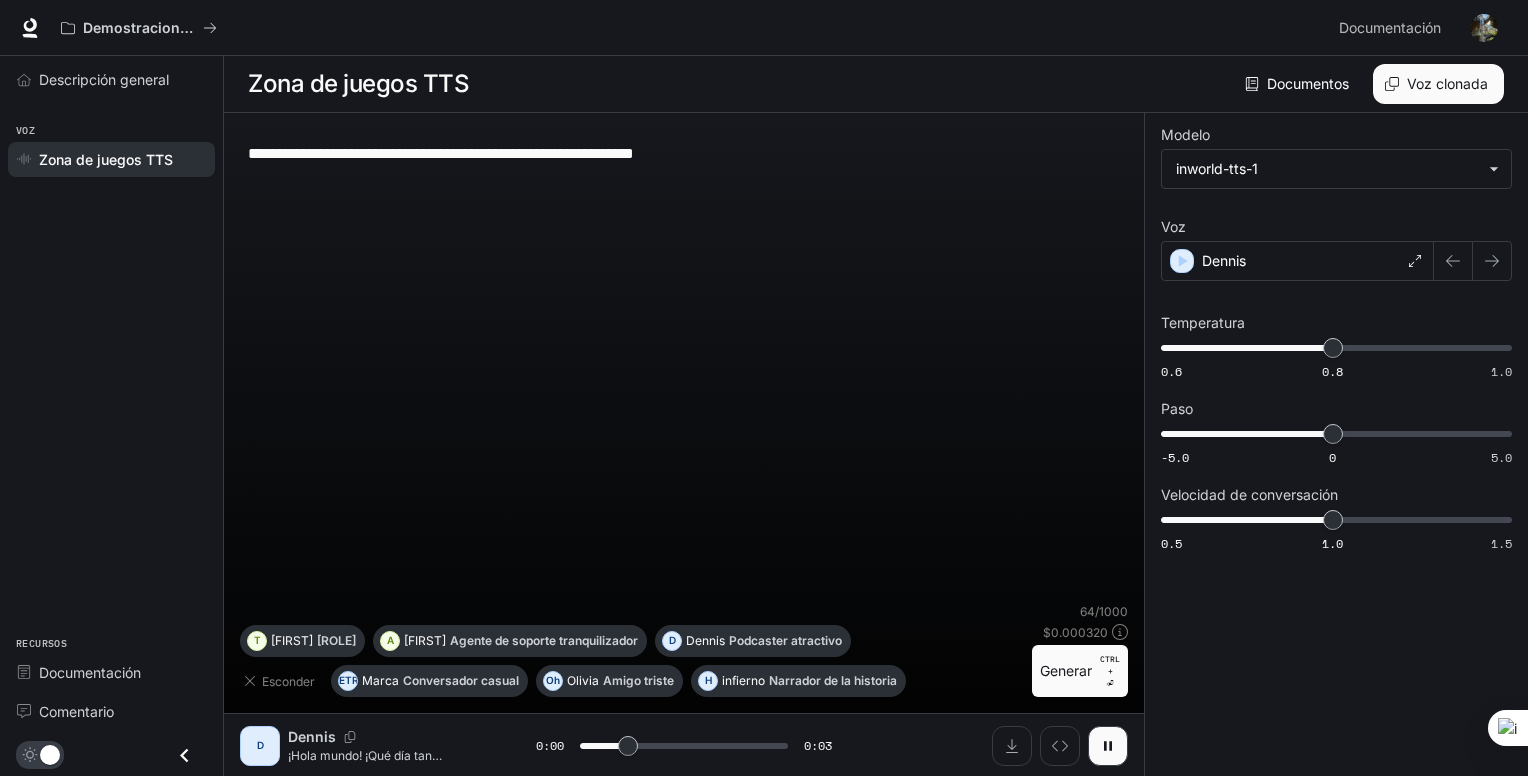 click at bounding box center [1453, 261] 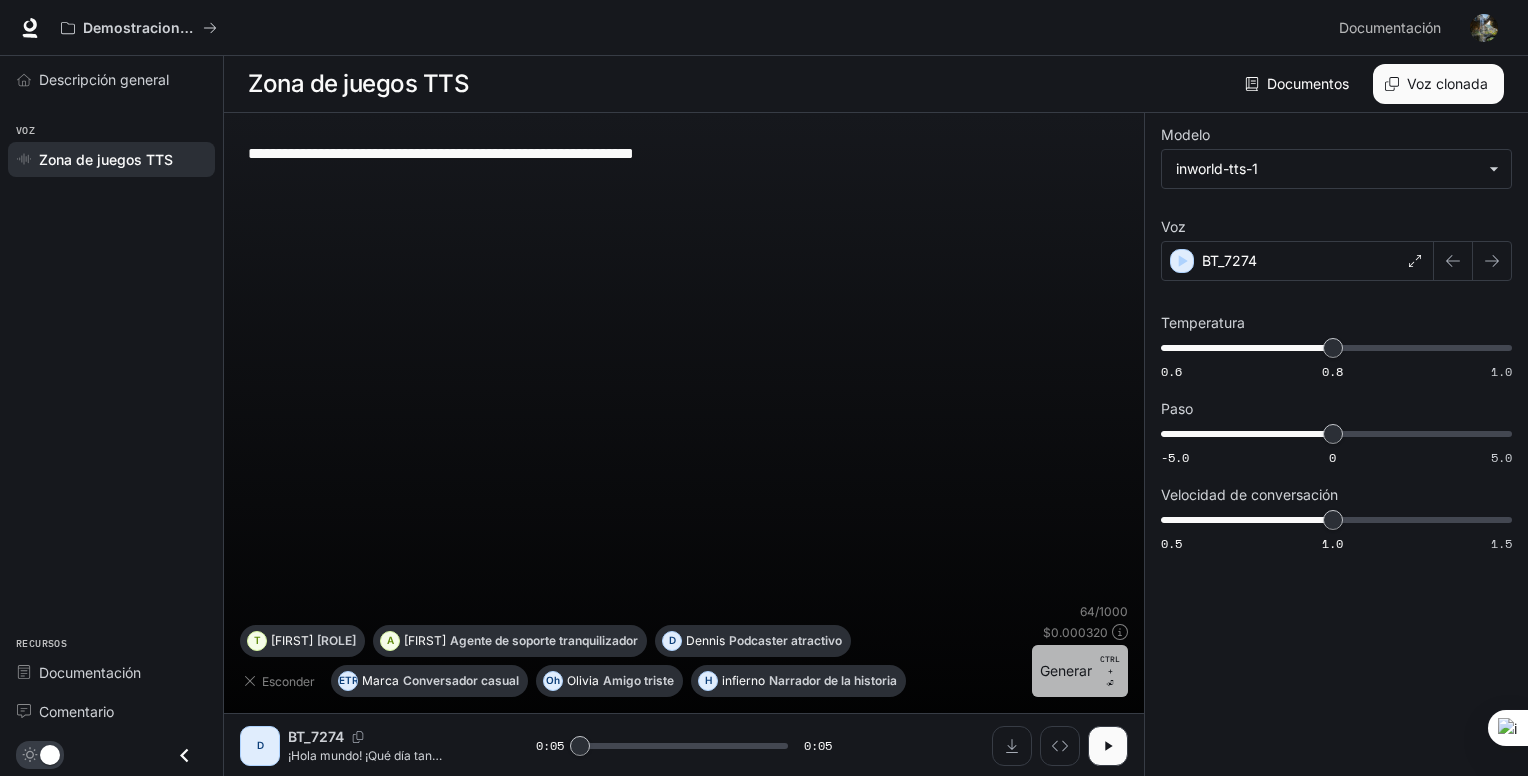 click on "Generar CTRL +  ⏎" at bounding box center [1080, 671] 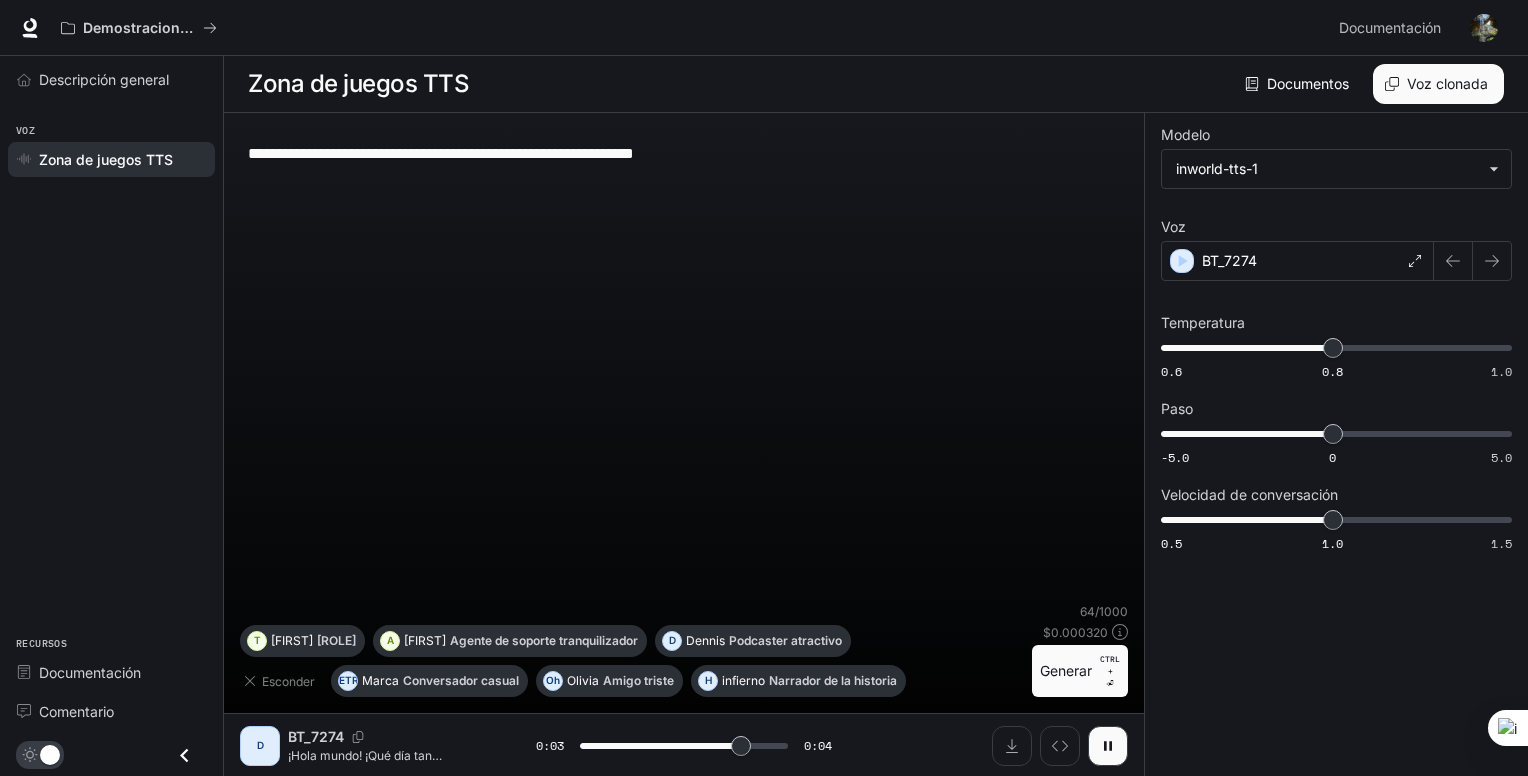 click on "**********" at bounding box center [684, 153] 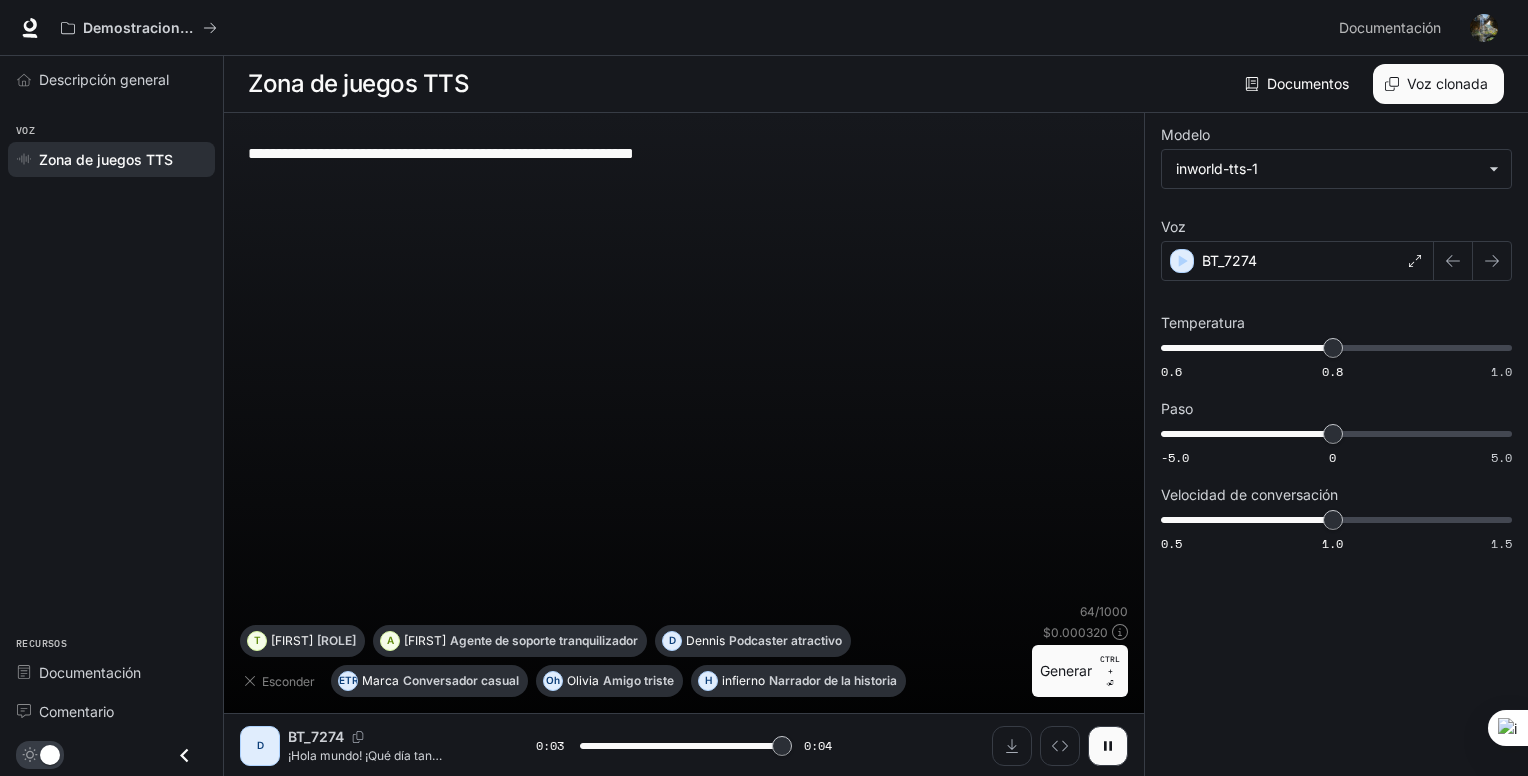 type on "*" 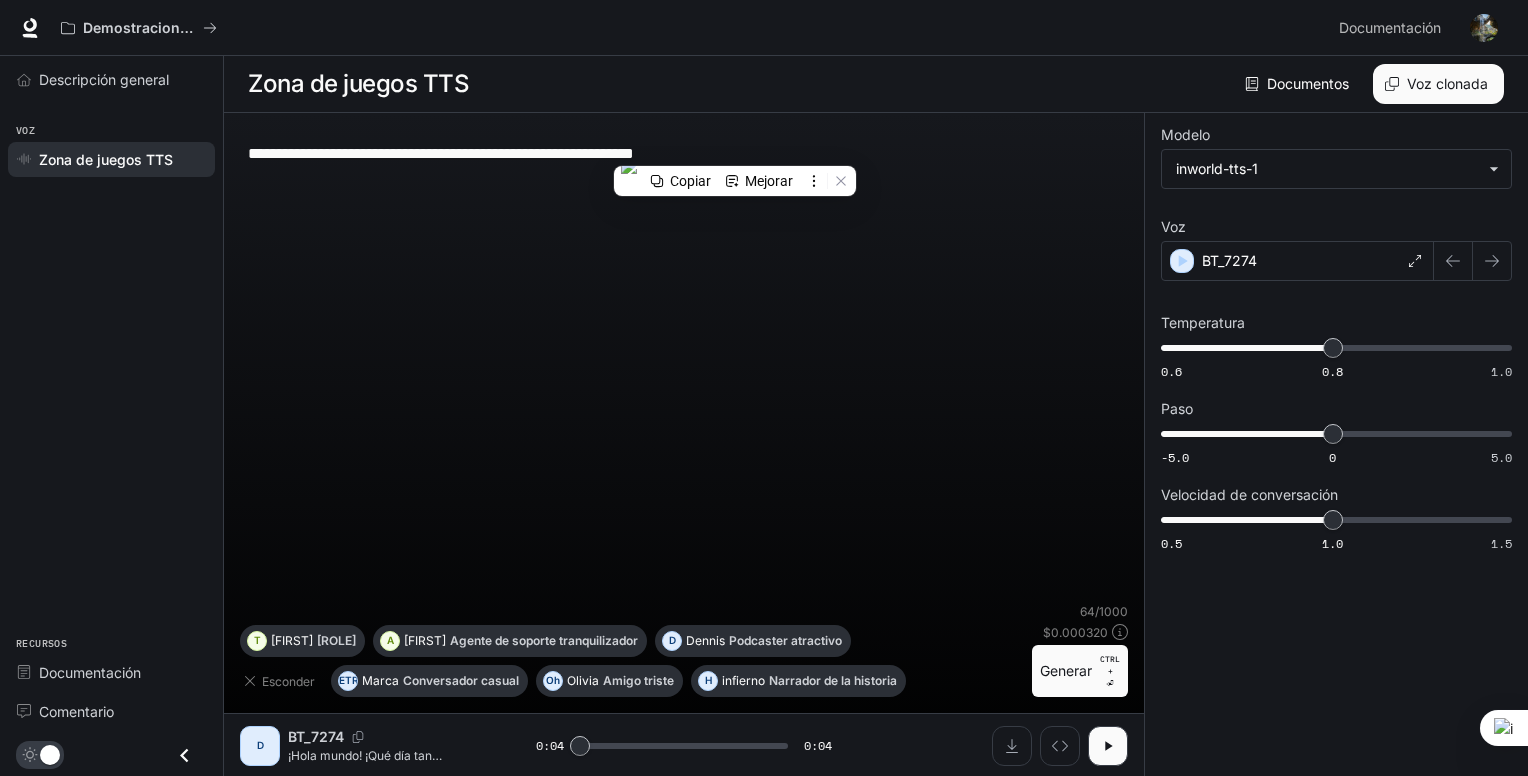 click on "**********" at bounding box center [684, 153] 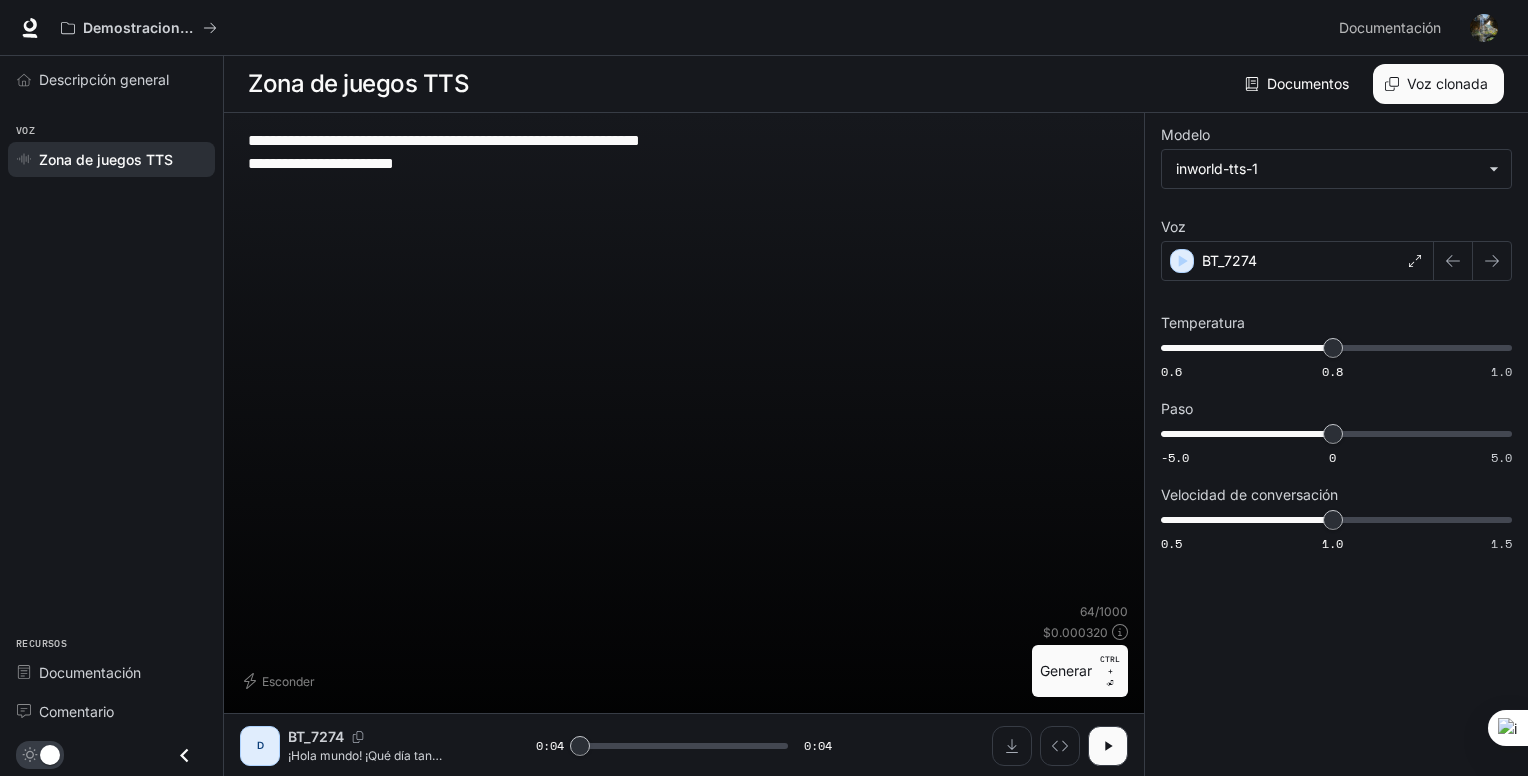 type on "**********" 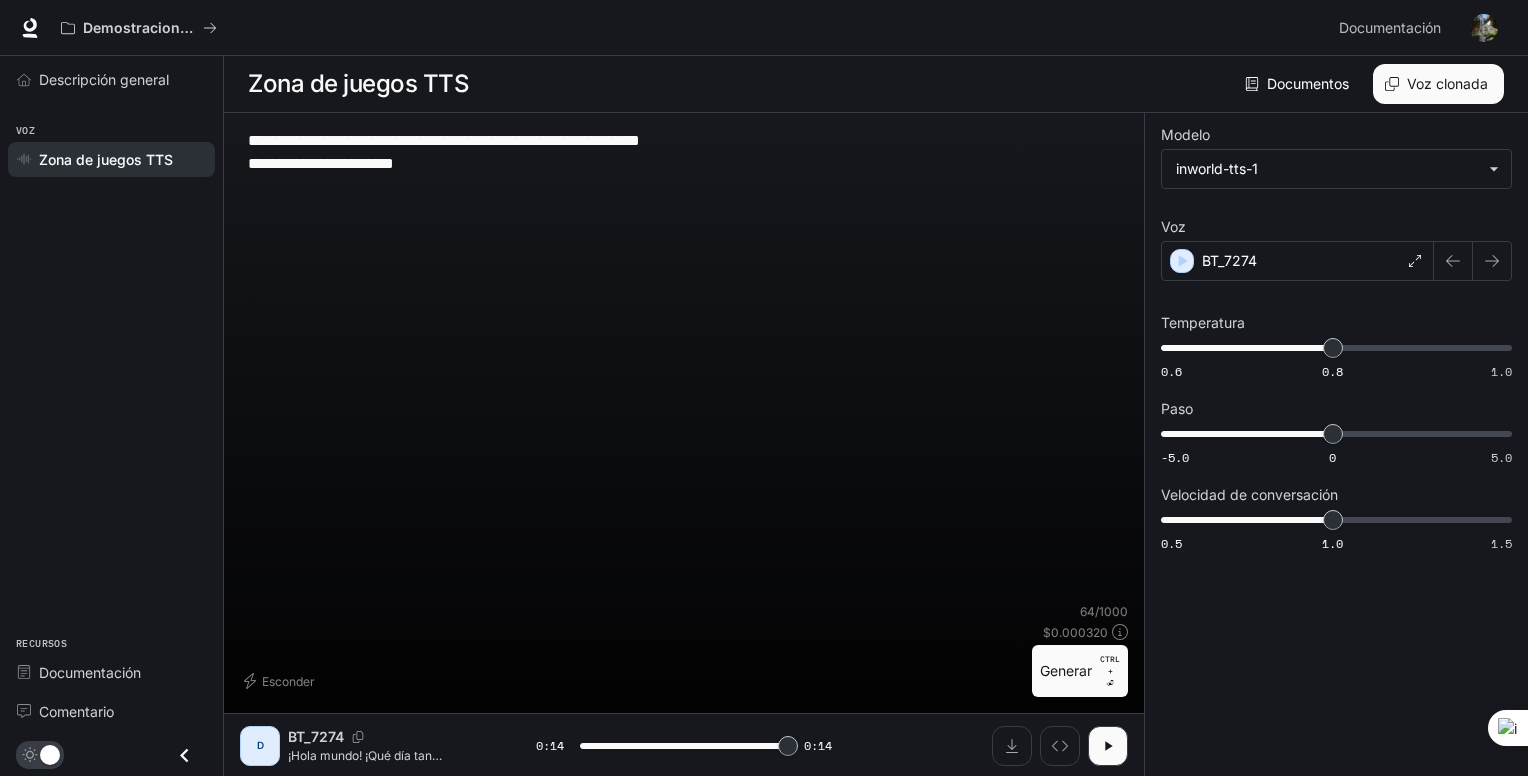 type on "*" 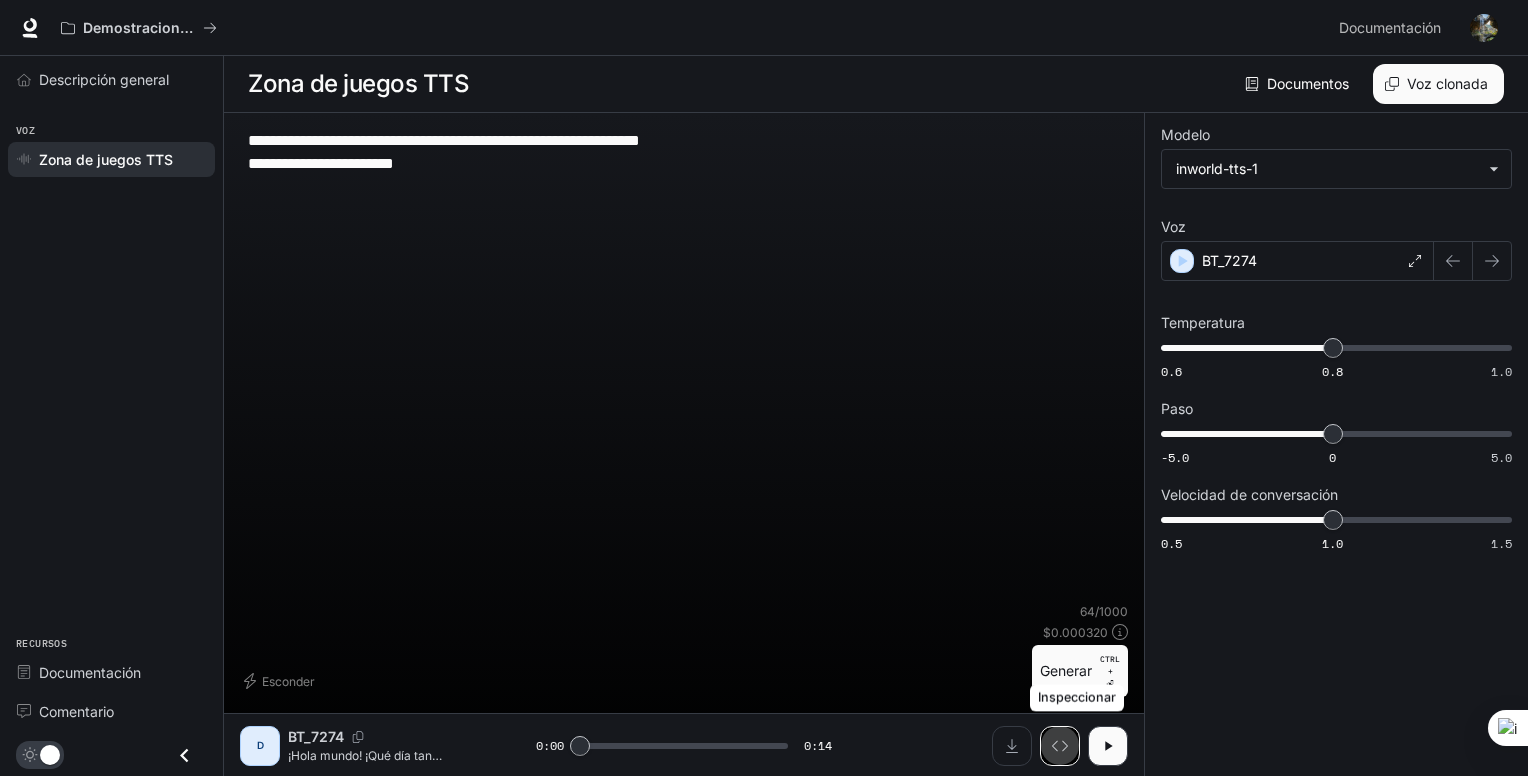 click at bounding box center (1060, 746) 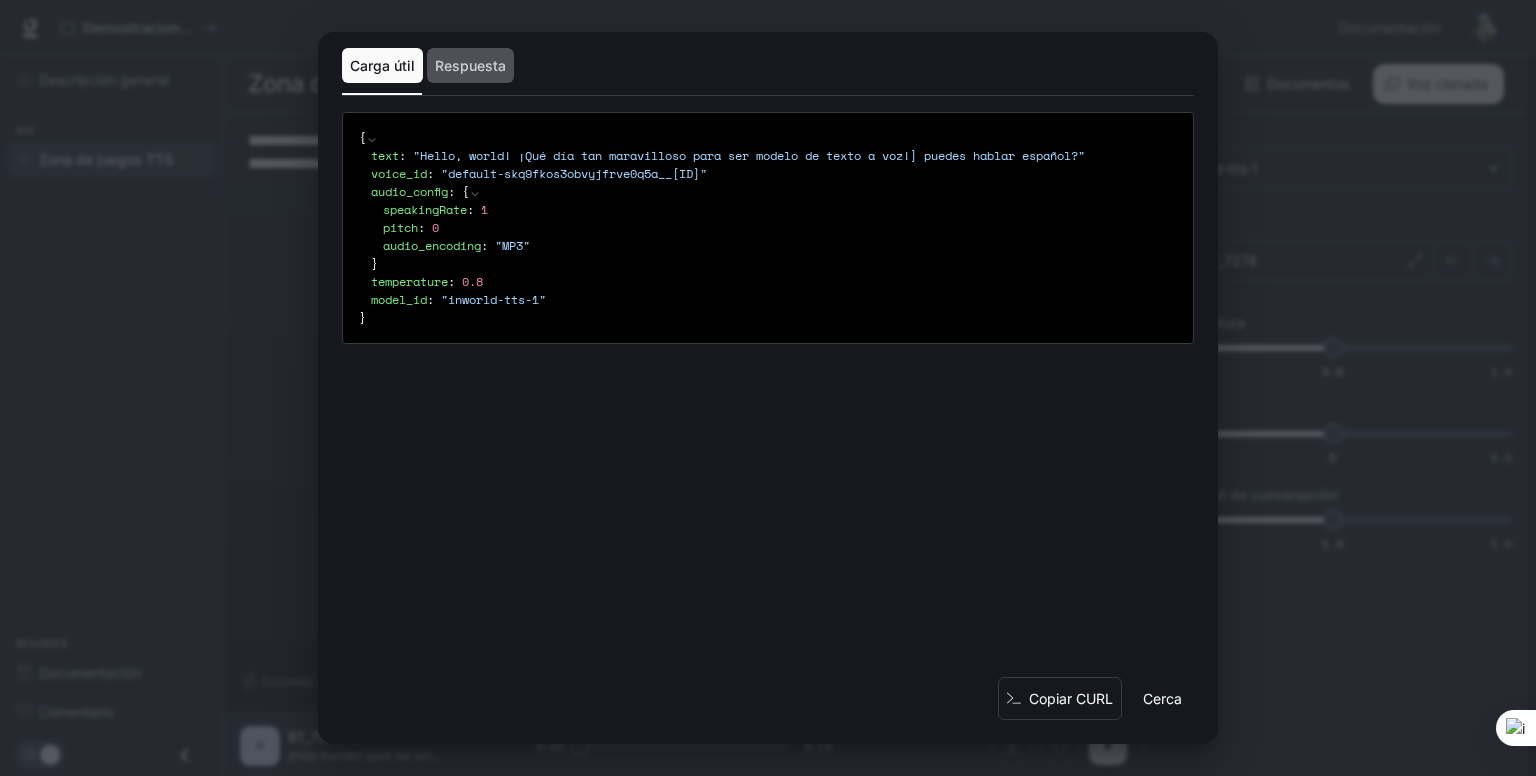 click on "Respuesta" at bounding box center (470, 65) 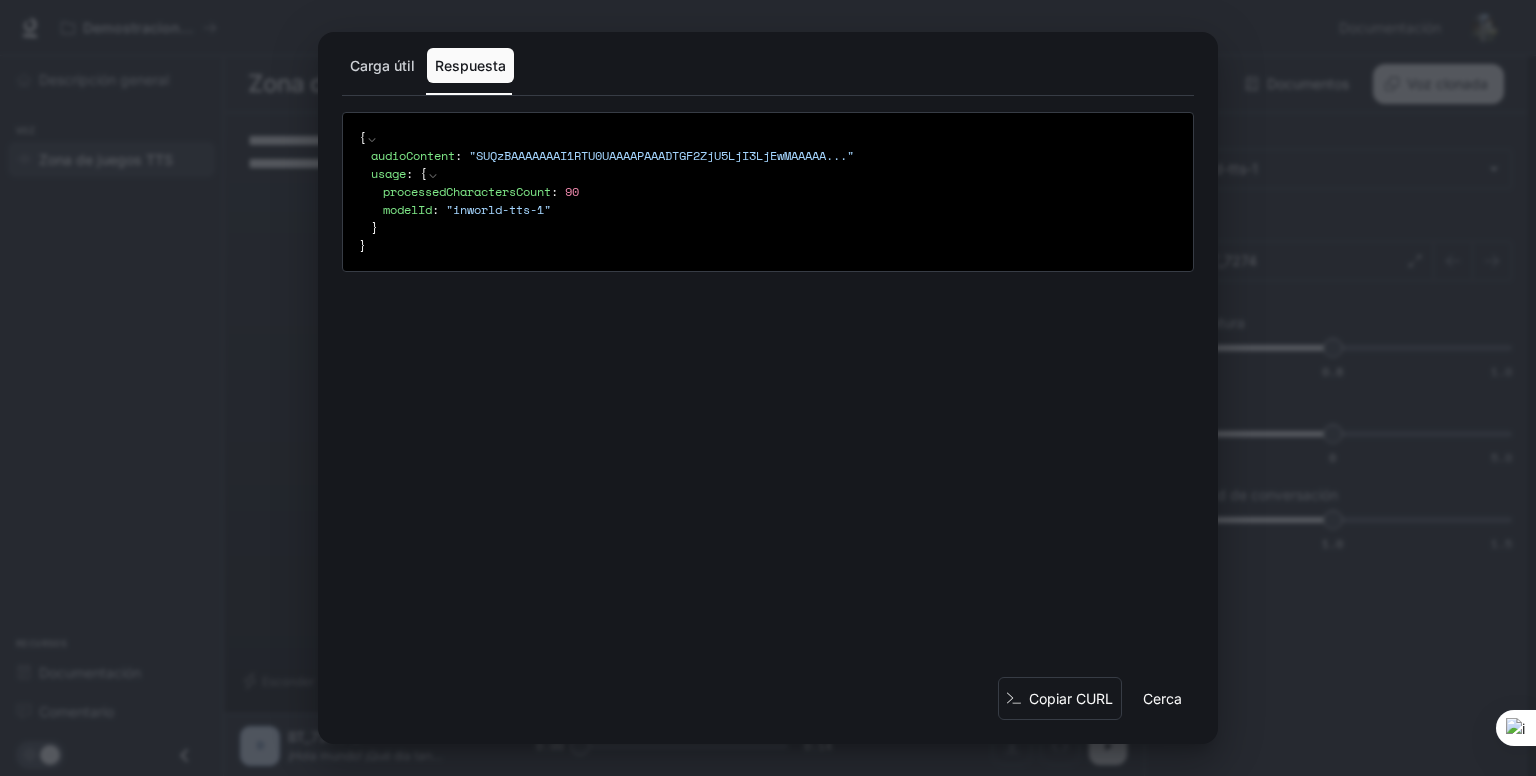 click on "Carga útil" at bounding box center (382, 65) 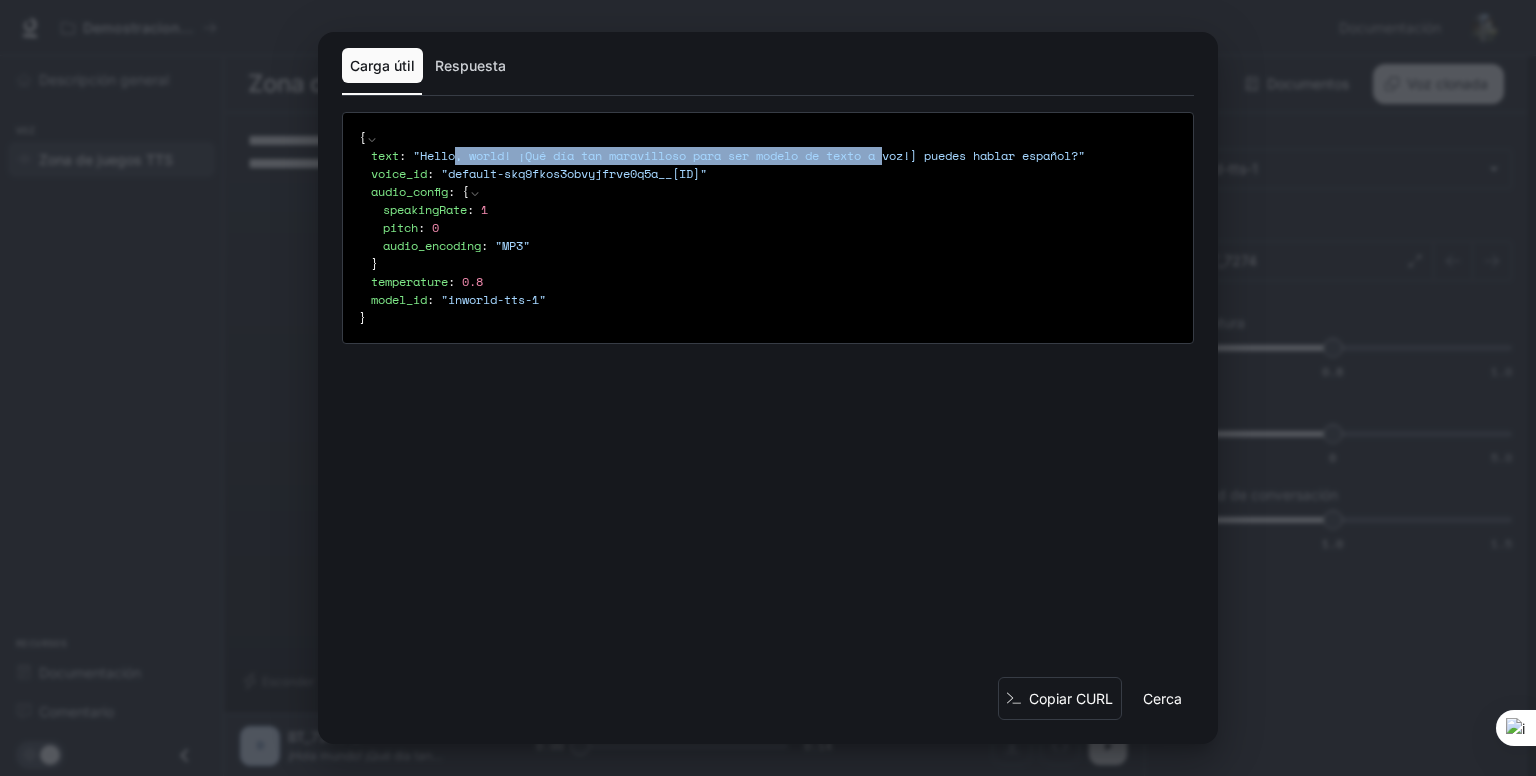 drag, startPoint x: 908, startPoint y: 153, endPoint x: 462, endPoint y: 154, distance: 446.00113 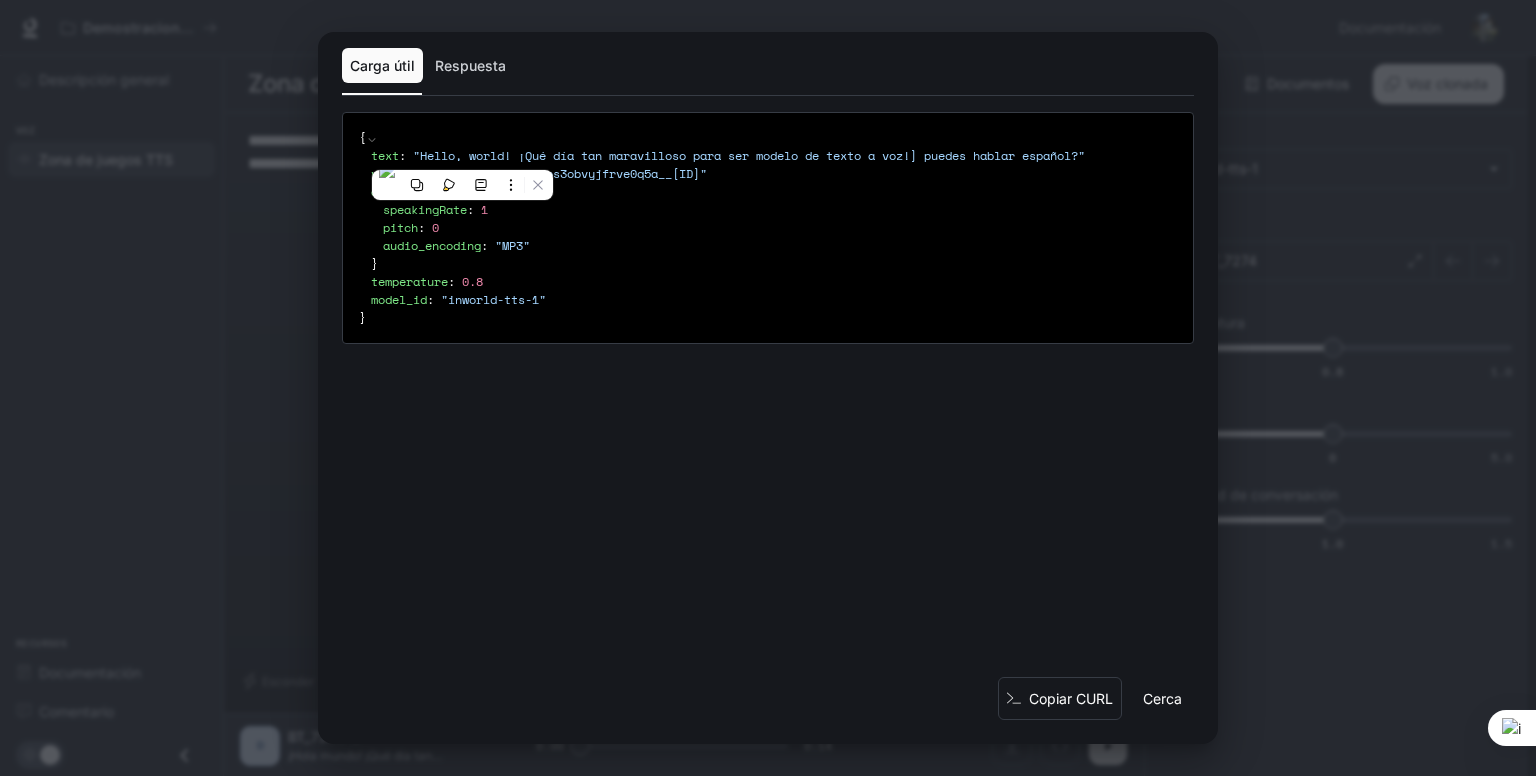 click on "Copiar CURL Cerca" at bounding box center [768, 710] 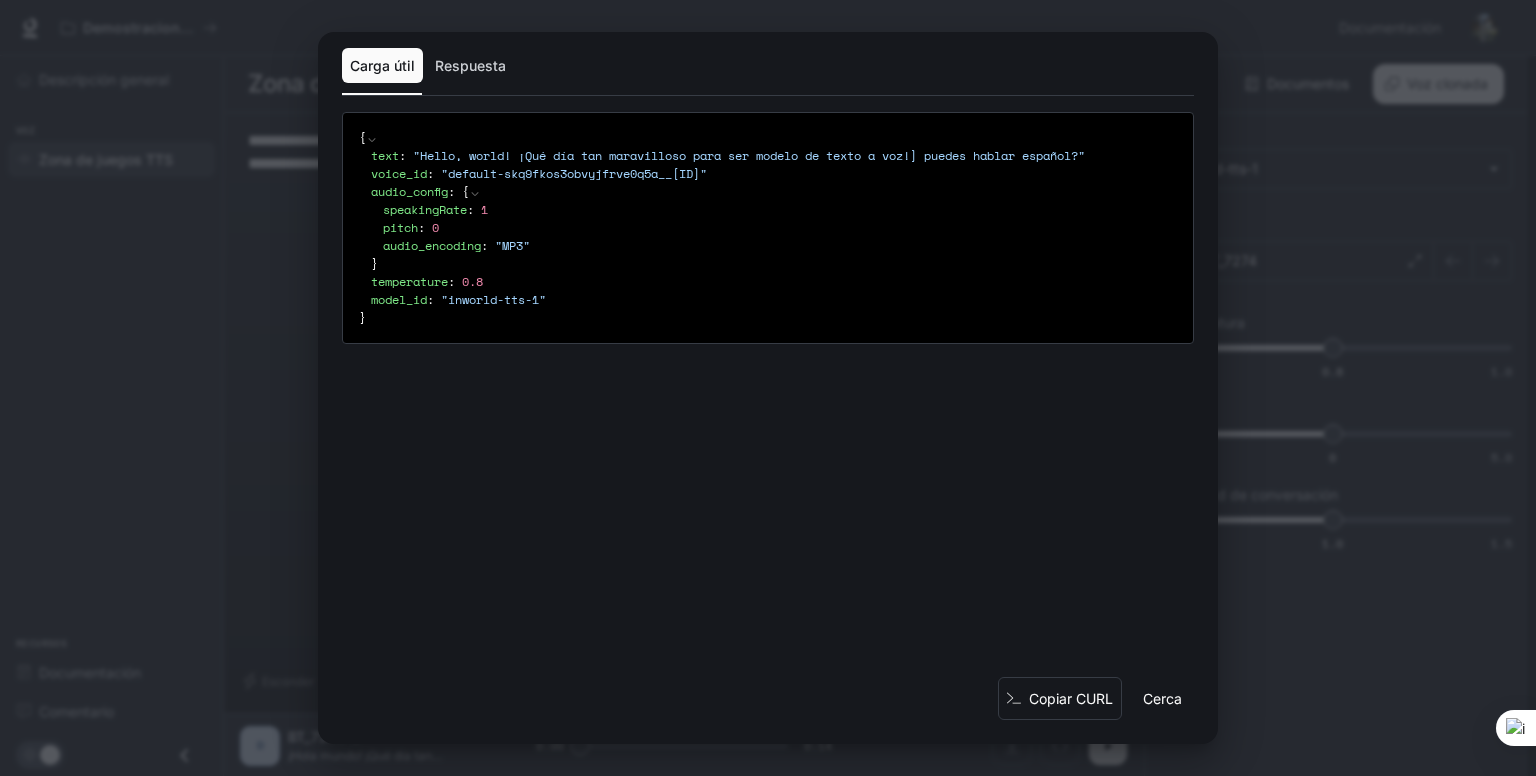 click on "Cerca" at bounding box center (1162, 697) 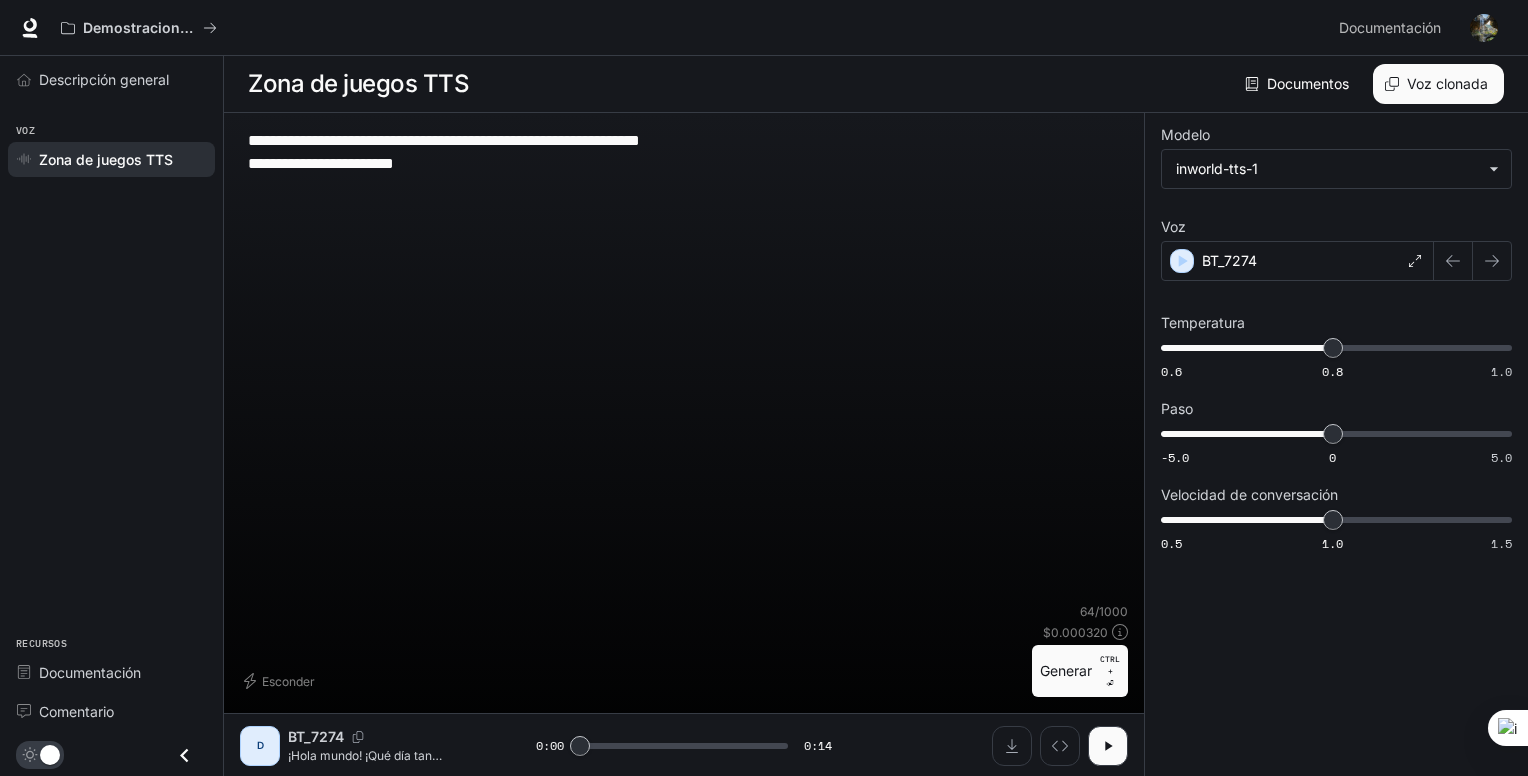 click on "**********" at bounding box center (684, 175) 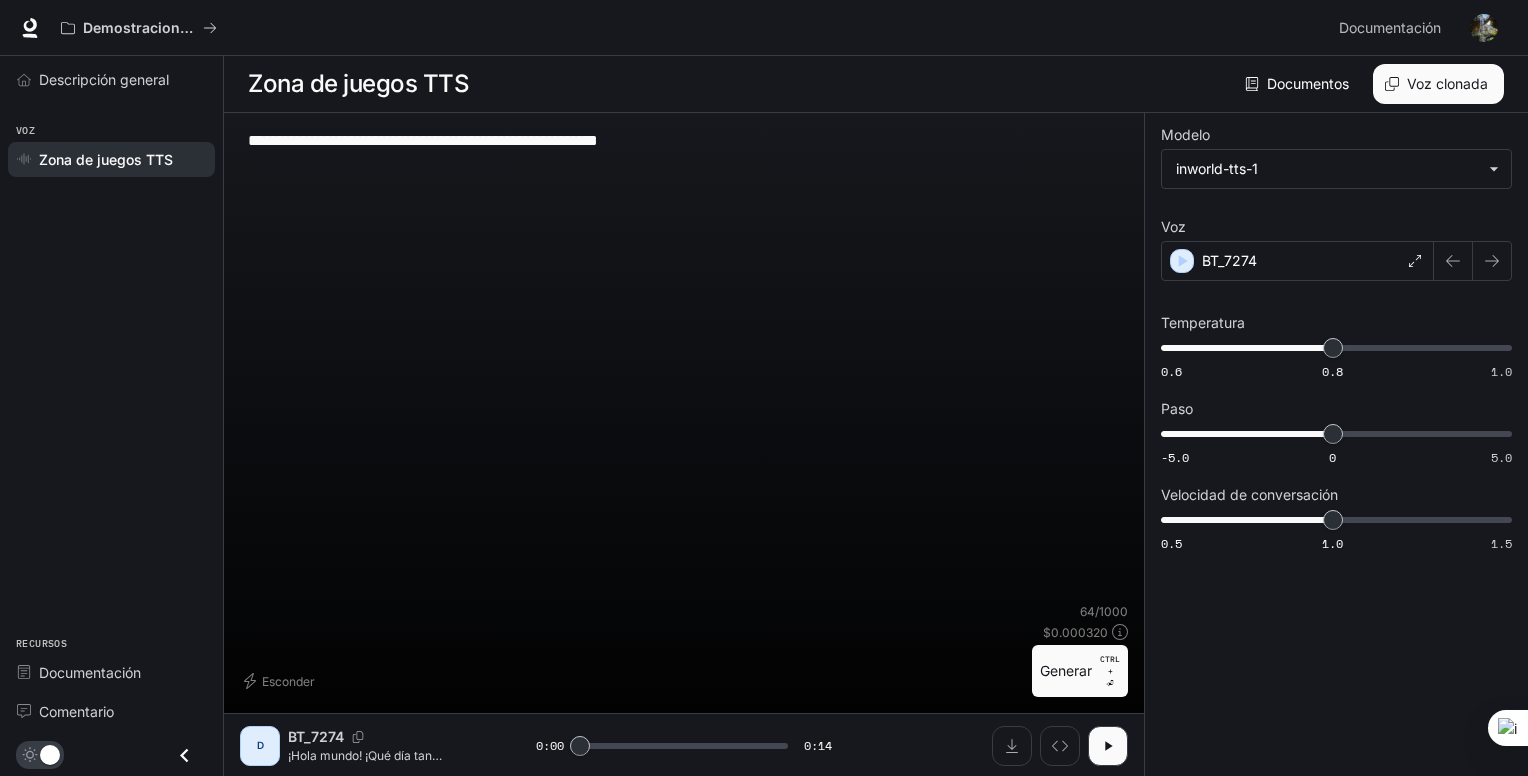 type on "**********" 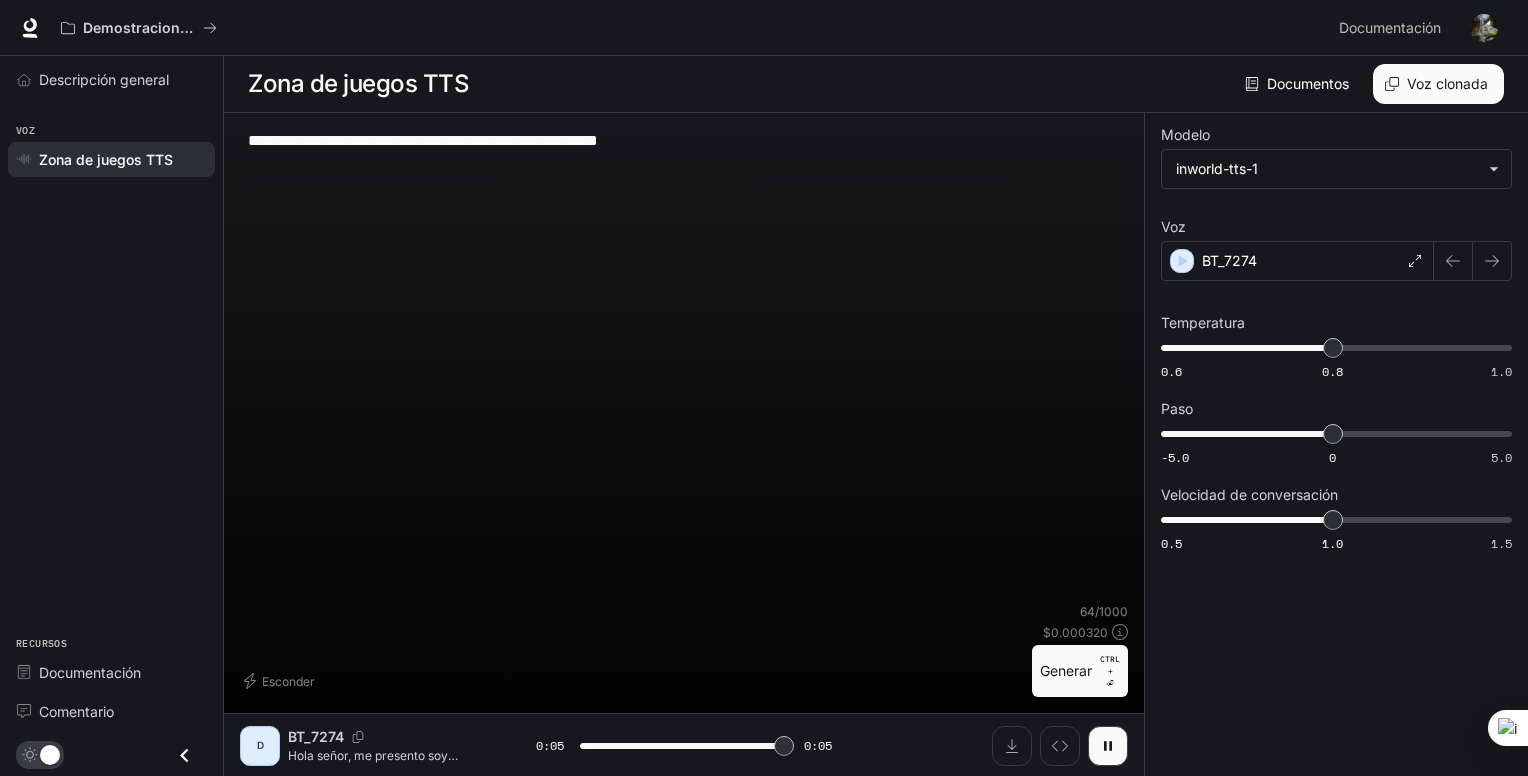 type on "*" 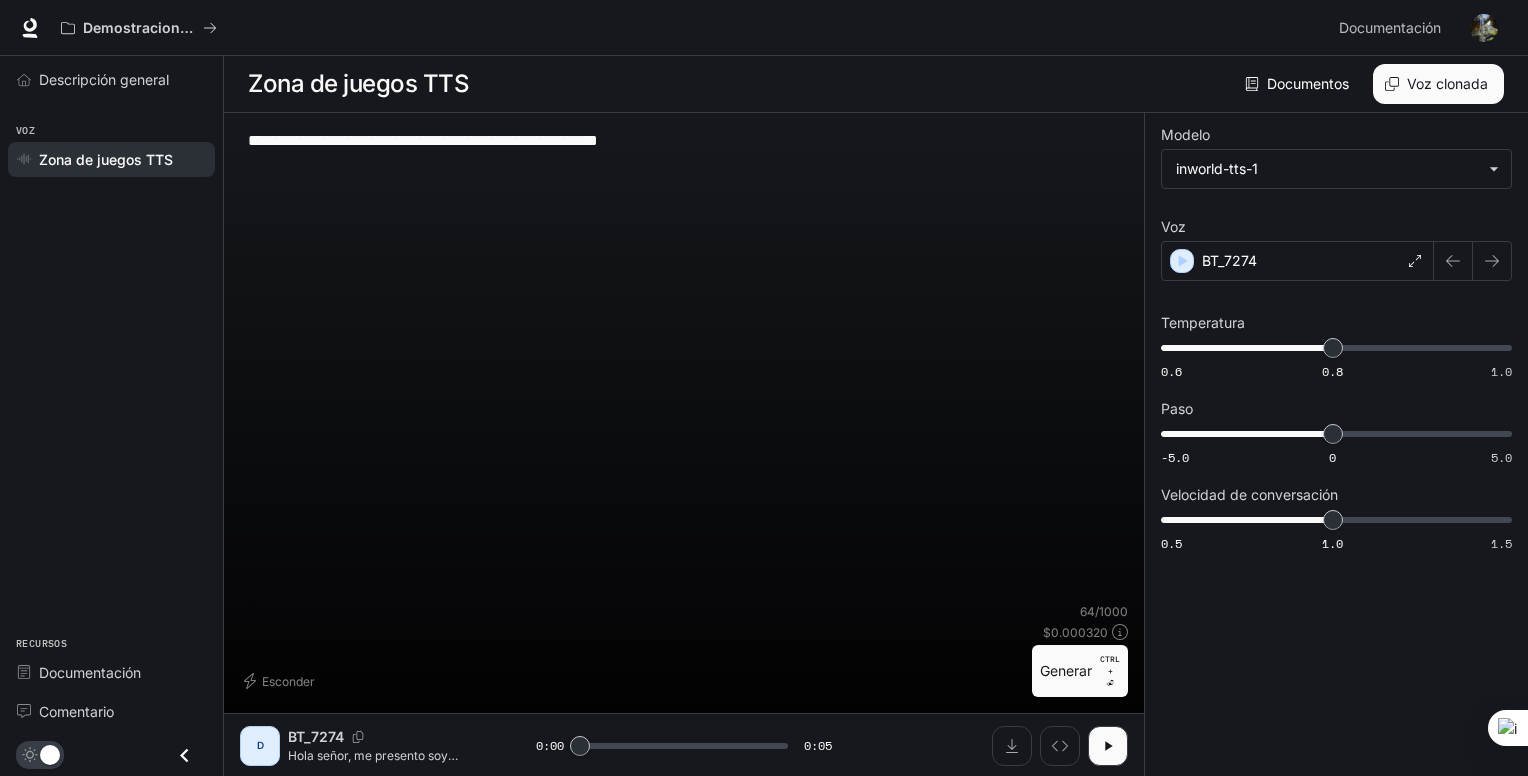 click on "**********" at bounding box center (684, 163) 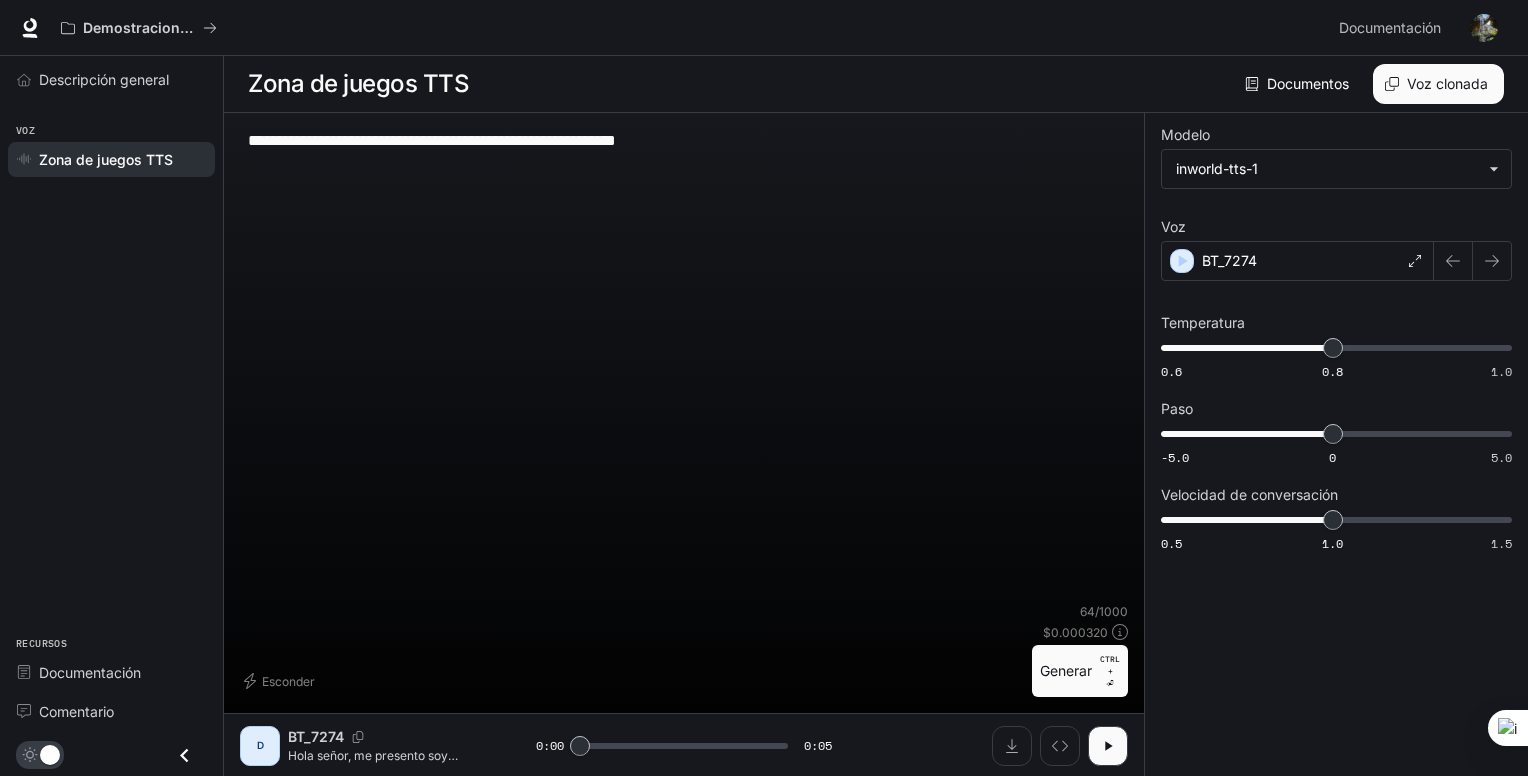 type on "**********" 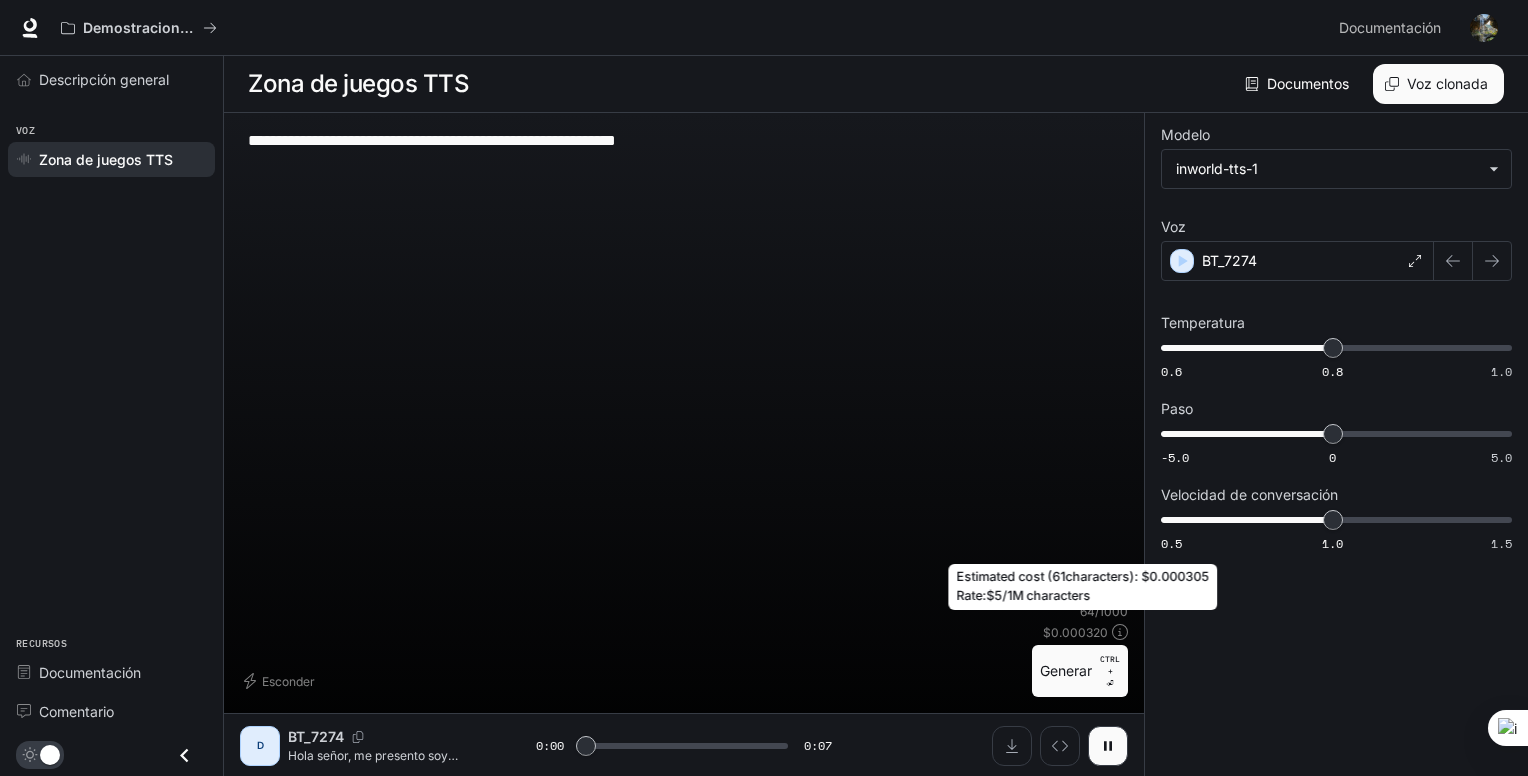click 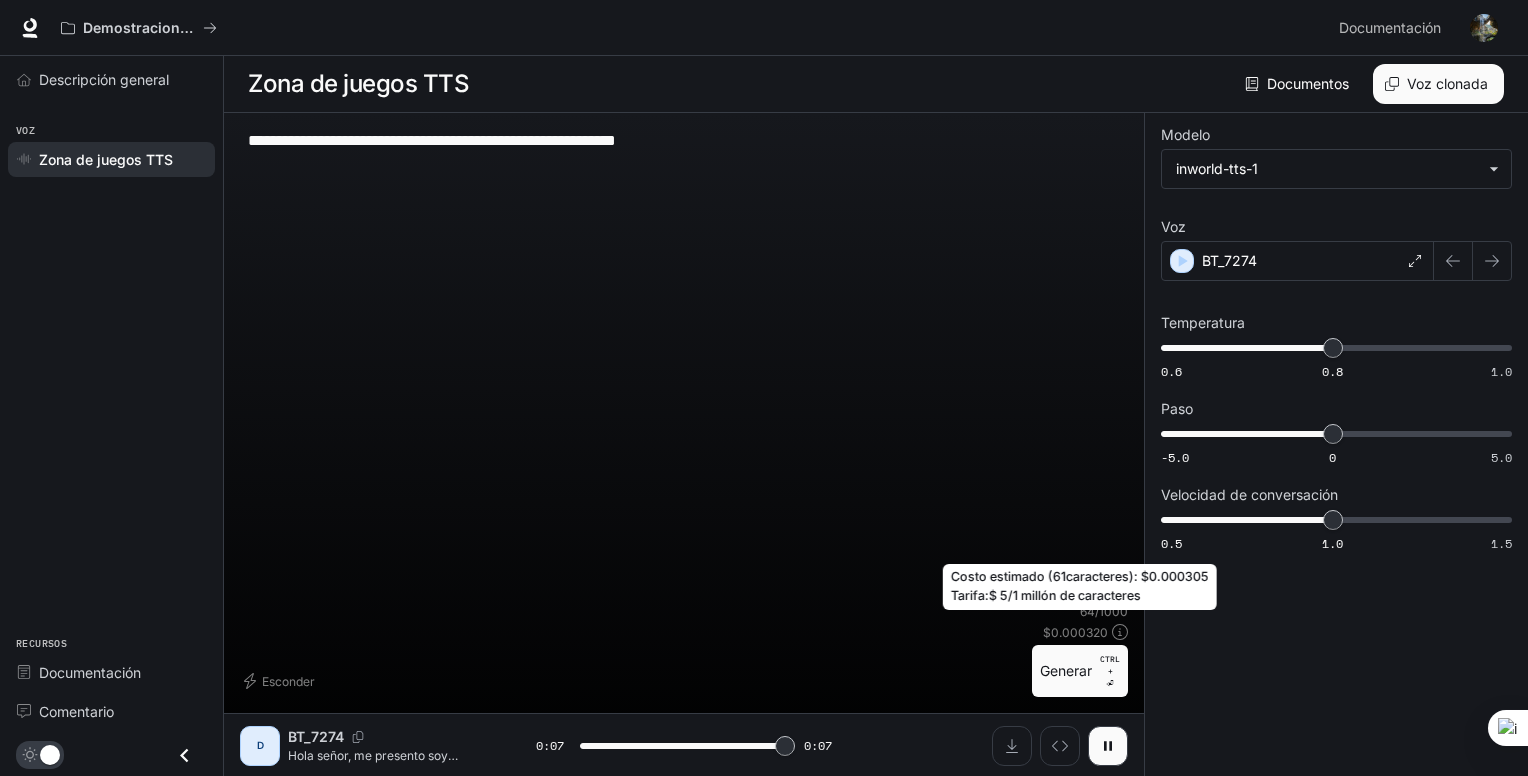 type on "*" 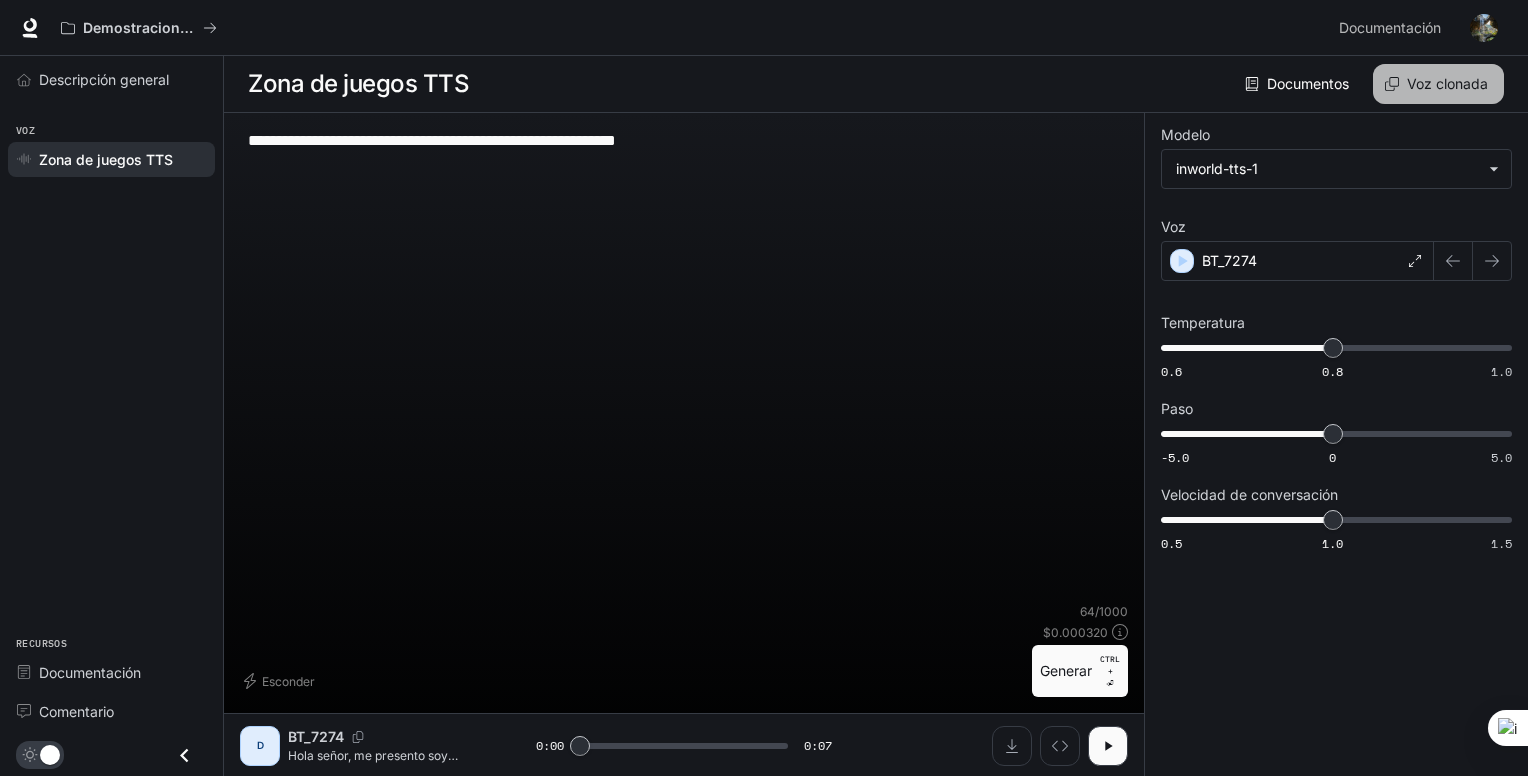 click on "Voz clonada" at bounding box center (1447, 83) 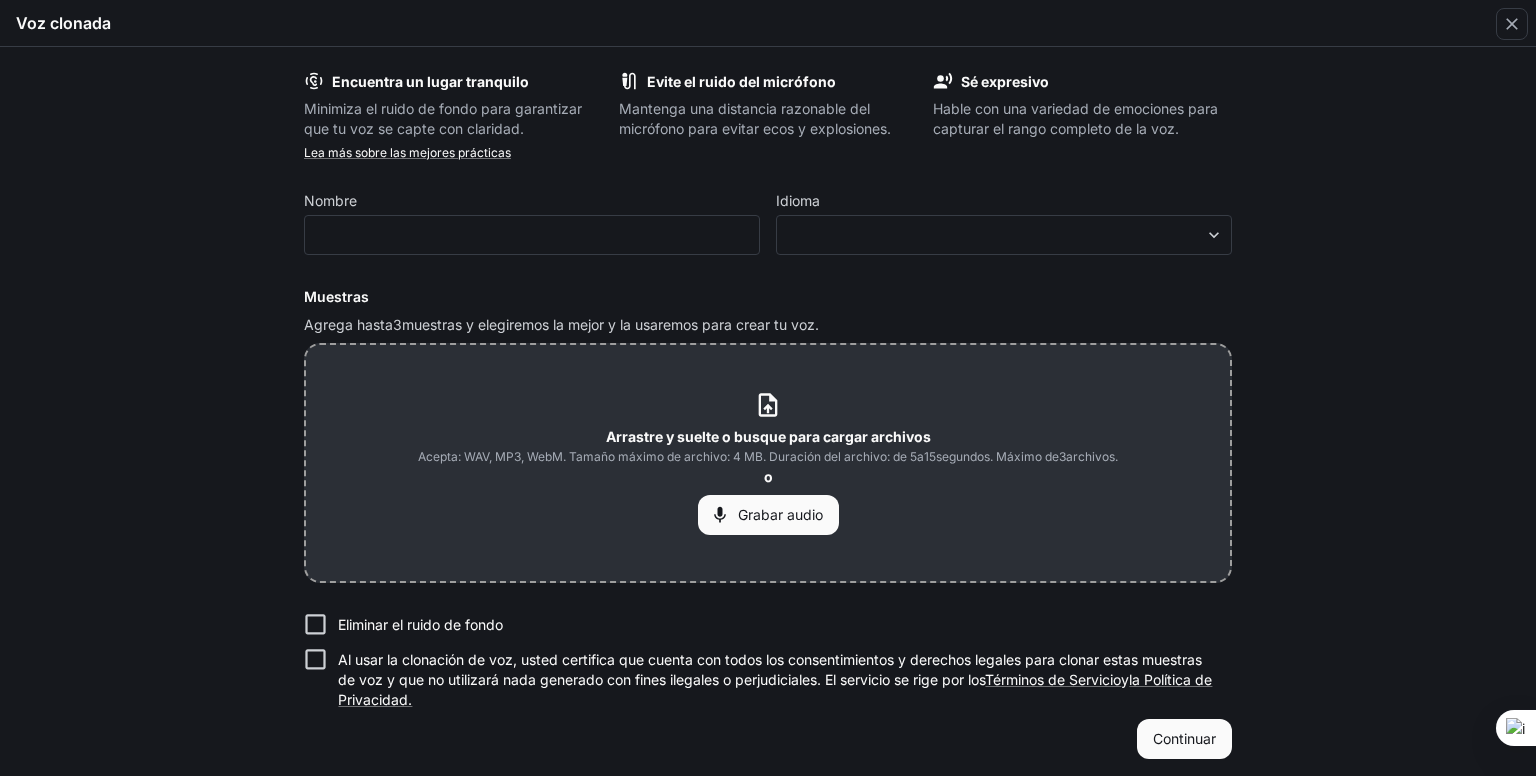 type 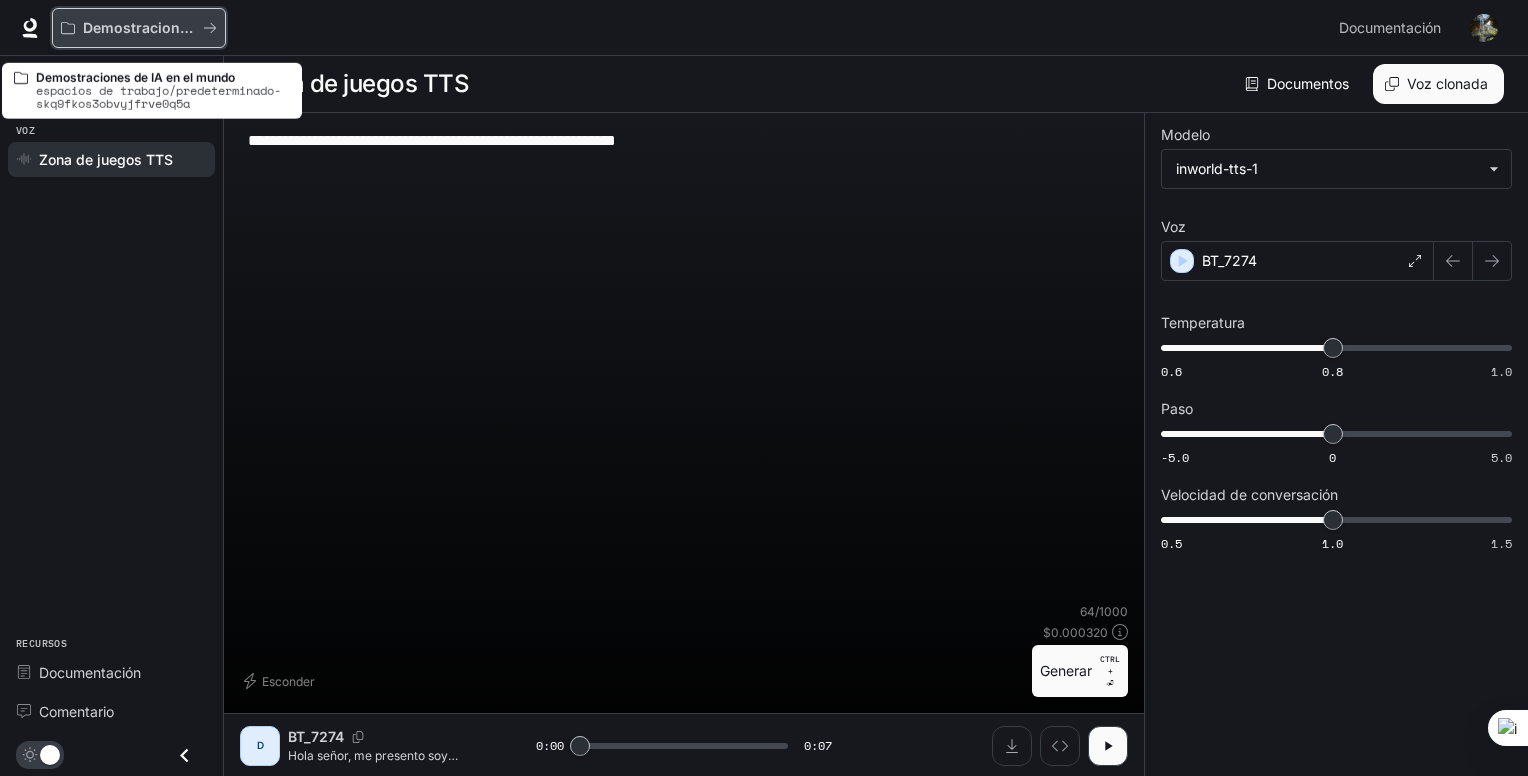 click on "Demostraciones de IA en el mundo" at bounding box center [204, 27] 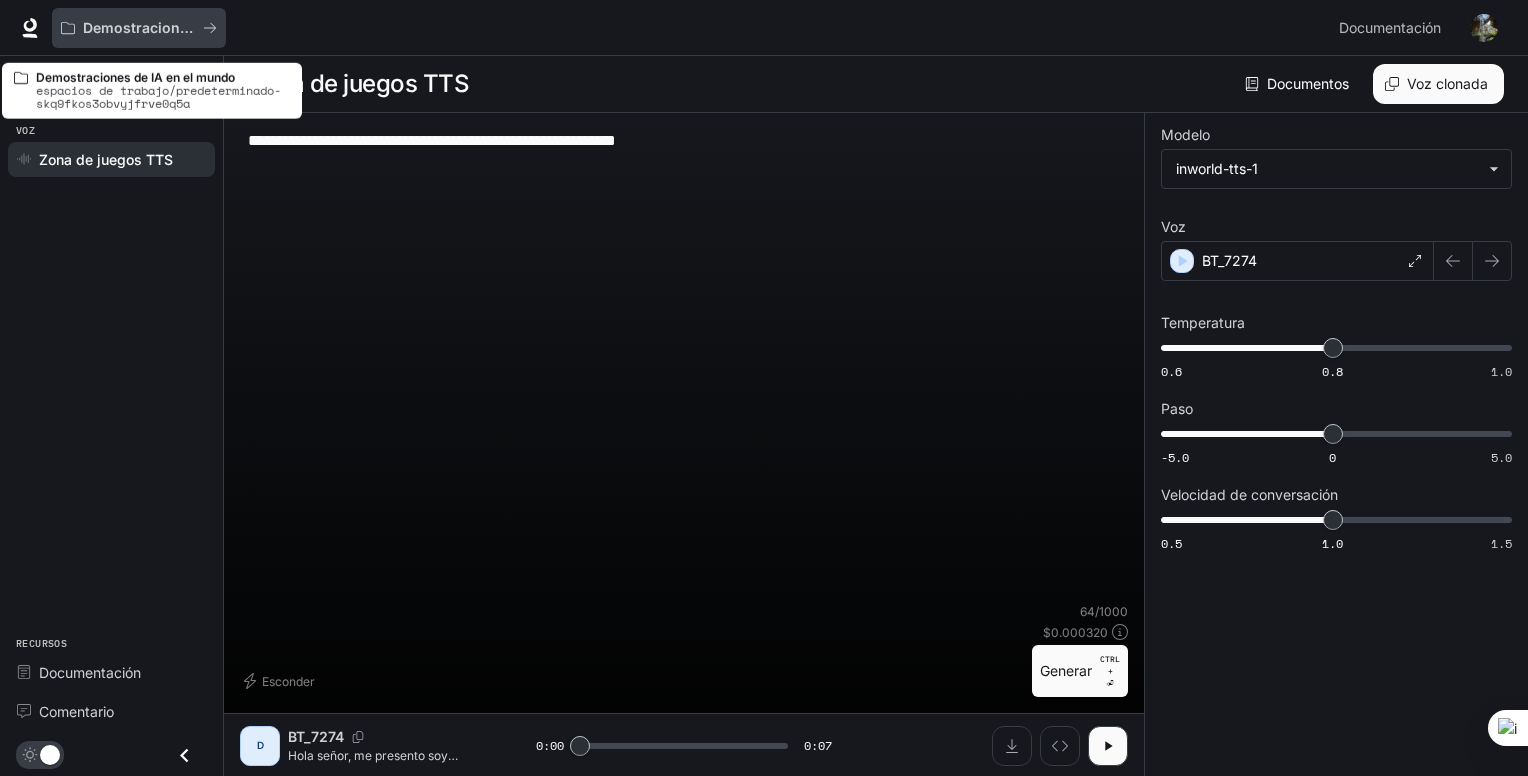 scroll, scrollTop: 0, scrollLeft: 0, axis: both 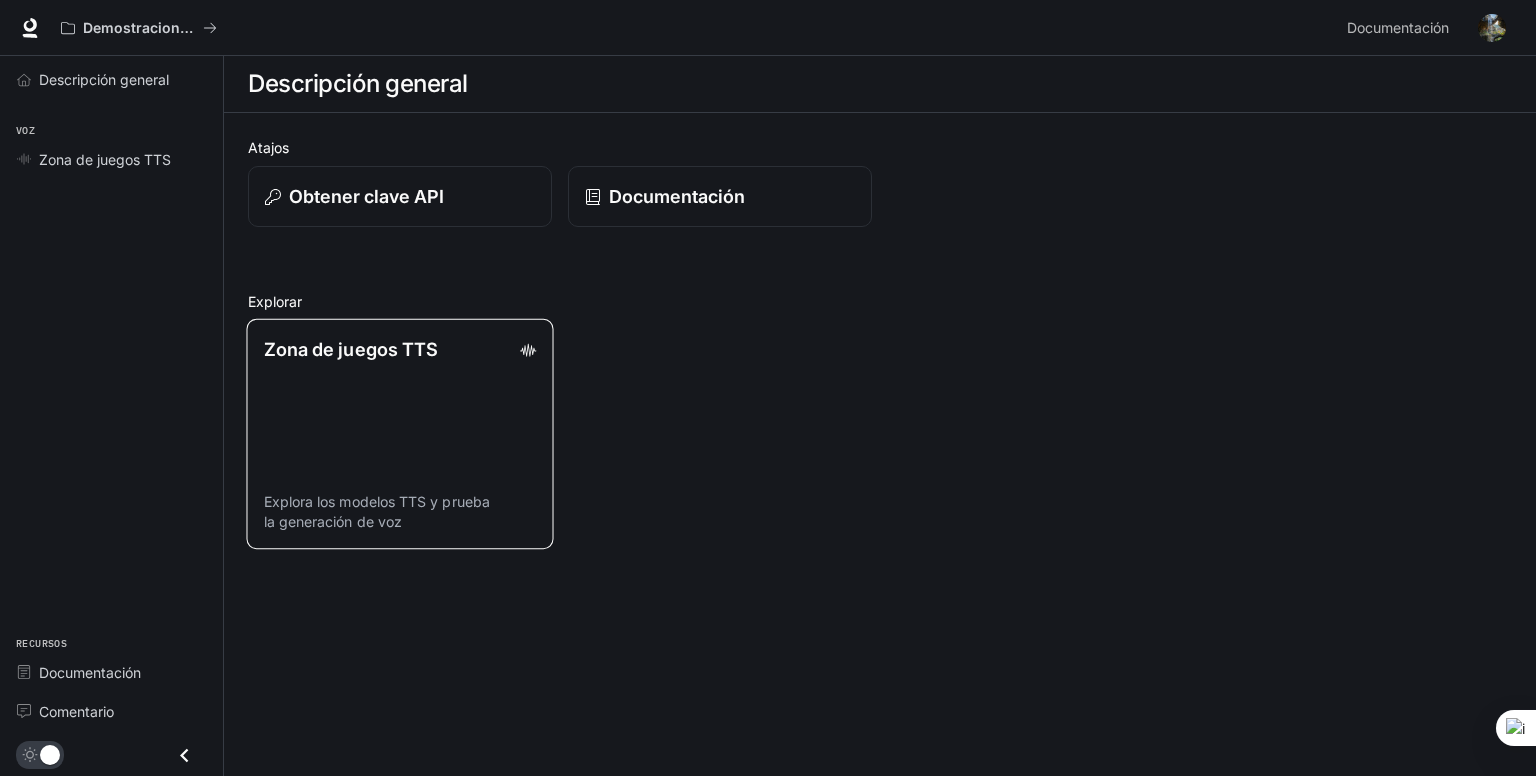 click on "Zona de juegos TTS Explora los modelos TTS y prueba la generación de voz" at bounding box center [399, 434] 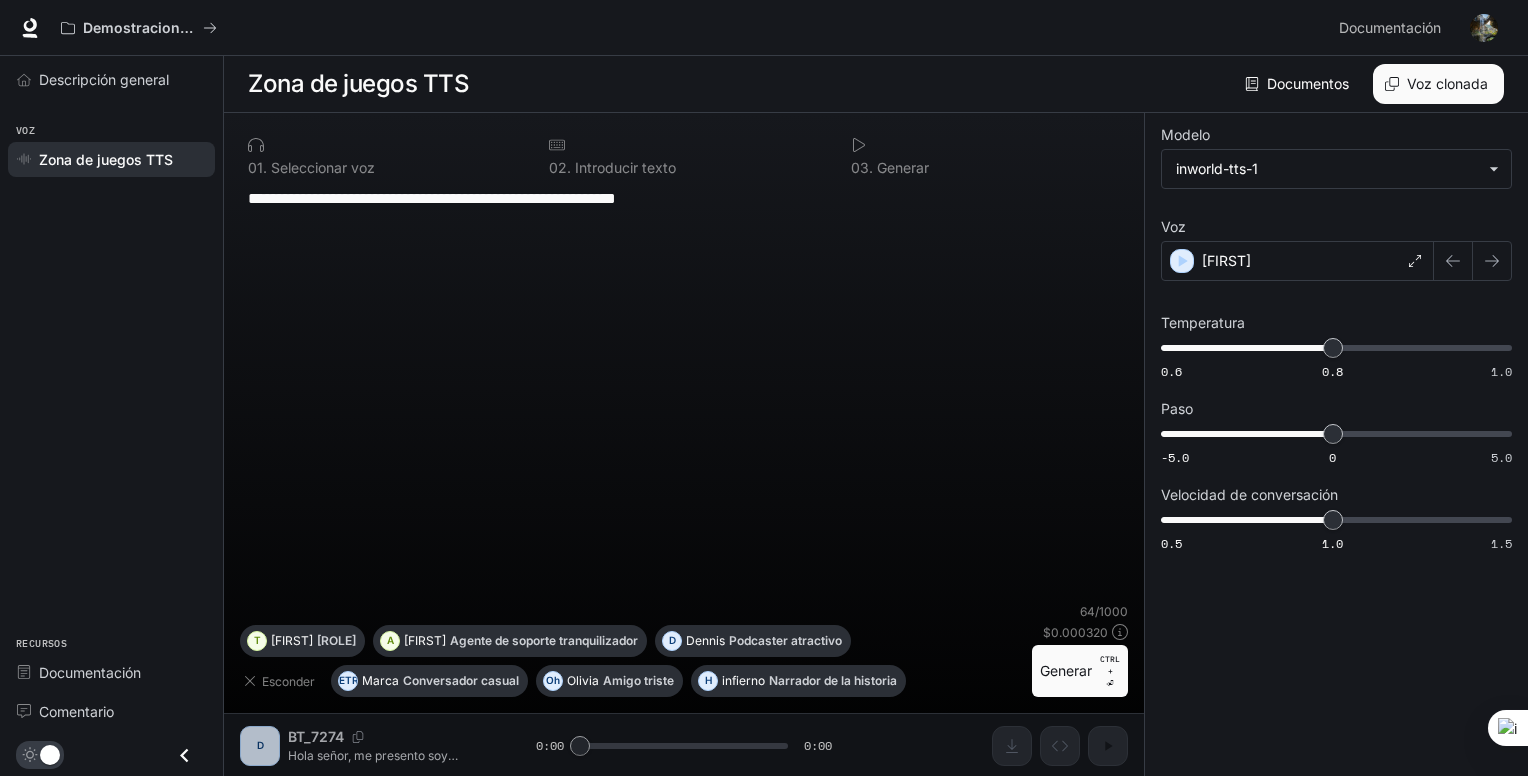 click at bounding box center [683, 145] 